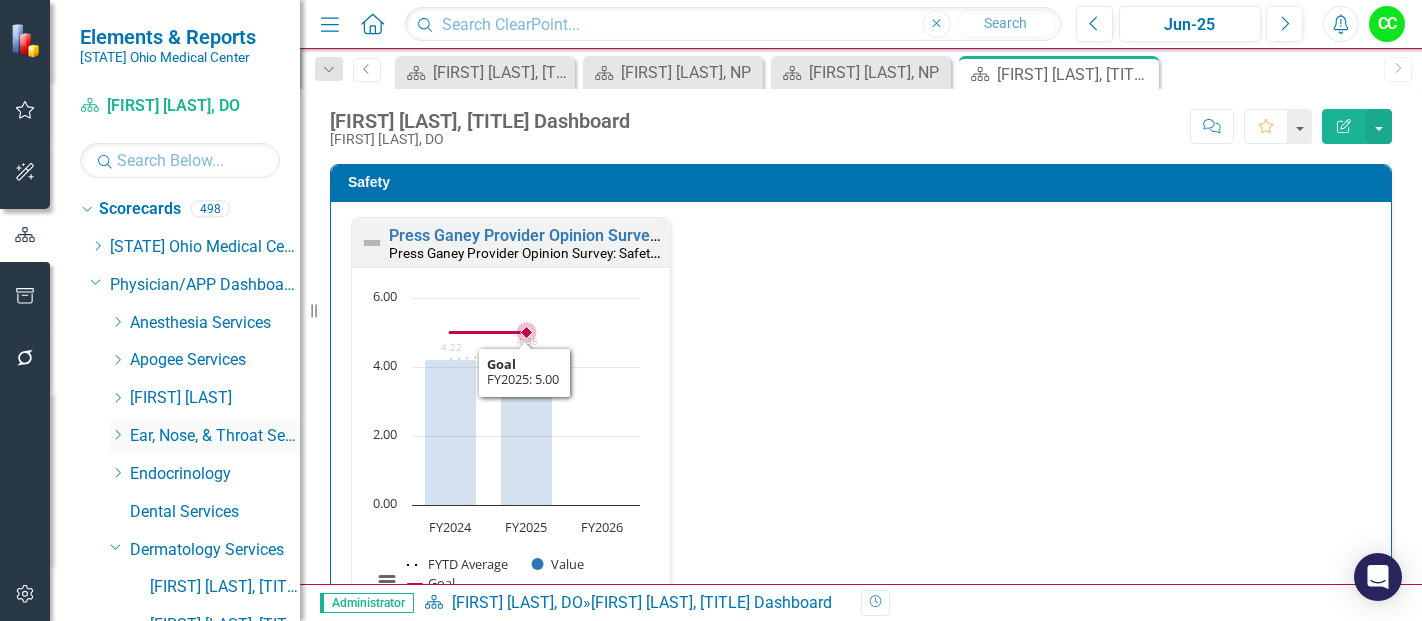 scroll, scrollTop: 0, scrollLeft: 0, axis: both 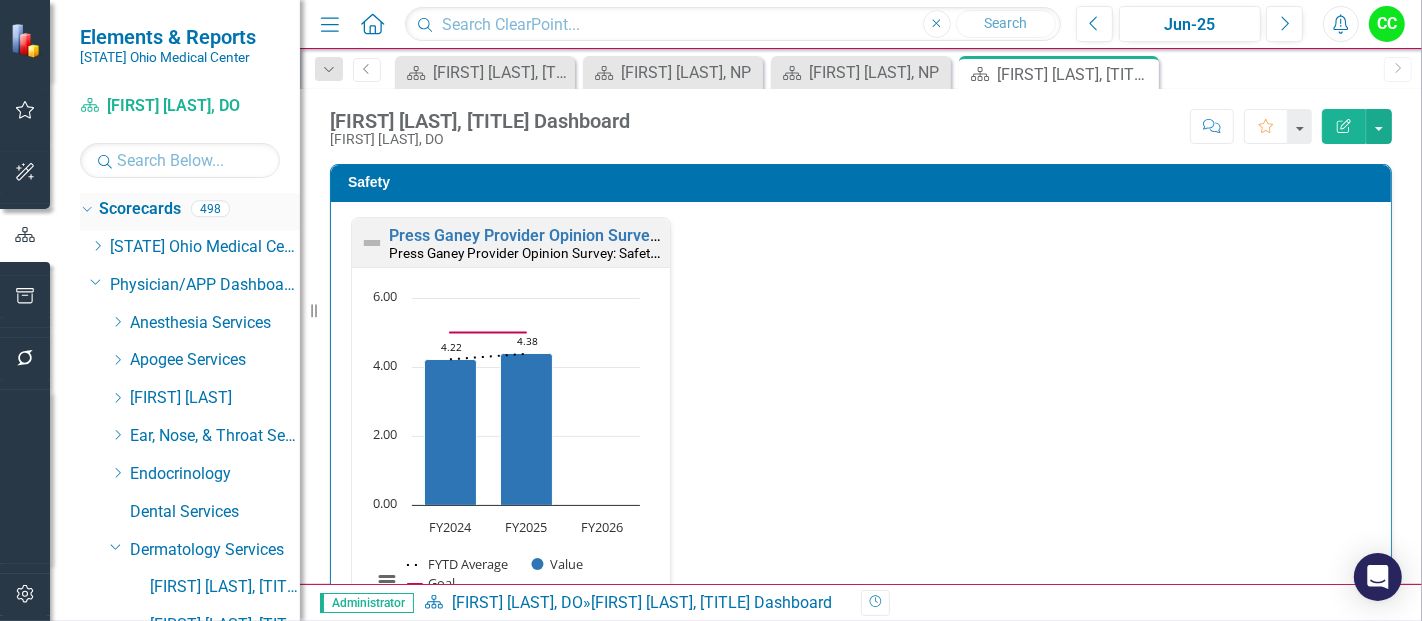 click on "Scorecards" at bounding box center (140, 209) 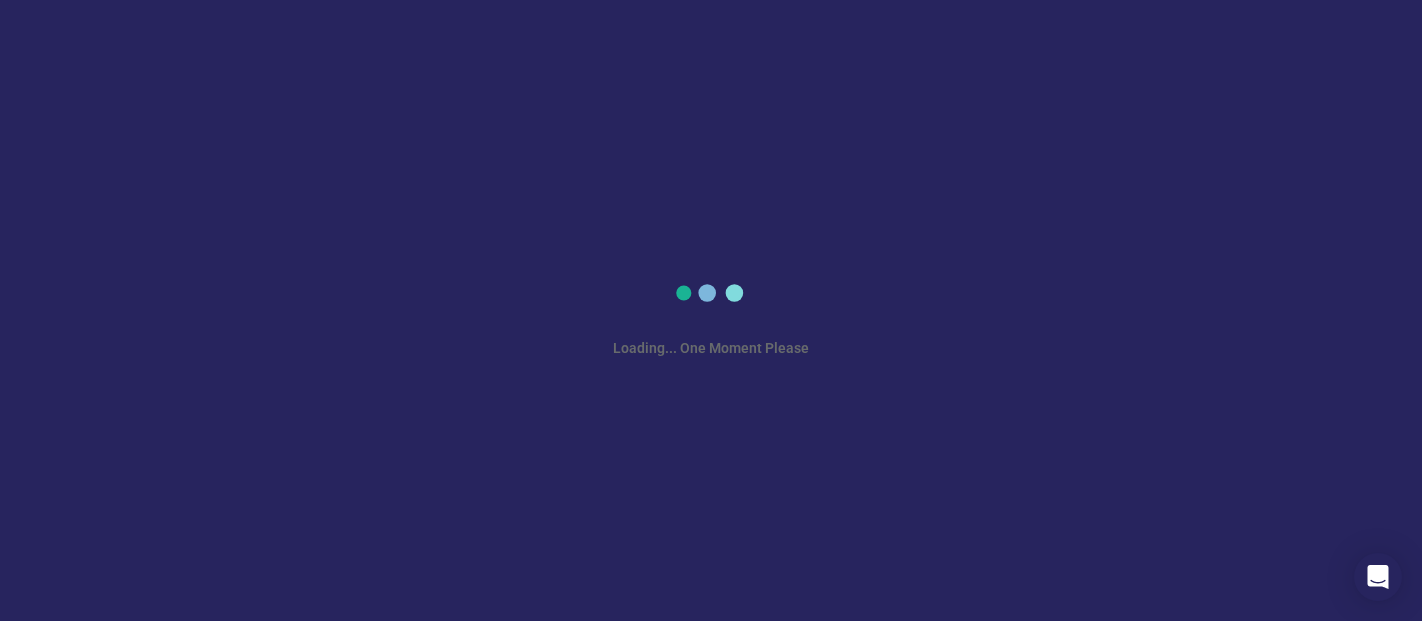 scroll, scrollTop: 0, scrollLeft: 0, axis: both 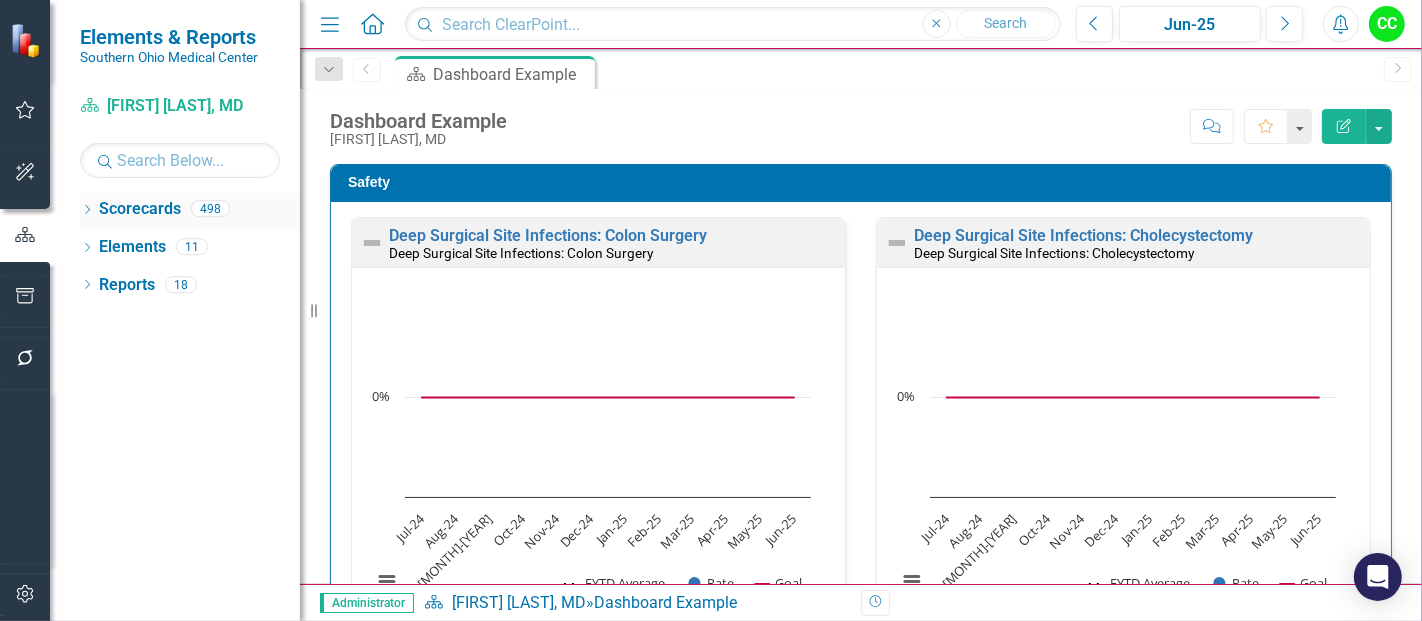 click on "Dropdown" 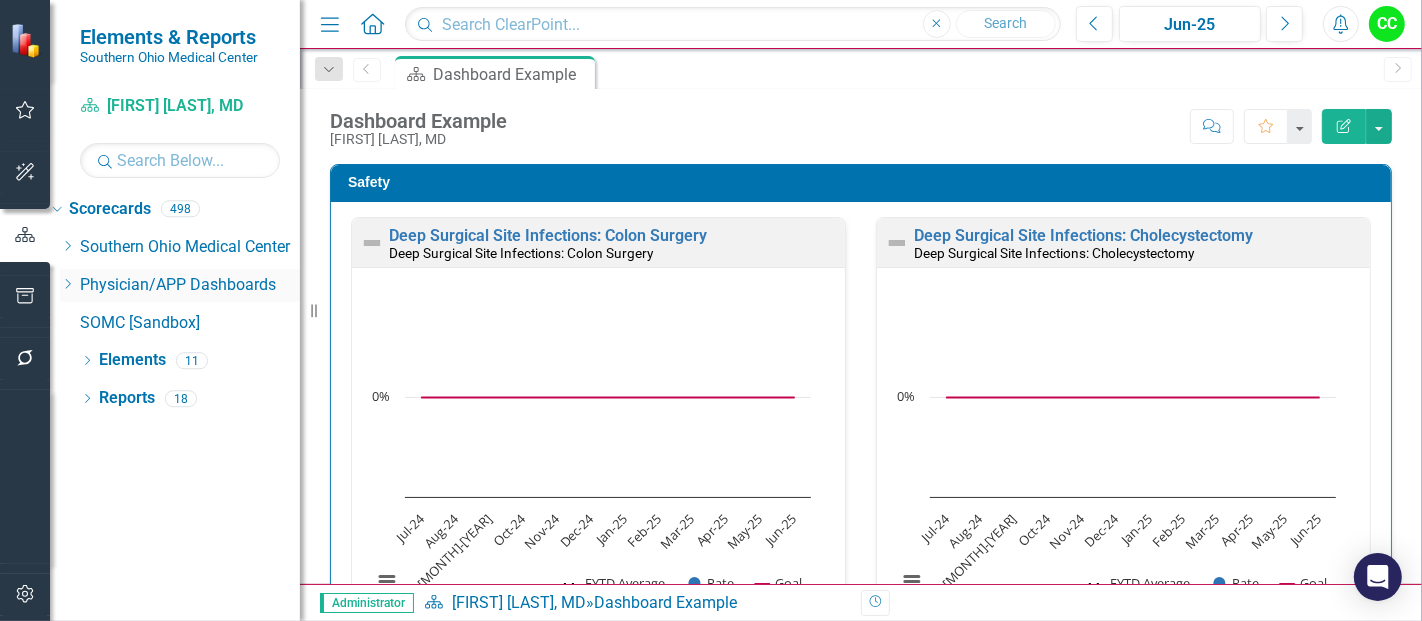 click on "Dropdown" 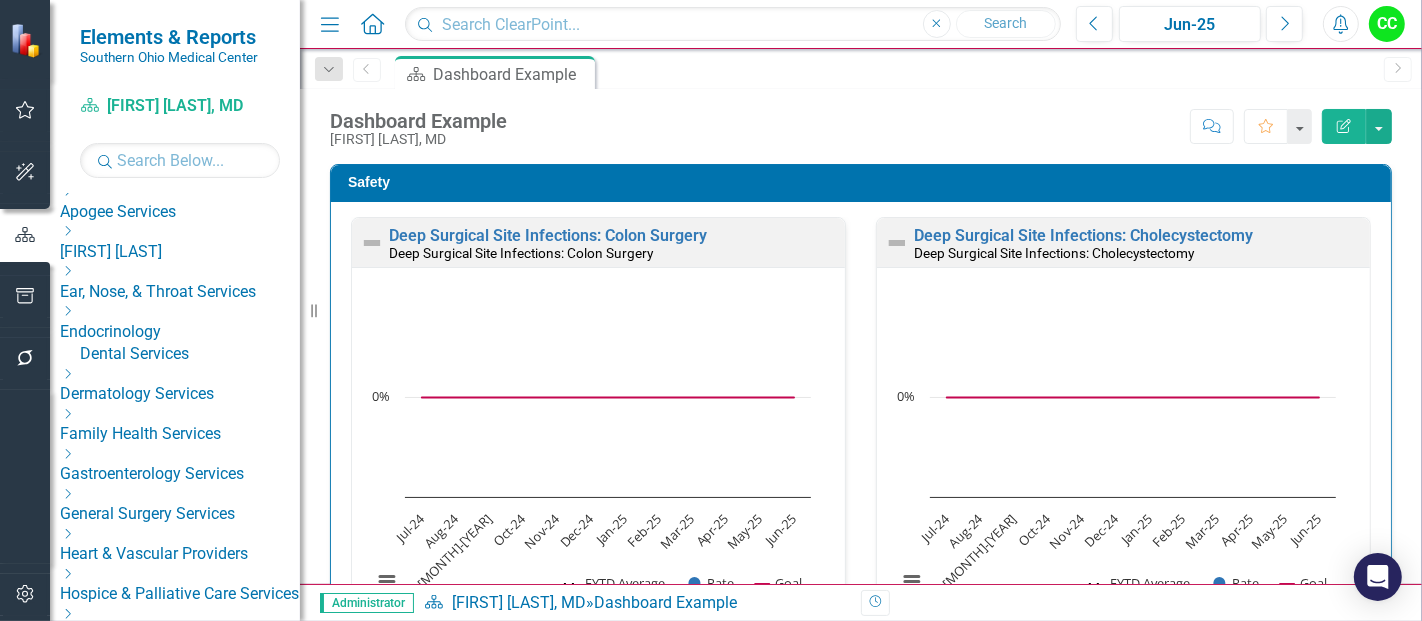 scroll, scrollTop: 232, scrollLeft: 0, axis: vertical 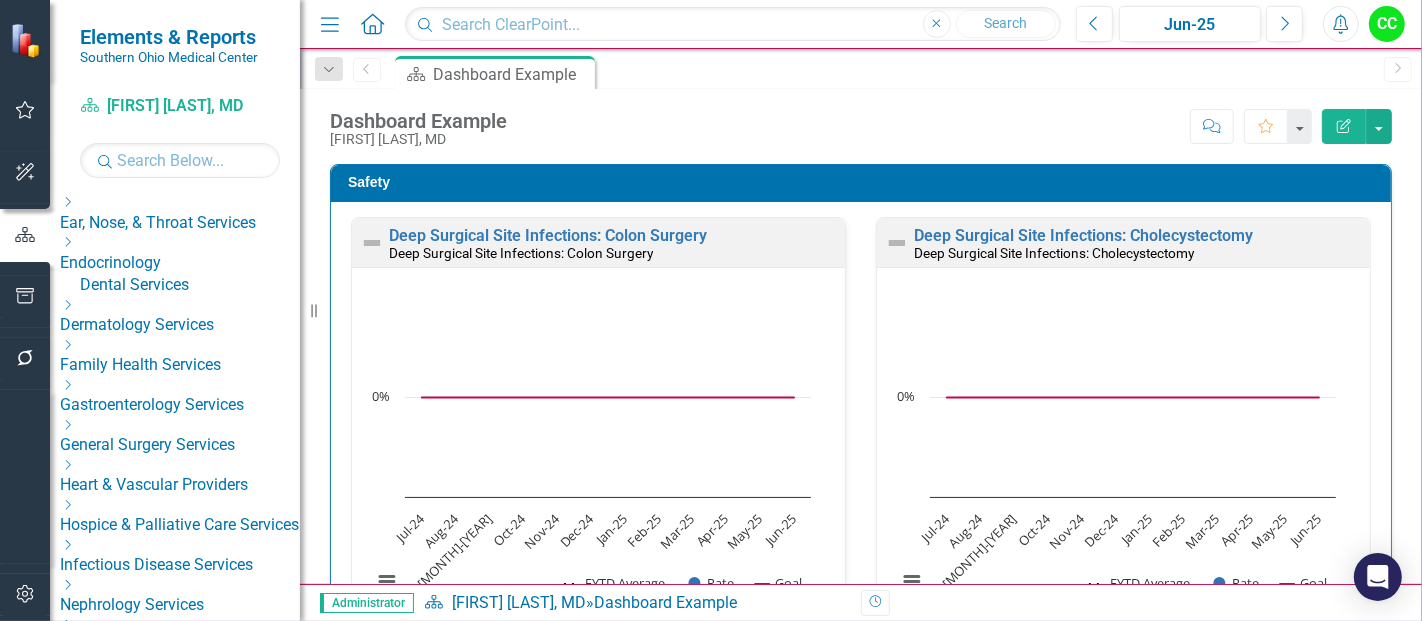 click on "Dropdown" 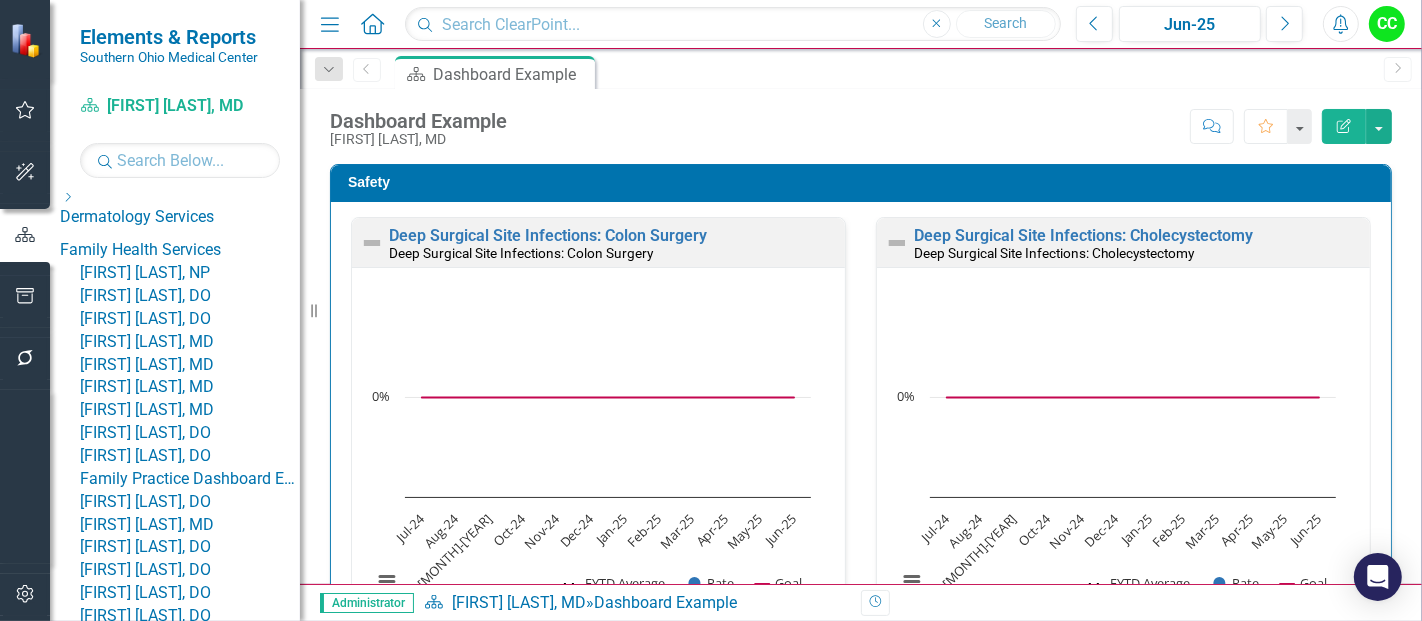 scroll, scrollTop: 0, scrollLeft: 0, axis: both 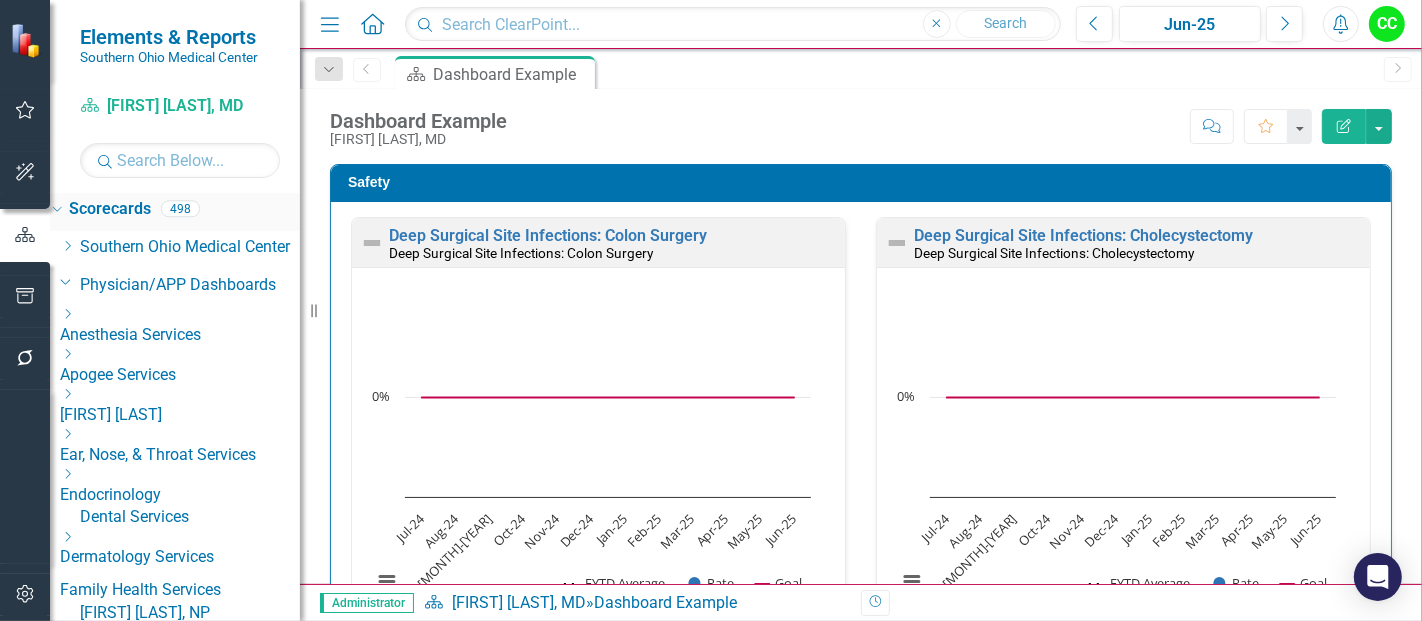 click on "Scorecards" at bounding box center (110, 209) 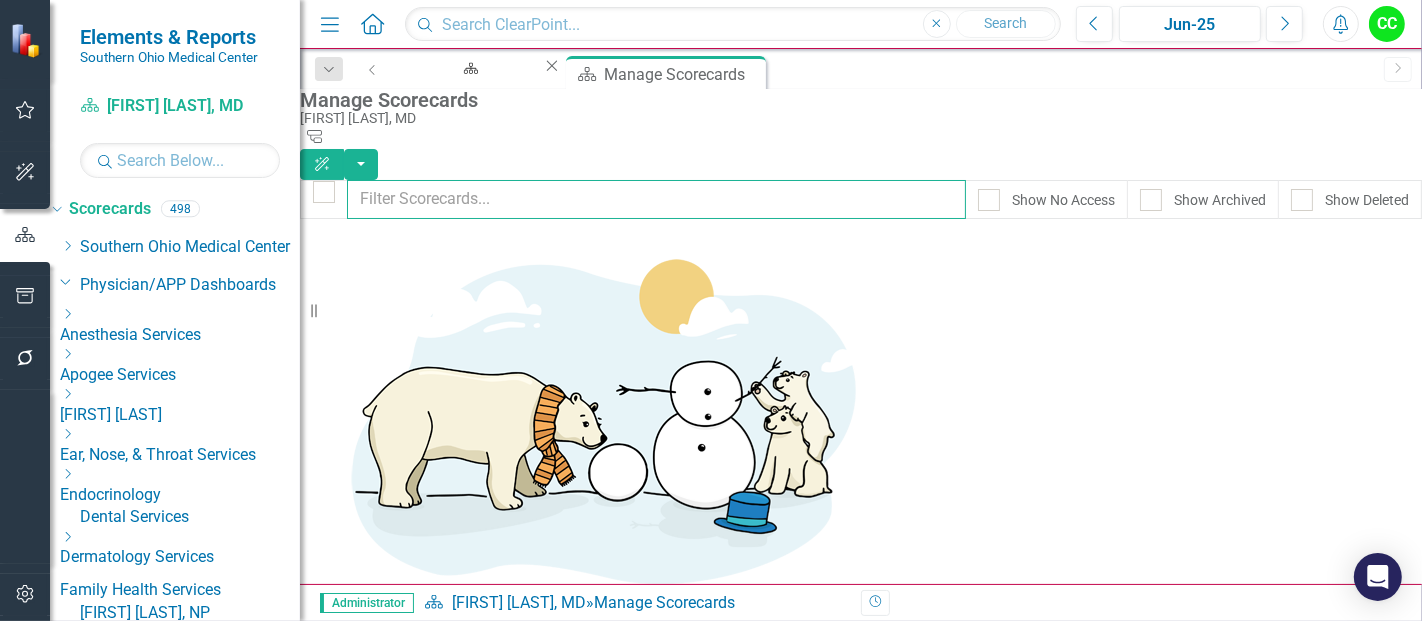 click at bounding box center (656, 199) 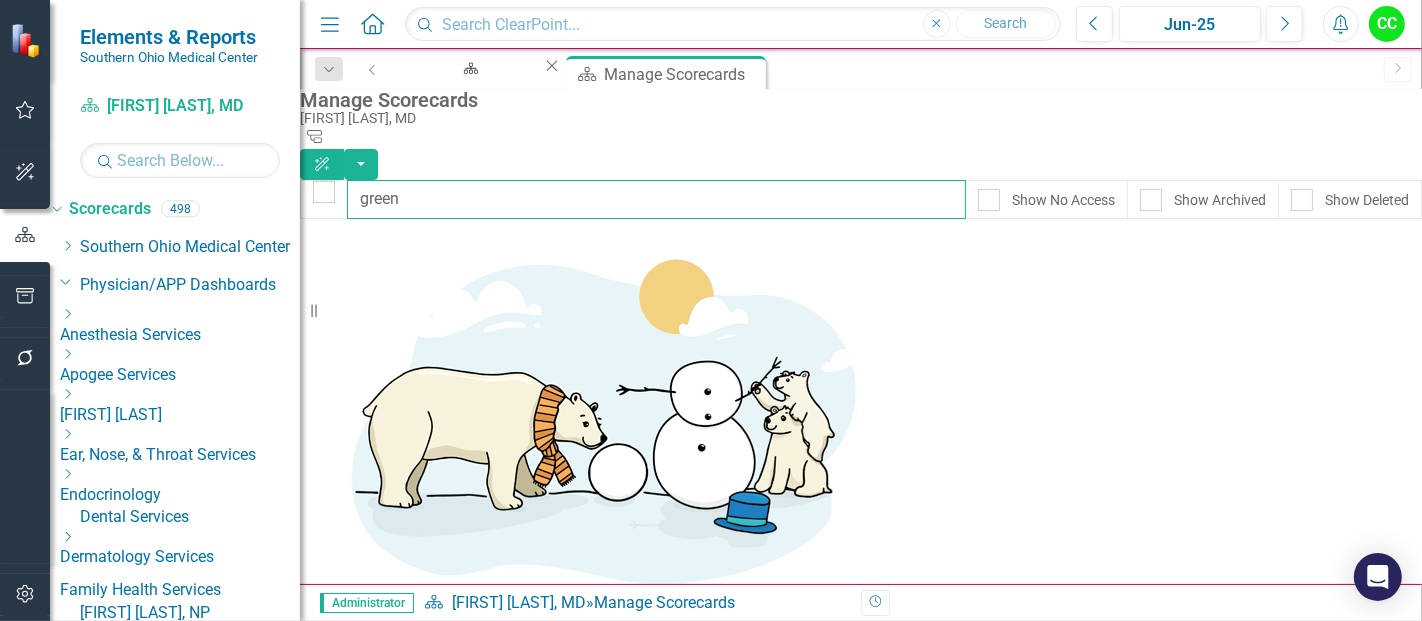 type on "green" 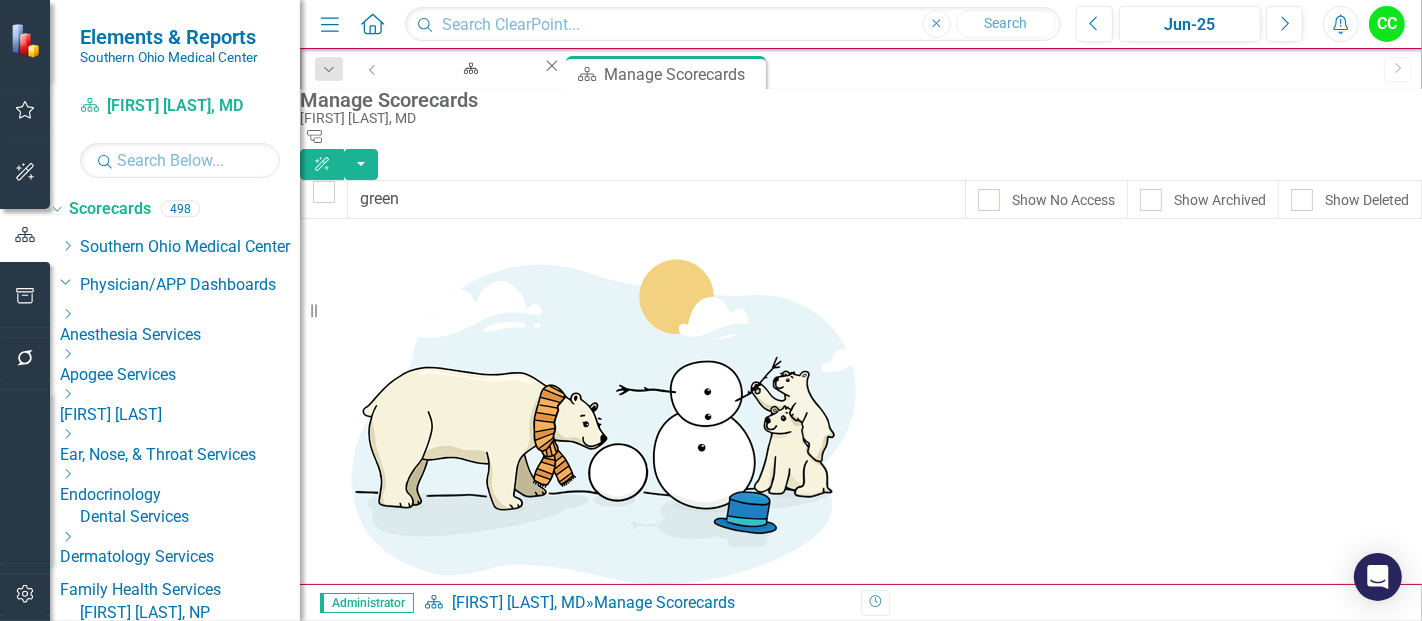 click on "Dropdown Menu" at bounding box center (345, 836) 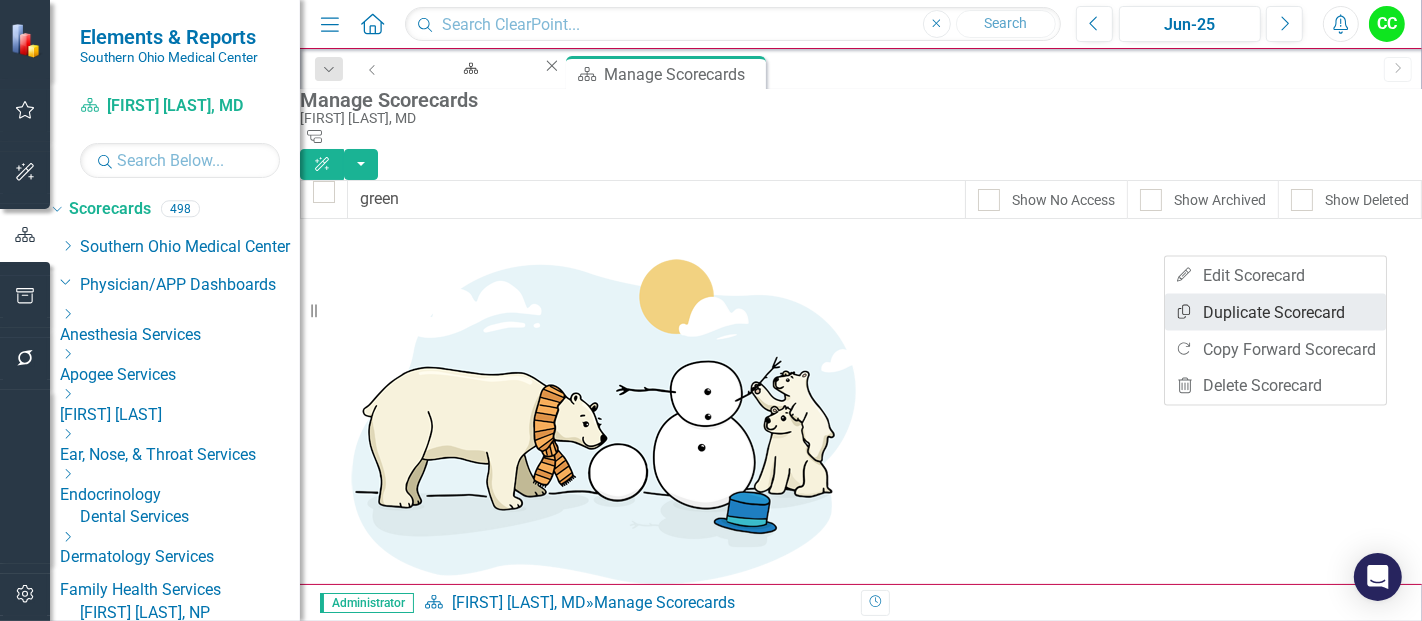 click on "Copy Duplicate Scorecard" at bounding box center [1275, 312] 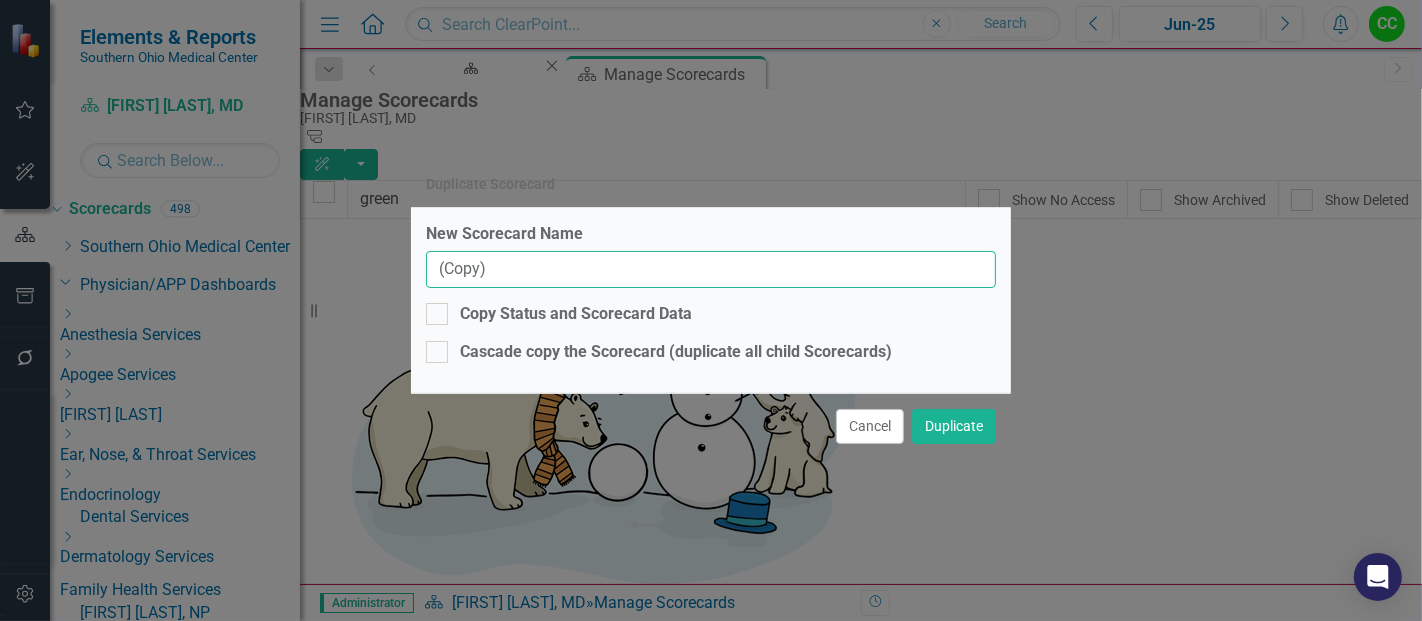 drag, startPoint x: 635, startPoint y: 274, endPoint x: 301, endPoint y: 293, distance: 334.53998 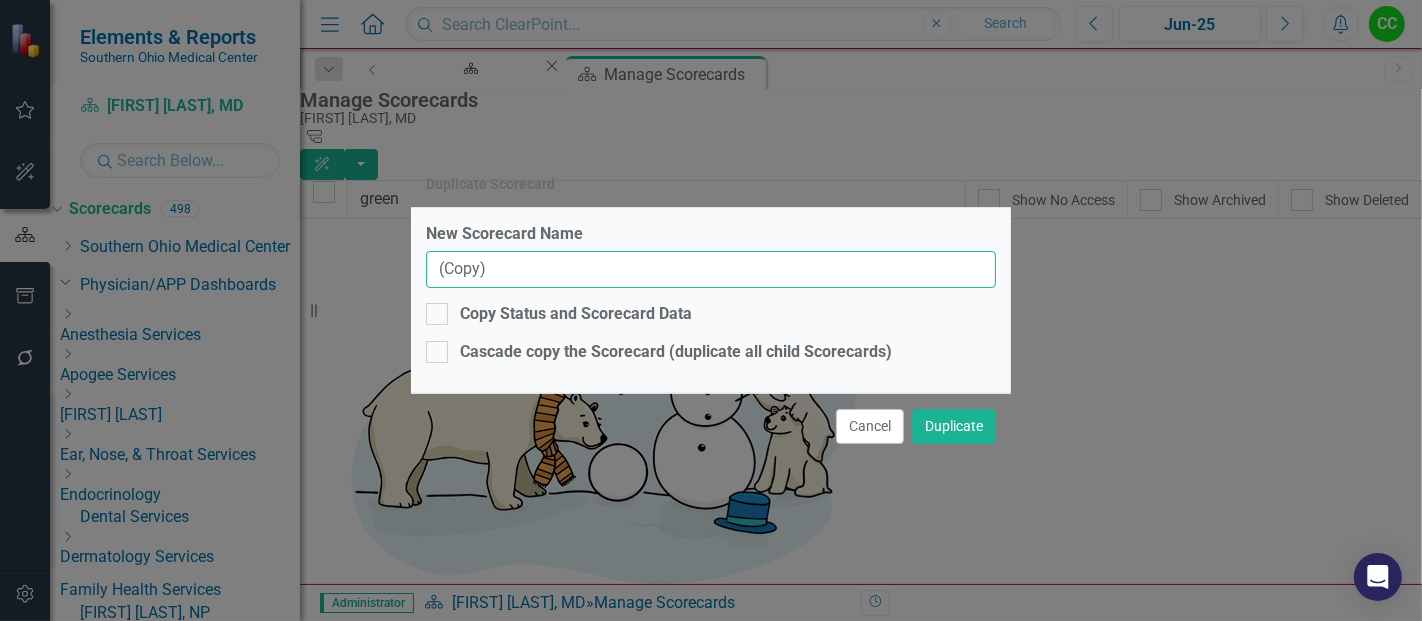 click on "Duplicate Scorecard New Scorecard Name Justin Greenlee, DO (Copy) Copy Status   and Scorecard Data Cascade copy the Scorecard (duplicate all child Scorecards) Cancel Duplicate" at bounding box center [711, 310] 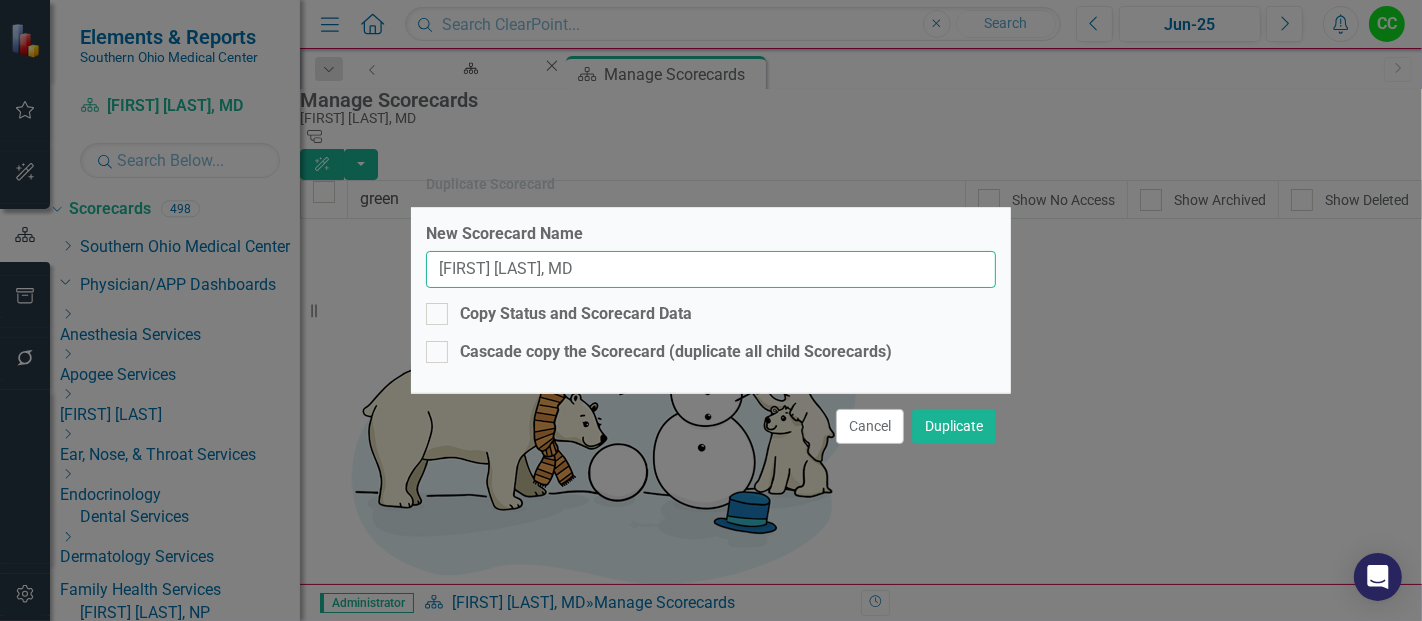 type on "Casey Wampler, MD" 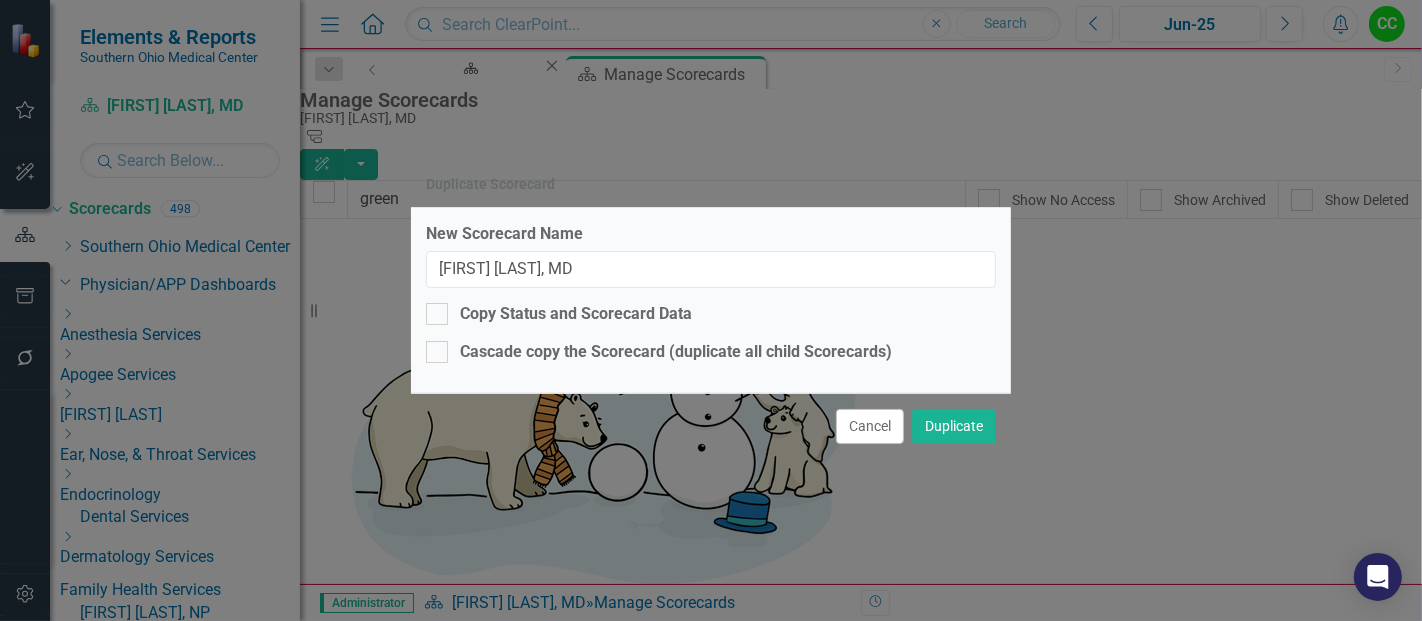 click on "New Scorecard Name Casey Wampler, MD Copy Status   and Scorecard Data Cascade copy the Scorecard (duplicate all child Scorecards)" at bounding box center [711, 300] 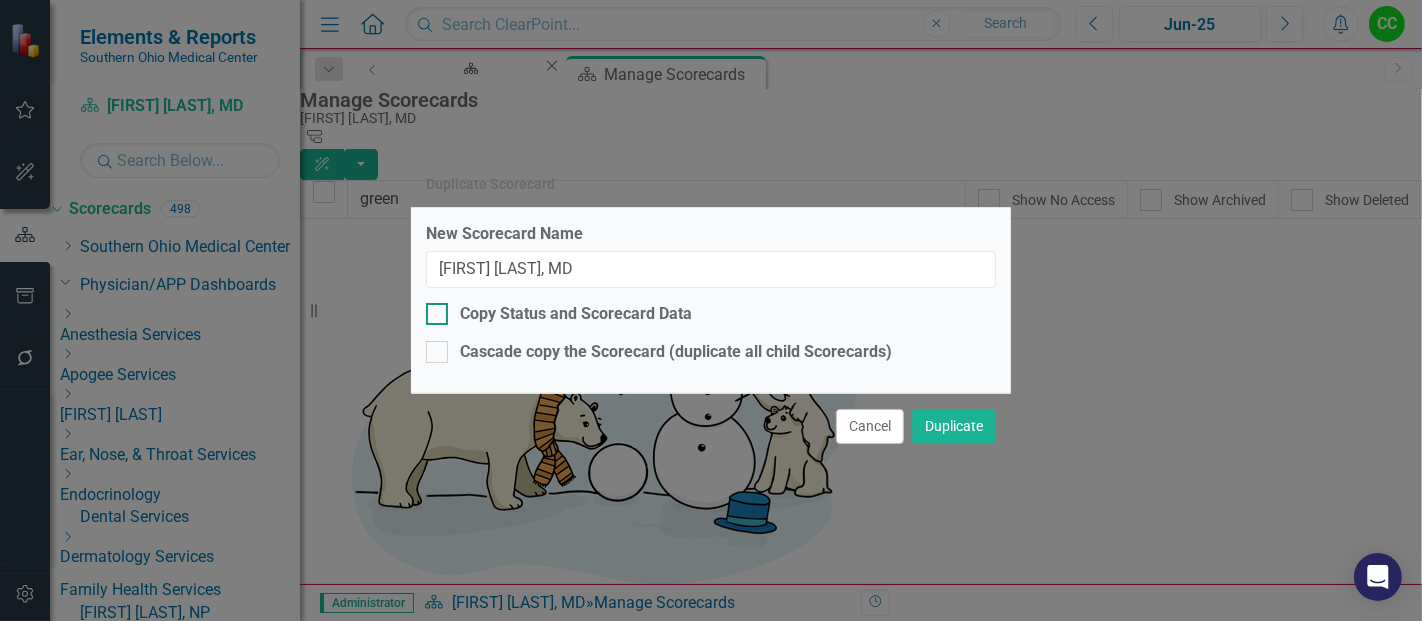 click at bounding box center [437, 314] 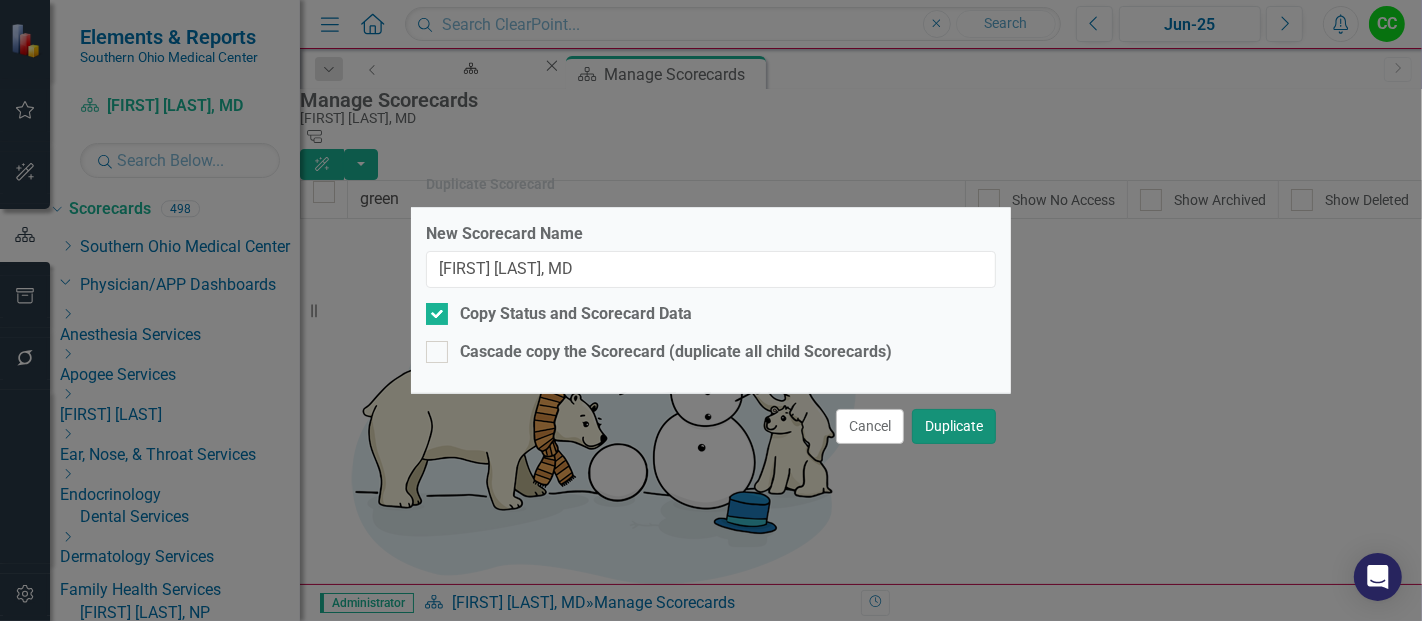 click on "Duplicate" at bounding box center [954, 426] 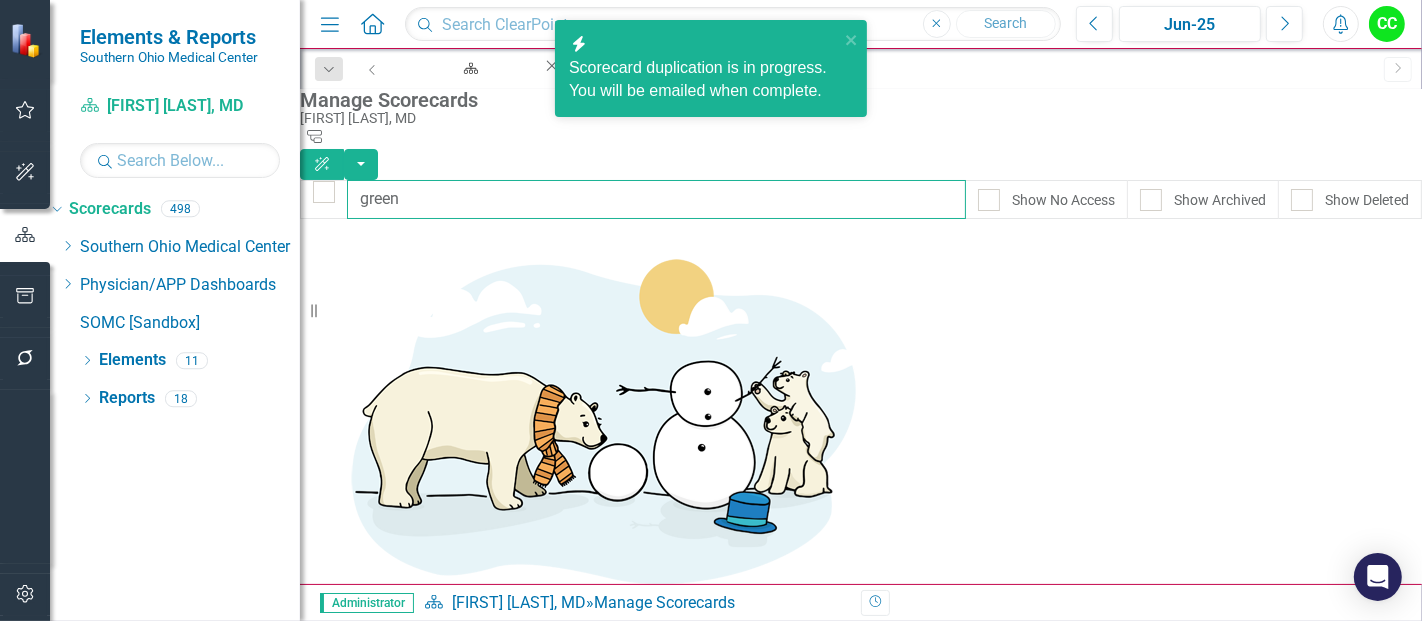 click on "green" at bounding box center (656, 199) 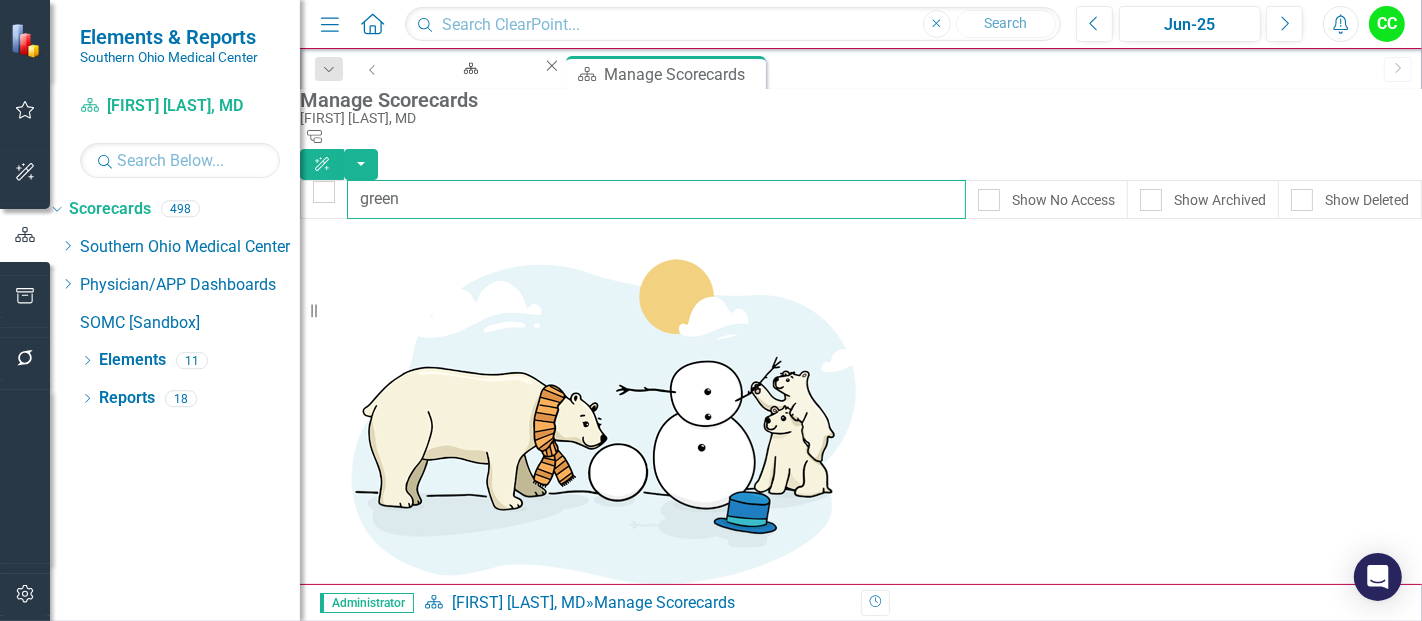 paste on "Casey Wampler, MD" 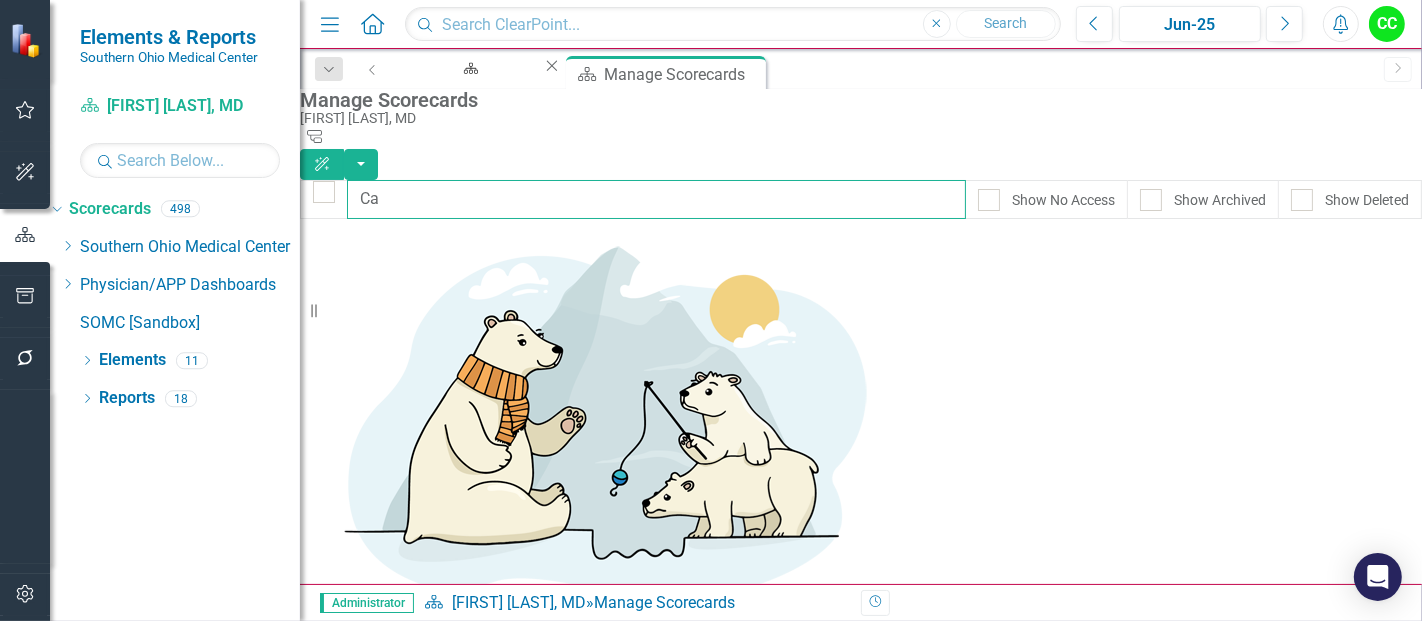 type on "C" 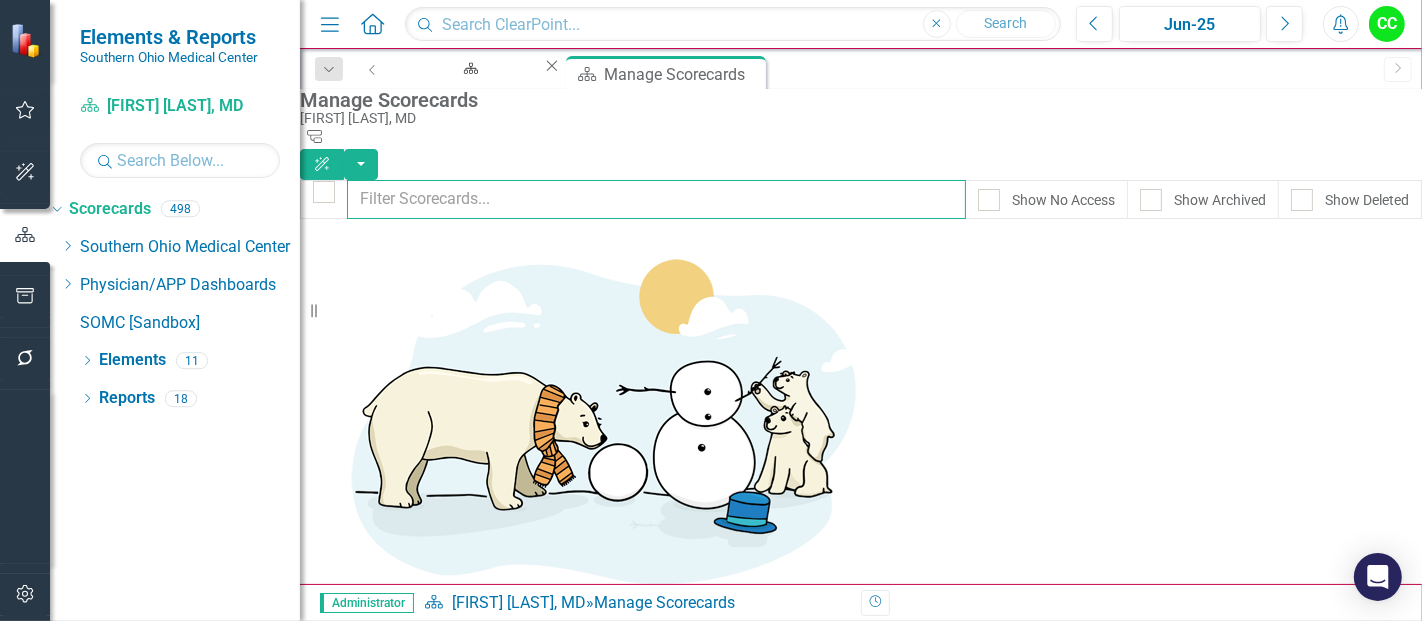 paste on "Casey Wampler, MD" 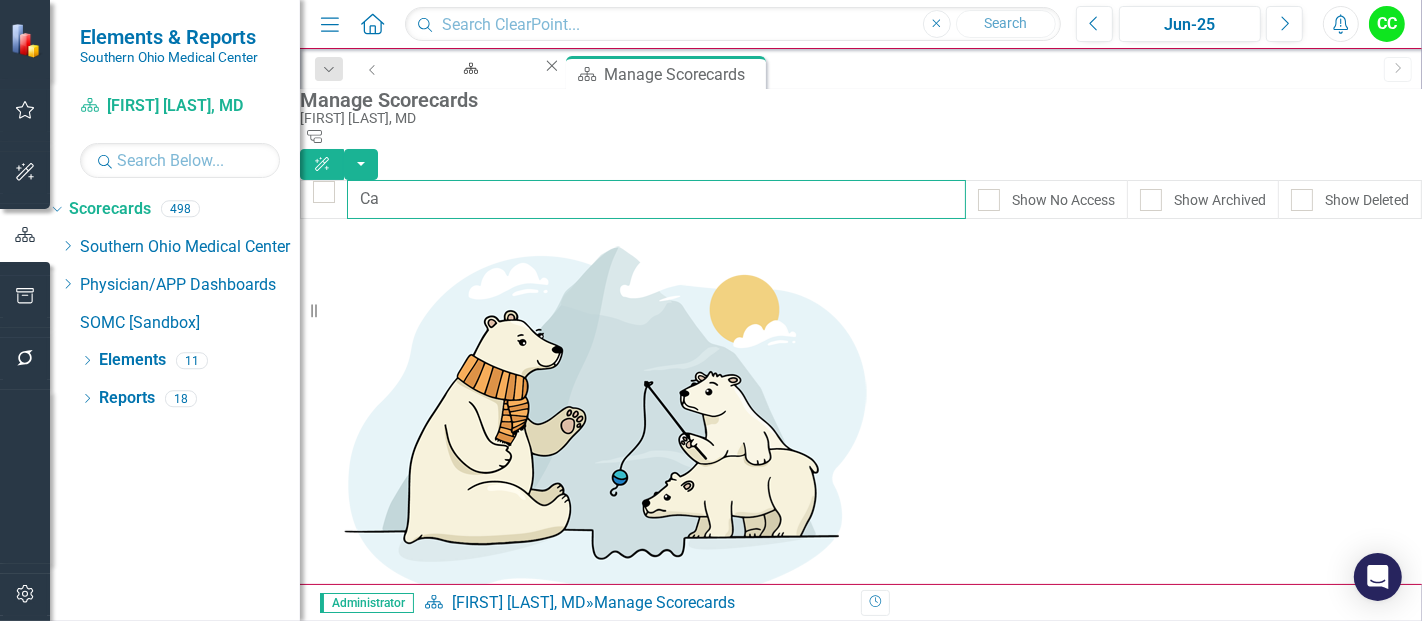 type on "C" 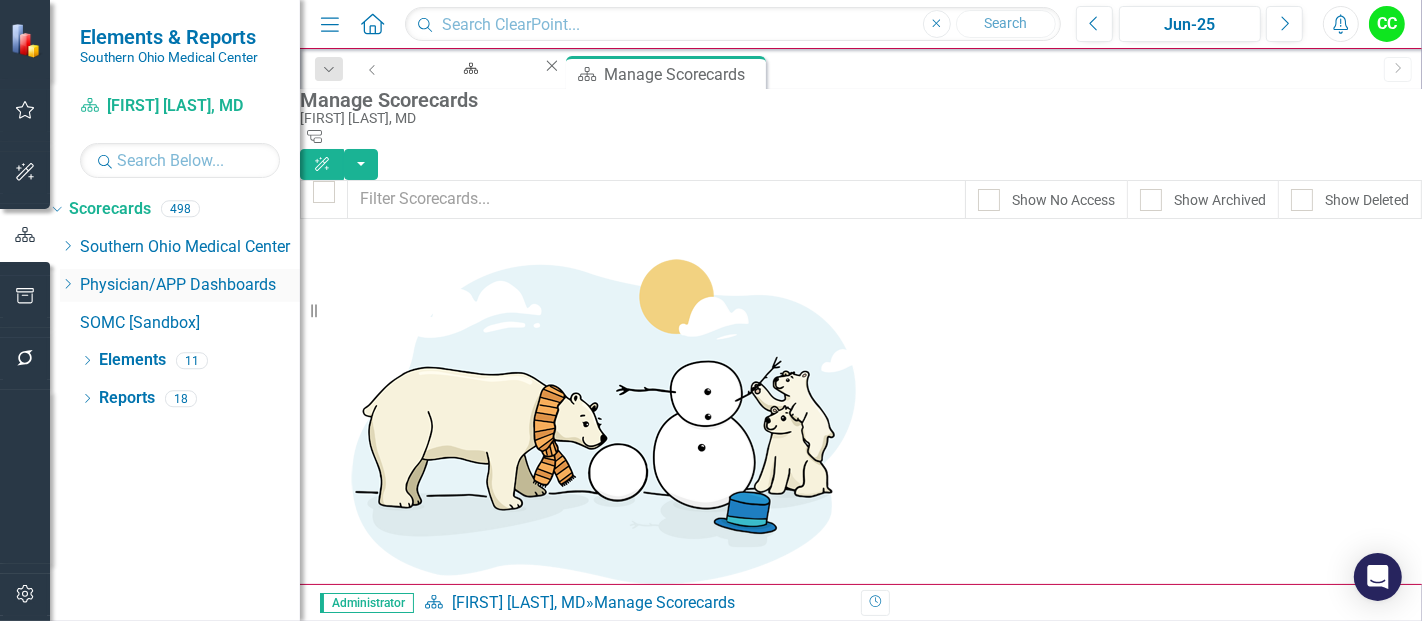 click 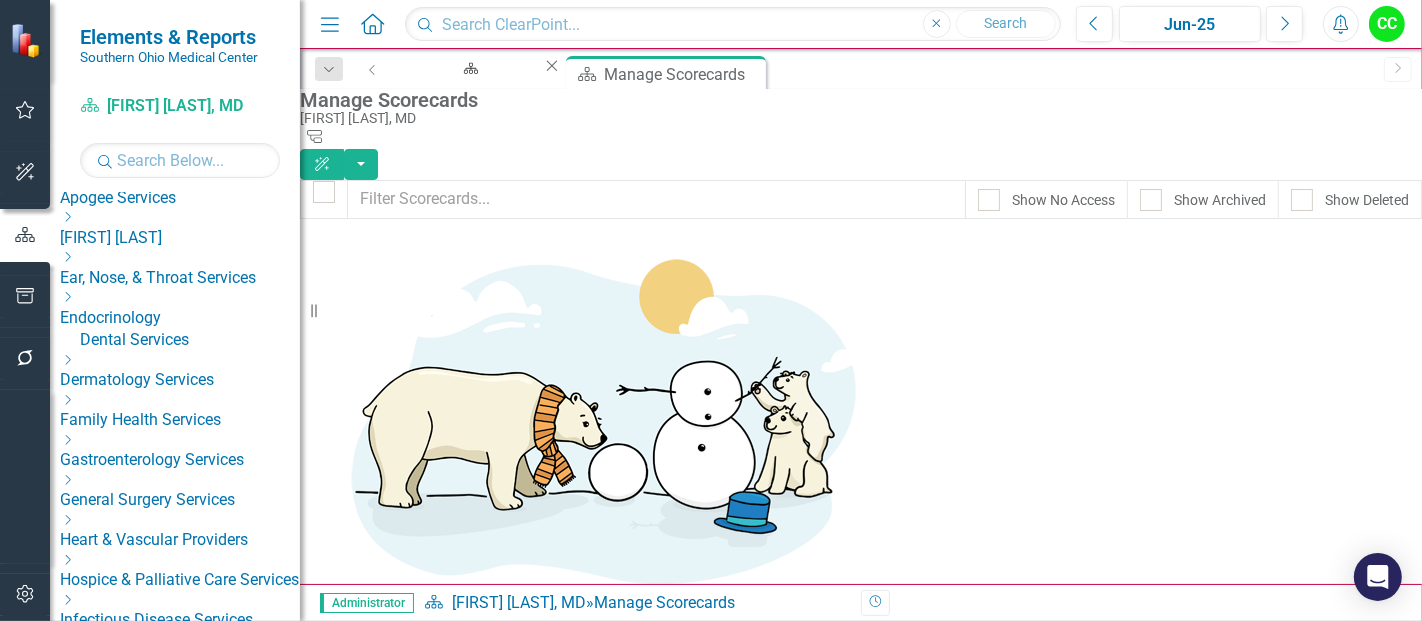 scroll, scrollTop: 180, scrollLeft: 0, axis: vertical 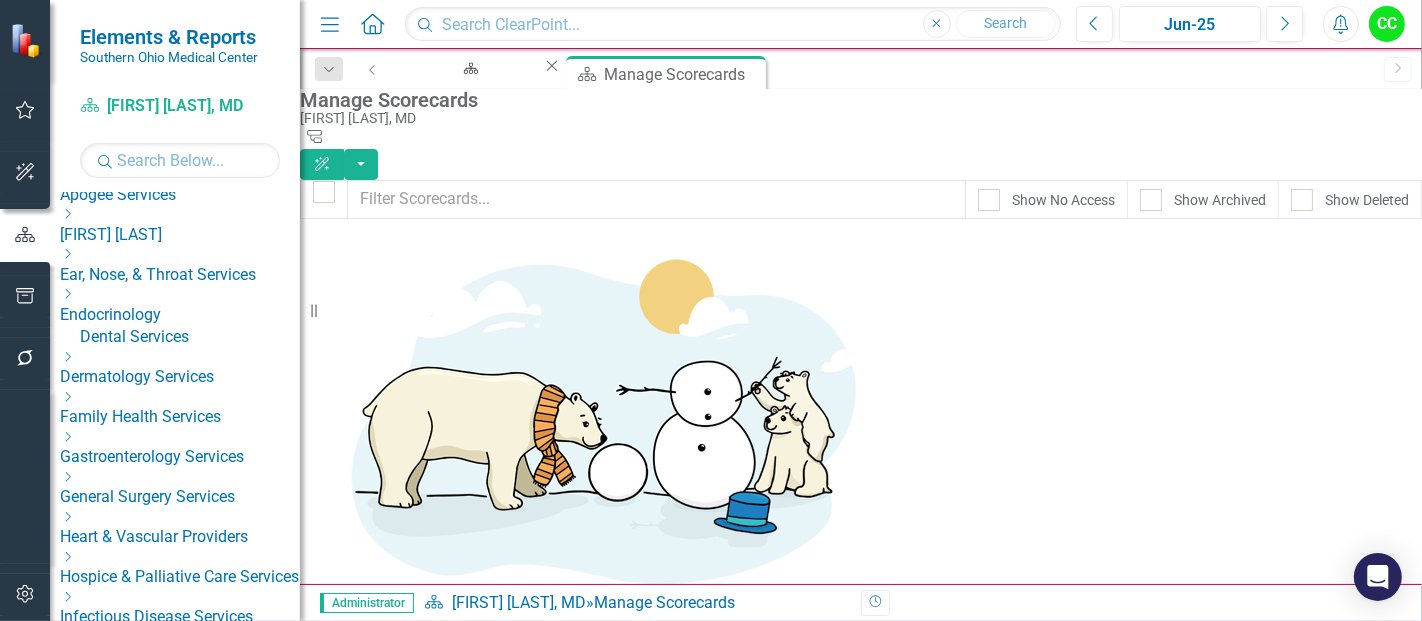 click on "Dropdown" 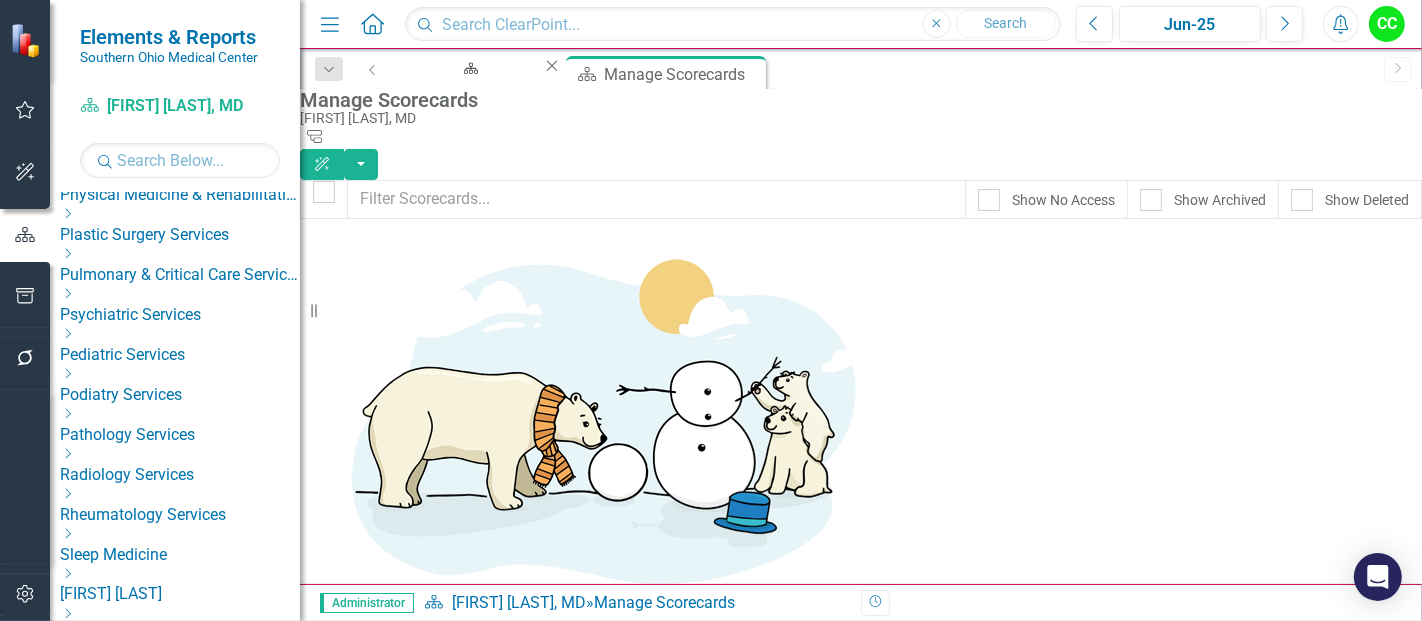 scroll, scrollTop: 2177, scrollLeft: 0, axis: vertical 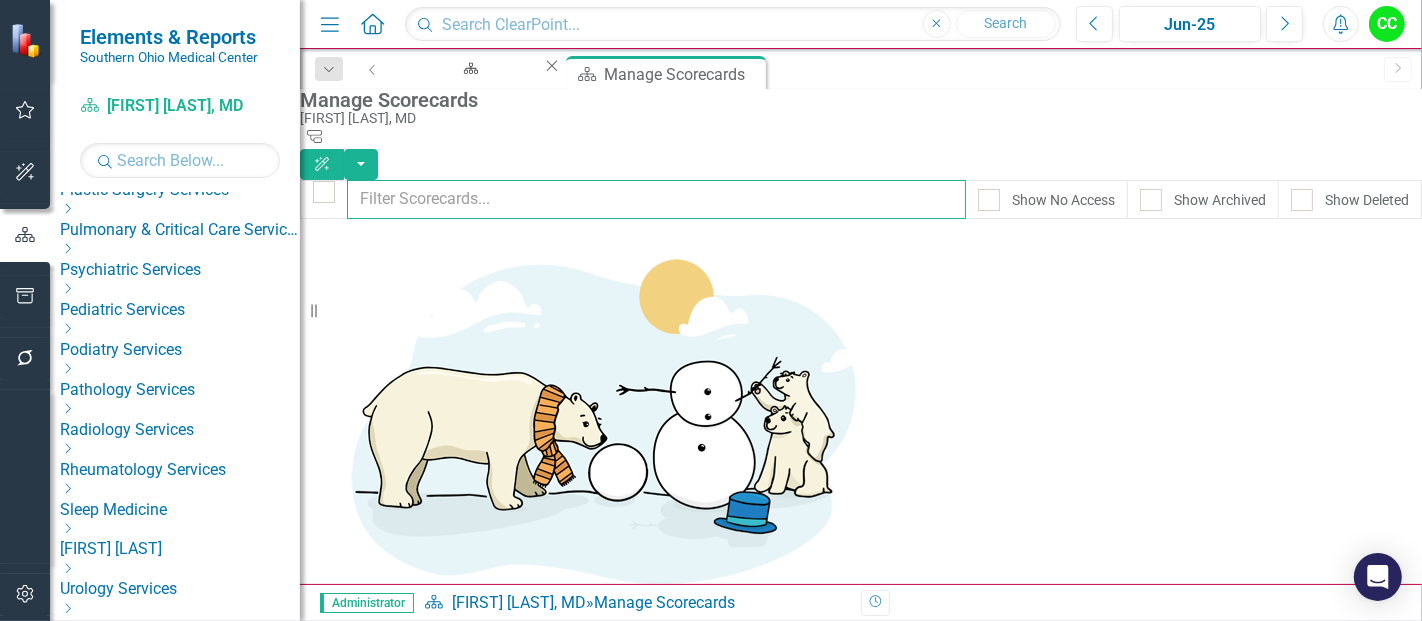 click at bounding box center (656, 199) 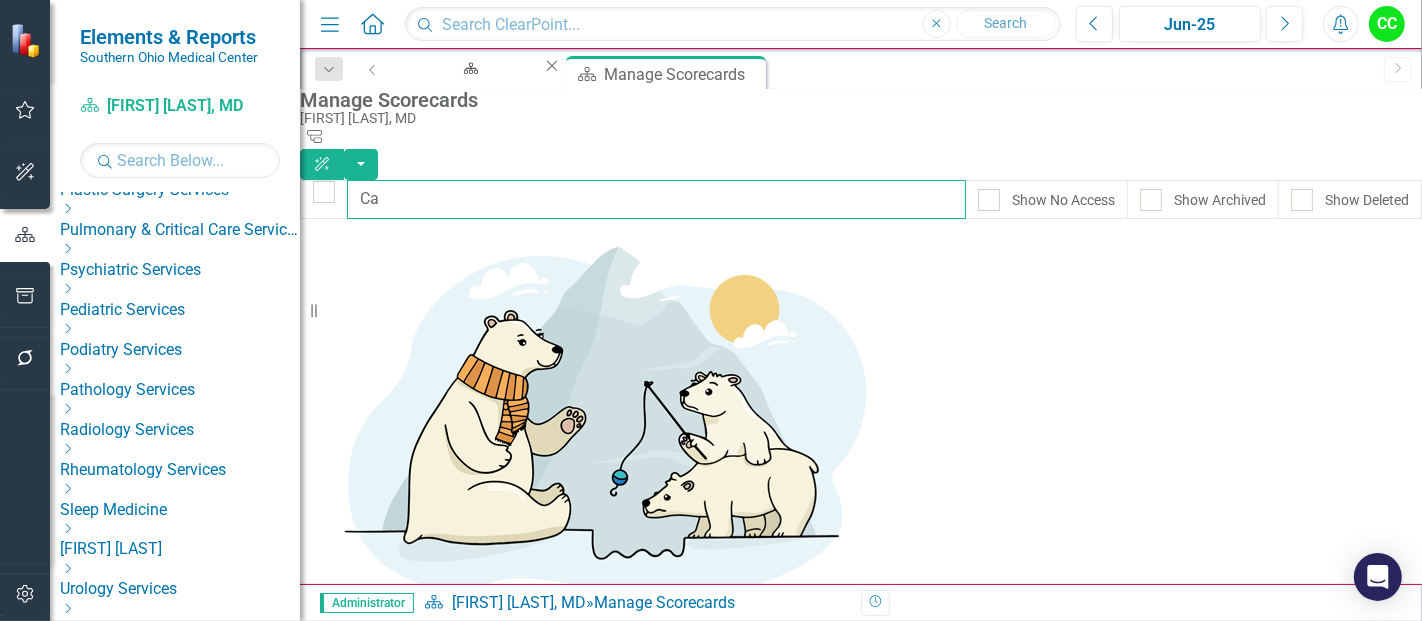 type on "C" 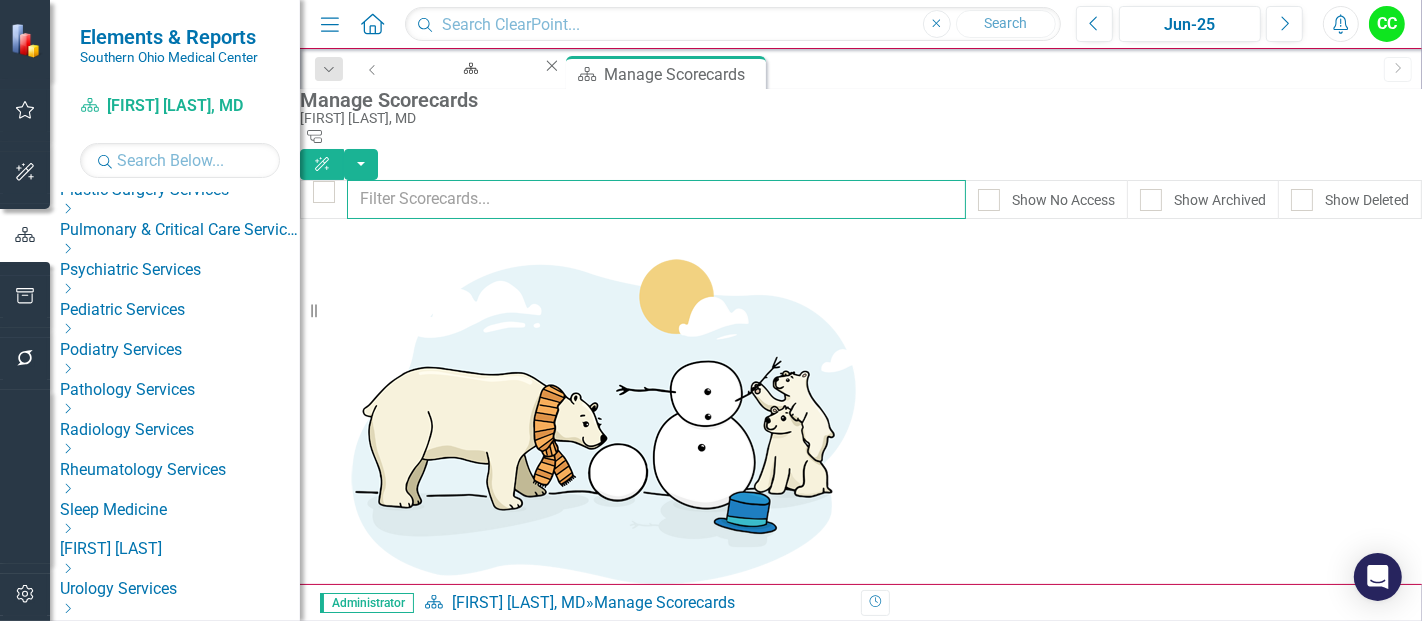 click at bounding box center [656, 199] 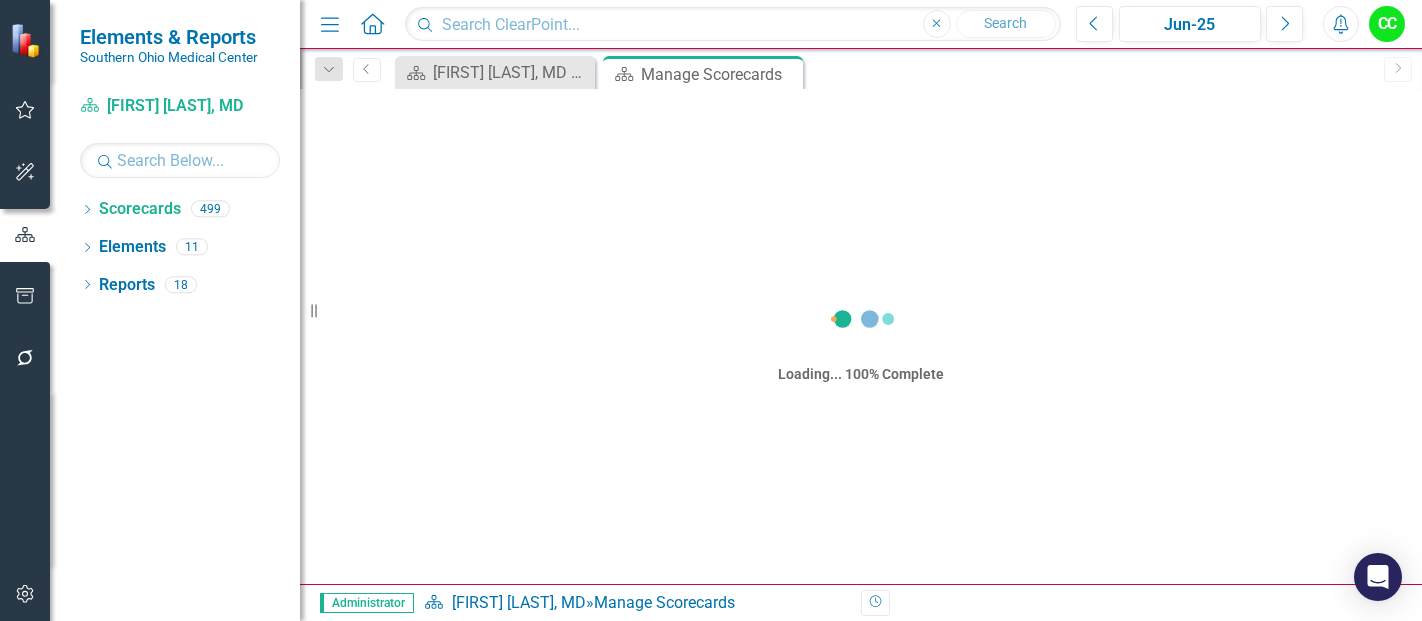 scroll, scrollTop: 0, scrollLeft: 0, axis: both 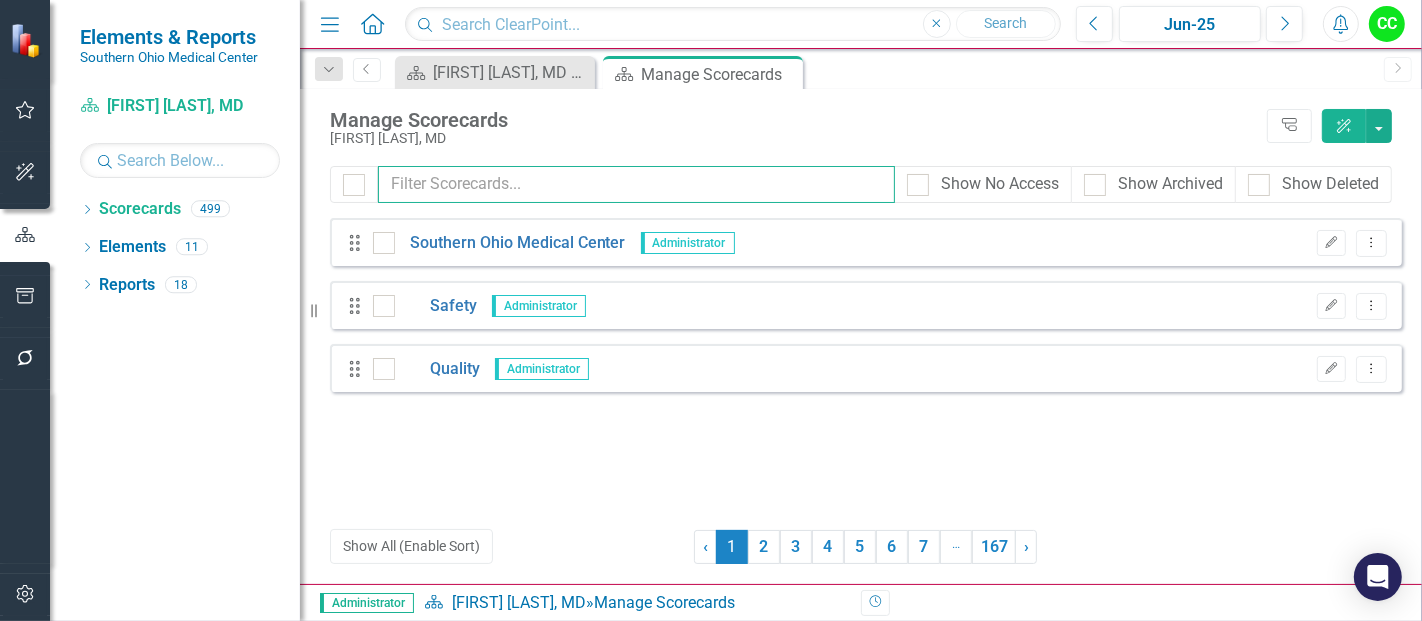 click at bounding box center [636, 184] 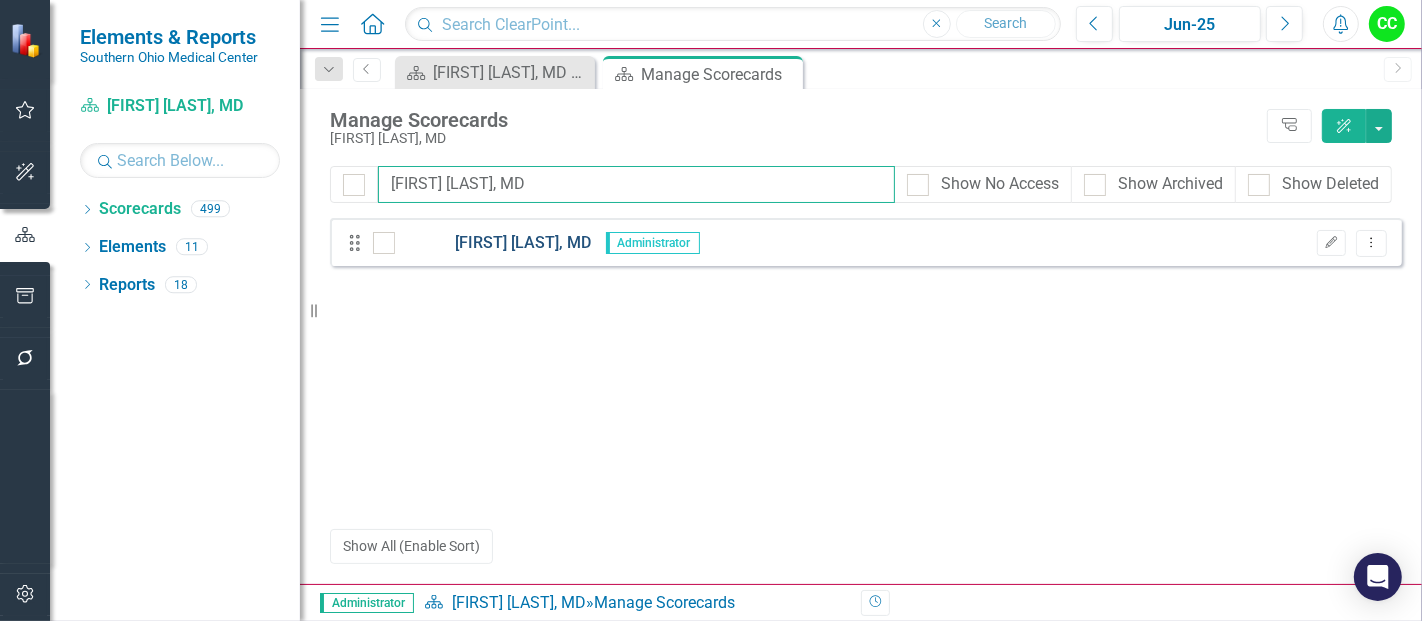 type on "[FIRST] [LAST], MD" 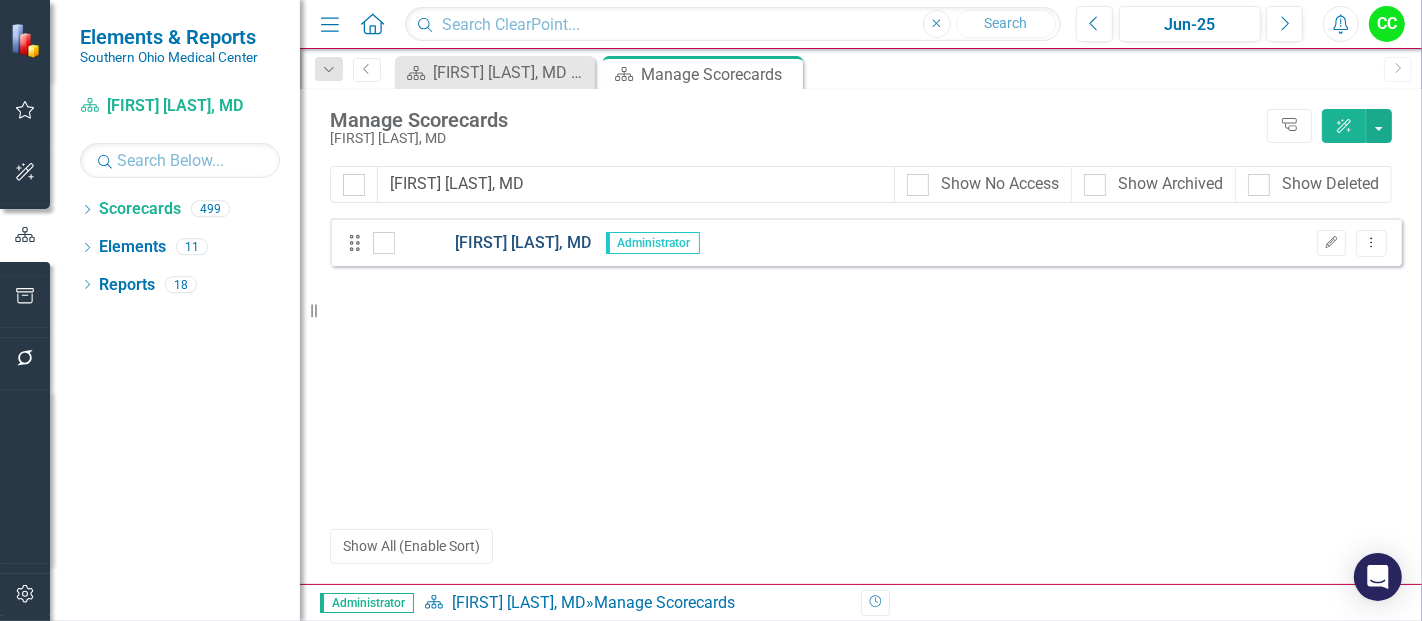 click on "[FIRST] [LAST], MD" at bounding box center (493, 243) 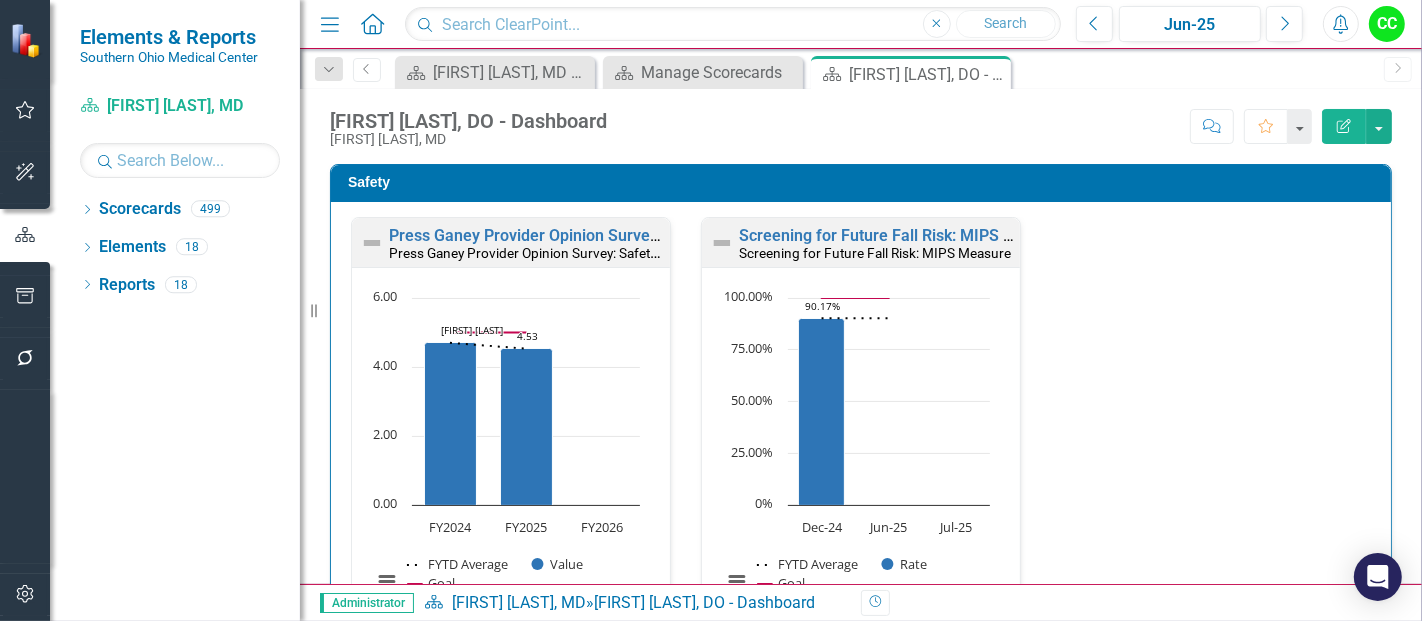 click on "Edit Report" 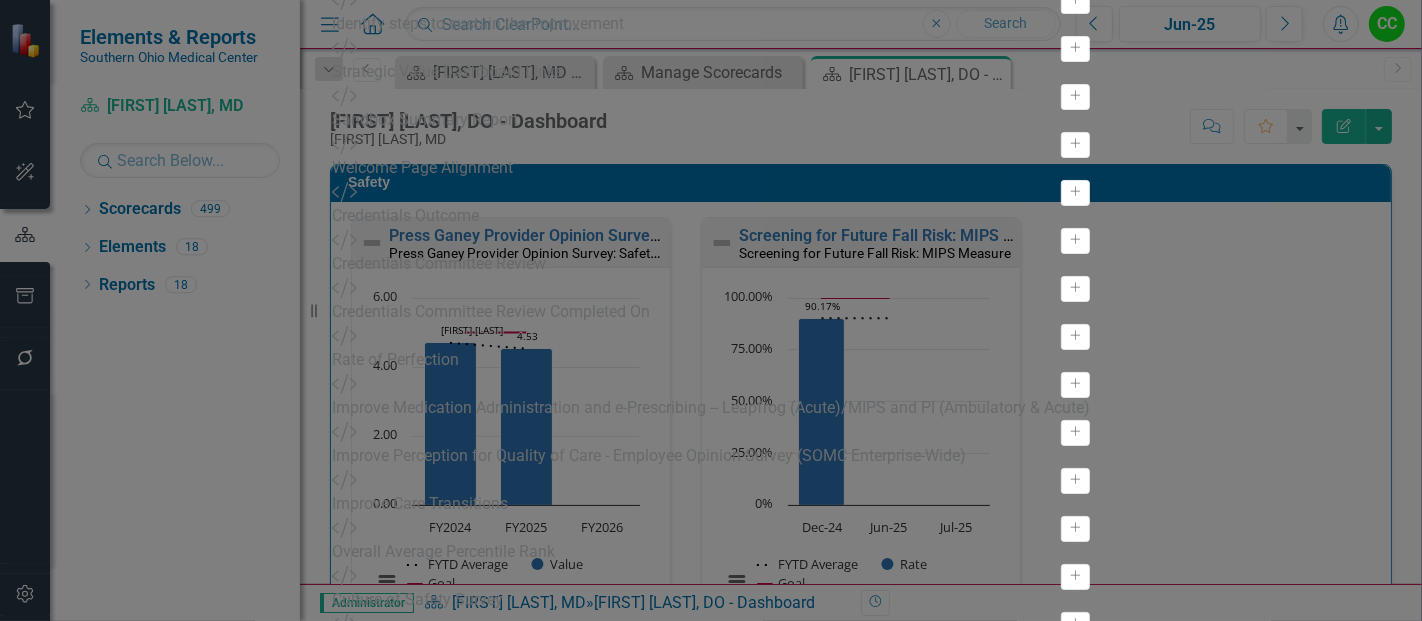 drag, startPoint x: 631, startPoint y: 78, endPoint x: 464, endPoint y: 58, distance: 168.19334 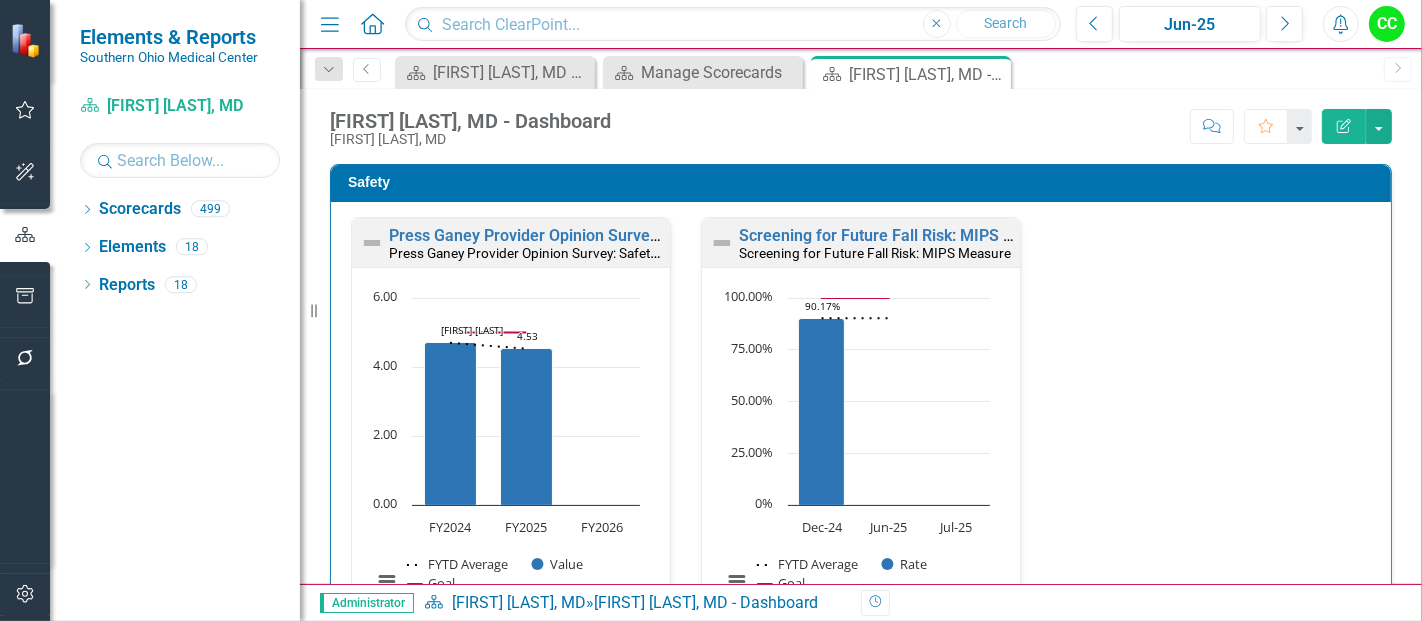 click on "Safety" at bounding box center (864, 182) 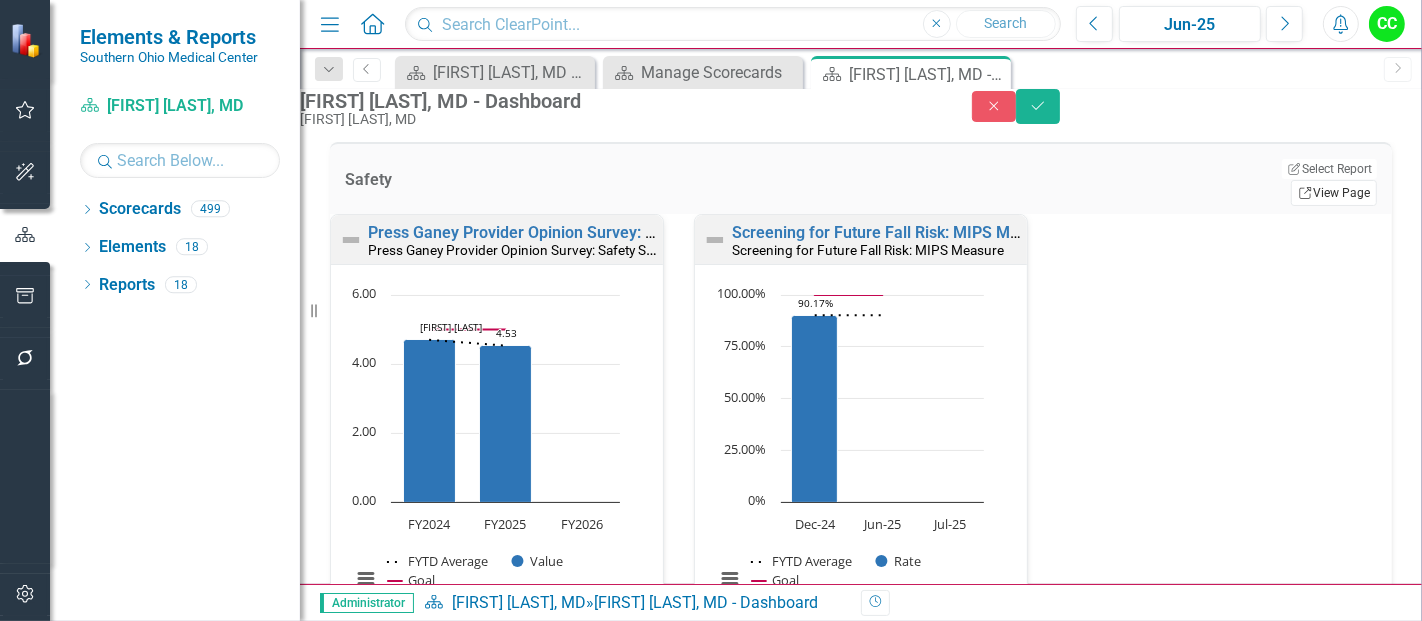 click on "Link  View Page" at bounding box center (1334, 193) 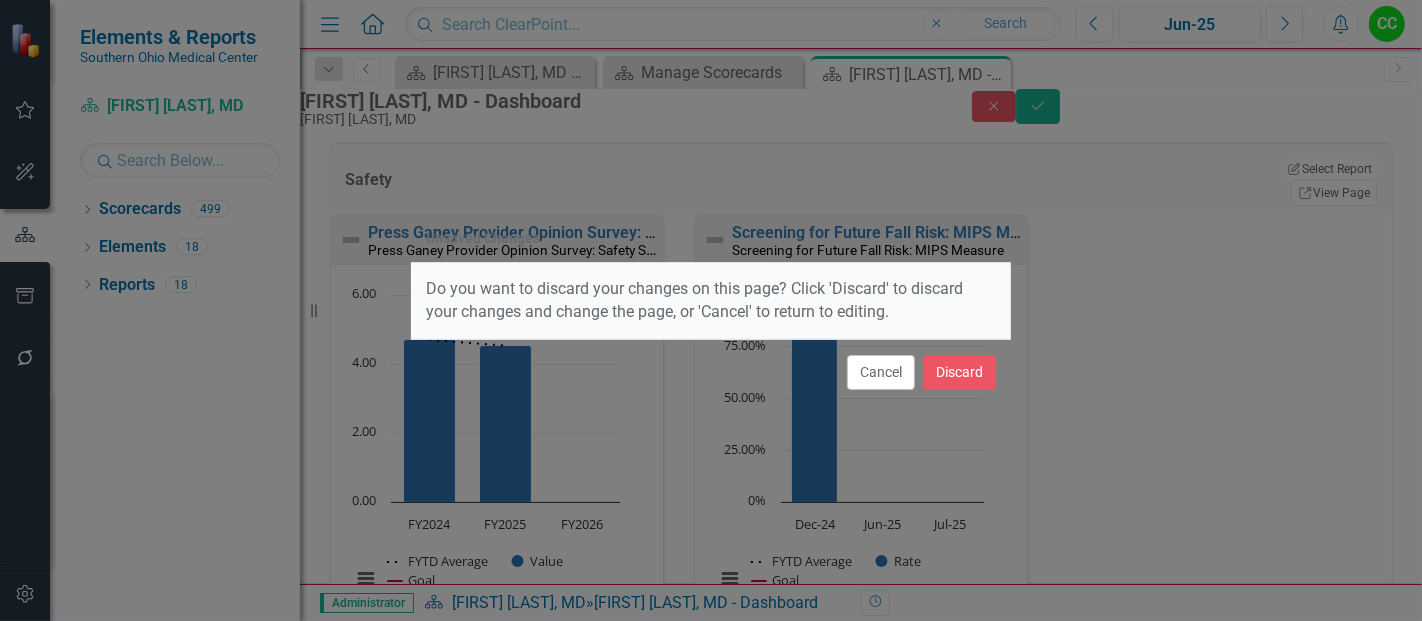 click on "Cancel Discard" at bounding box center [711, 372] 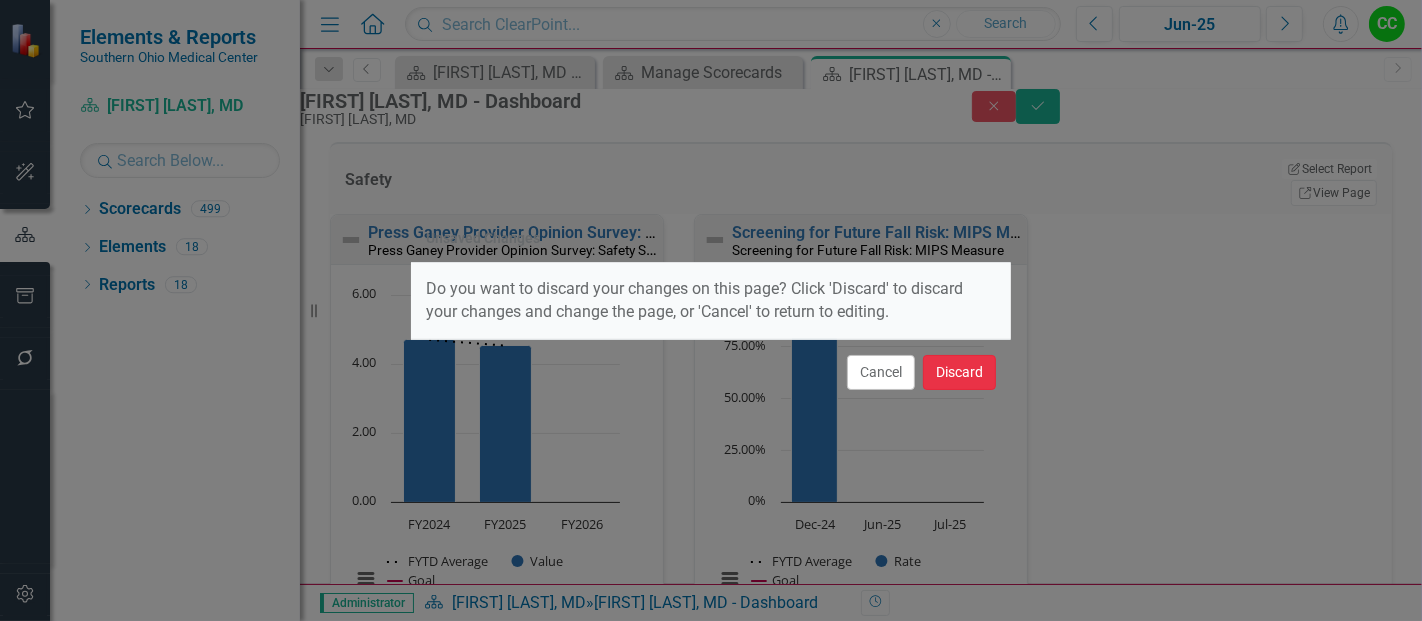 click on "Discard" at bounding box center (959, 372) 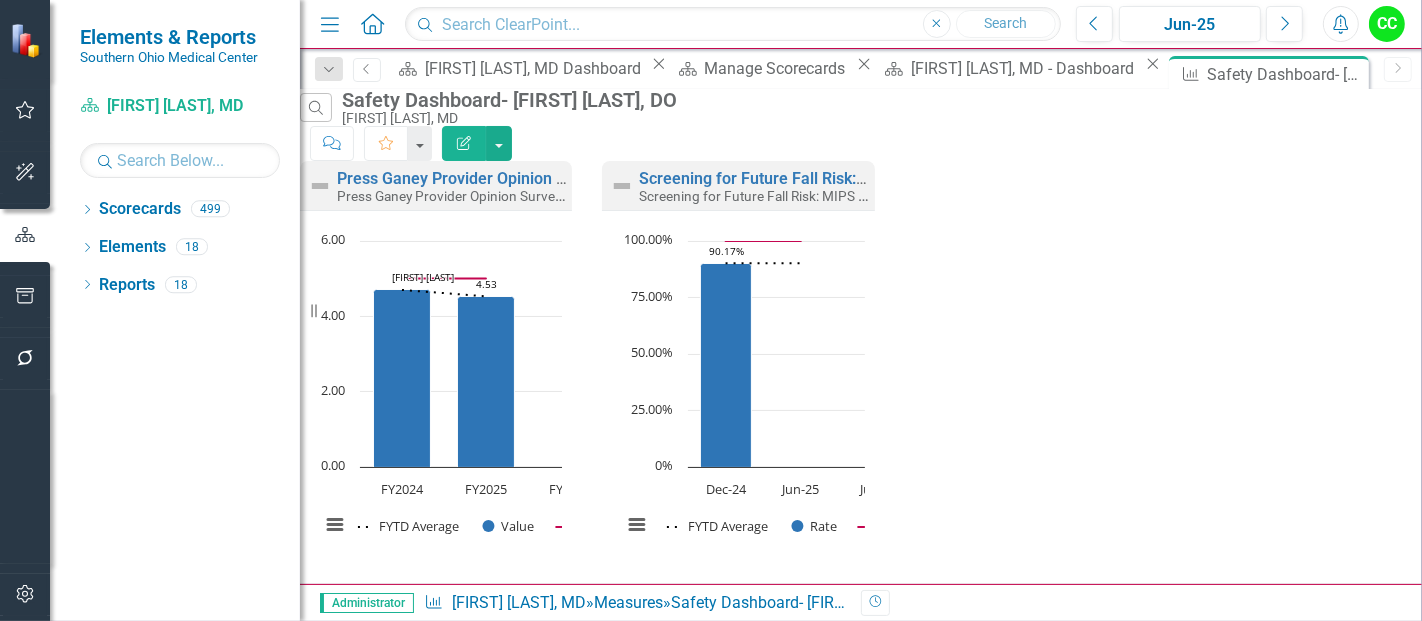 click on "Edit Report" 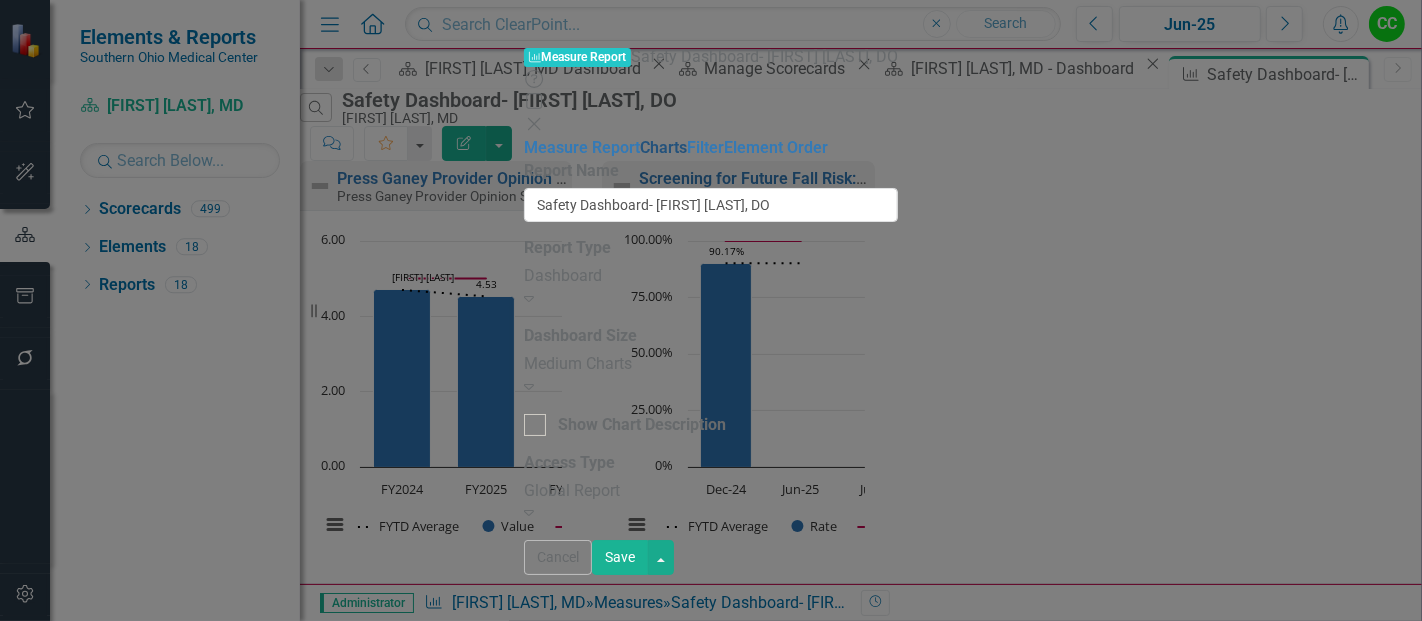 click on "Charts" at bounding box center (663, 147) 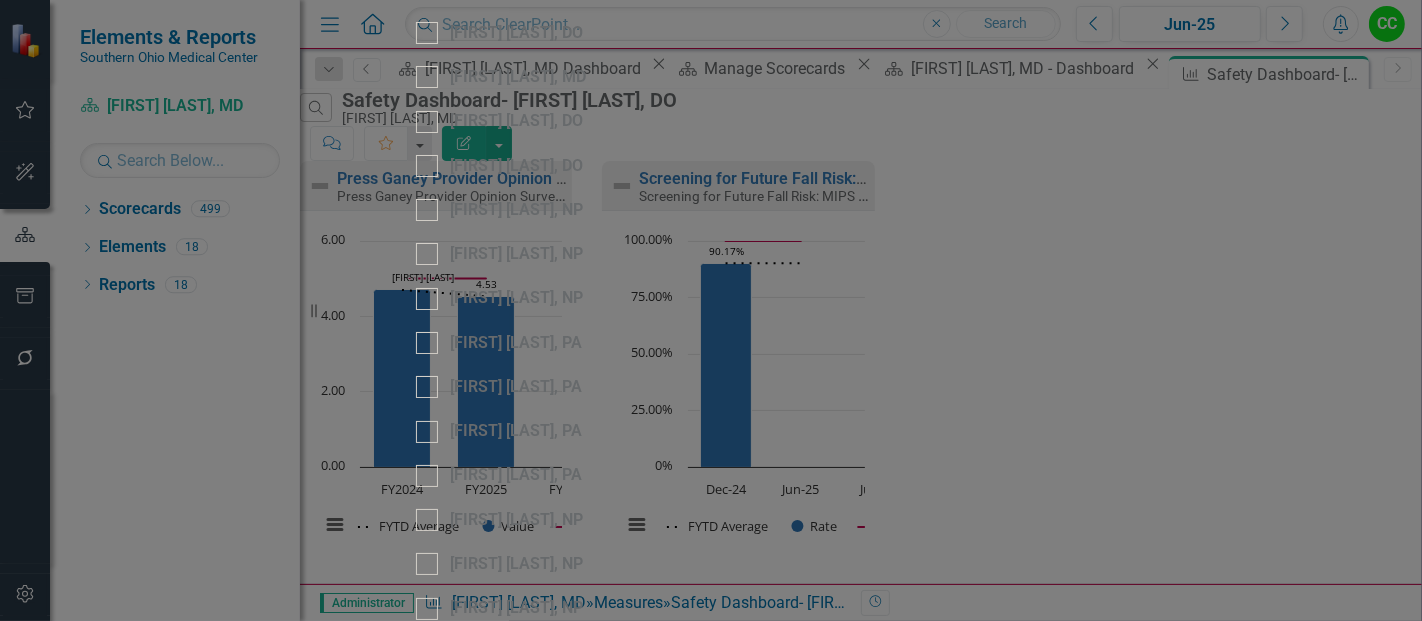 click on "Measure Report" at bounding box center (474, -11195) 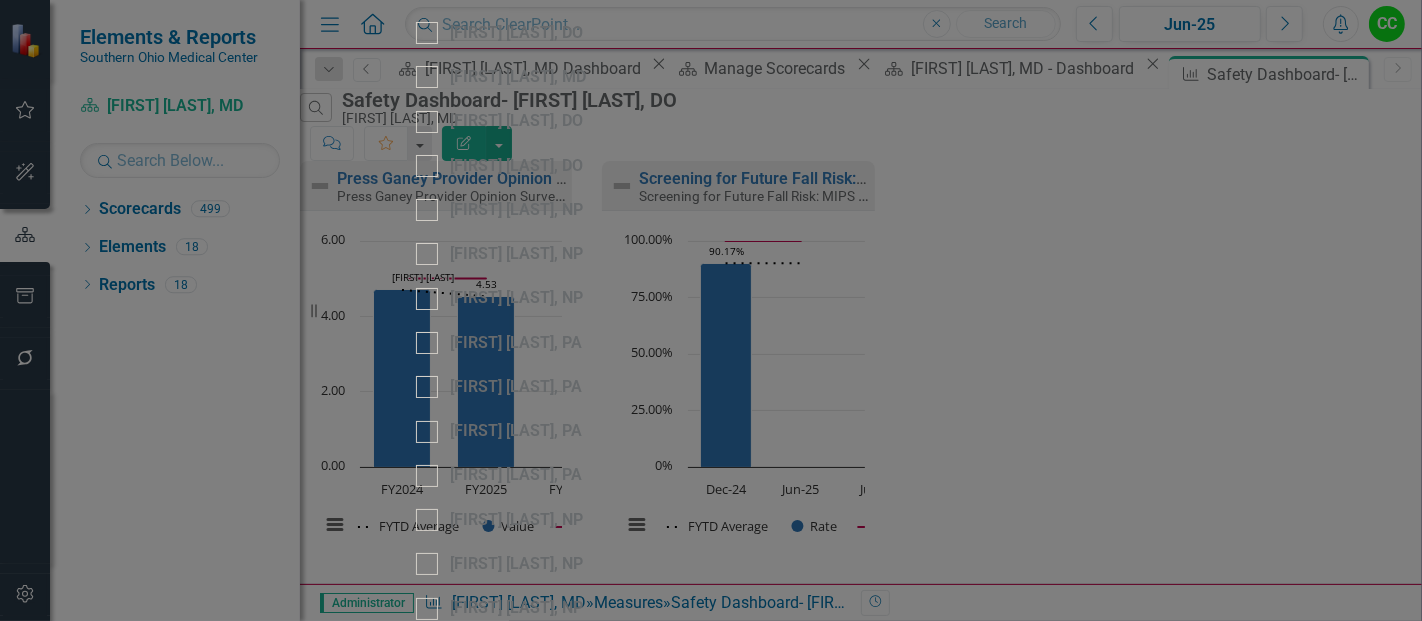 drag, startPoint x: 722, startPoint y: 116, endPoint x: 568, endPoint y: 119, distance: 154.02922 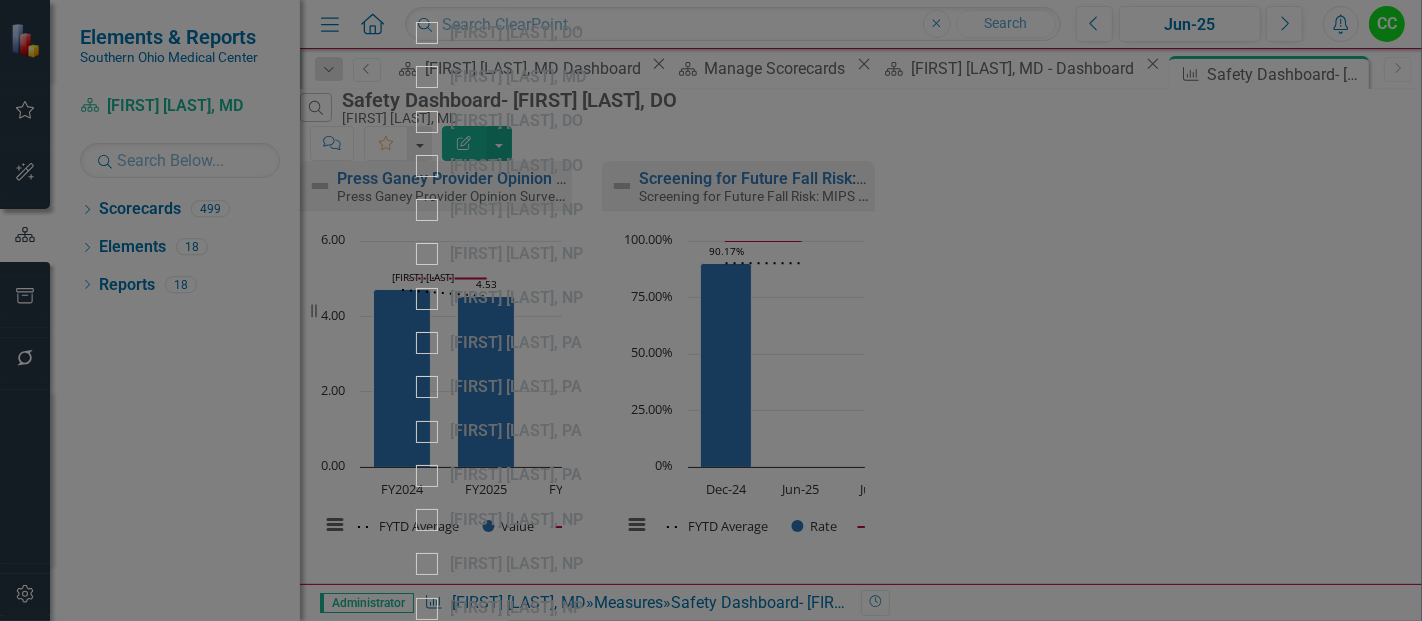 type on "Safety Dashboard- Casey Wampler, MD" 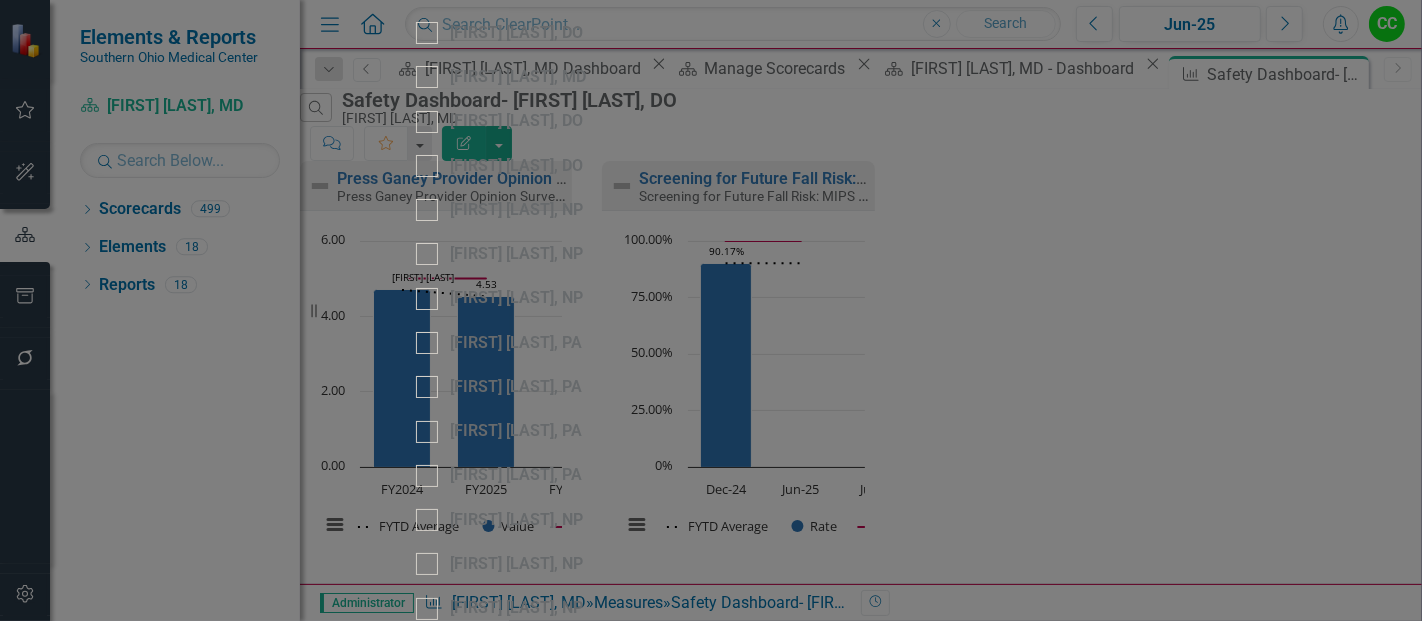 click on "Save" at bounding box center [512, 11900] 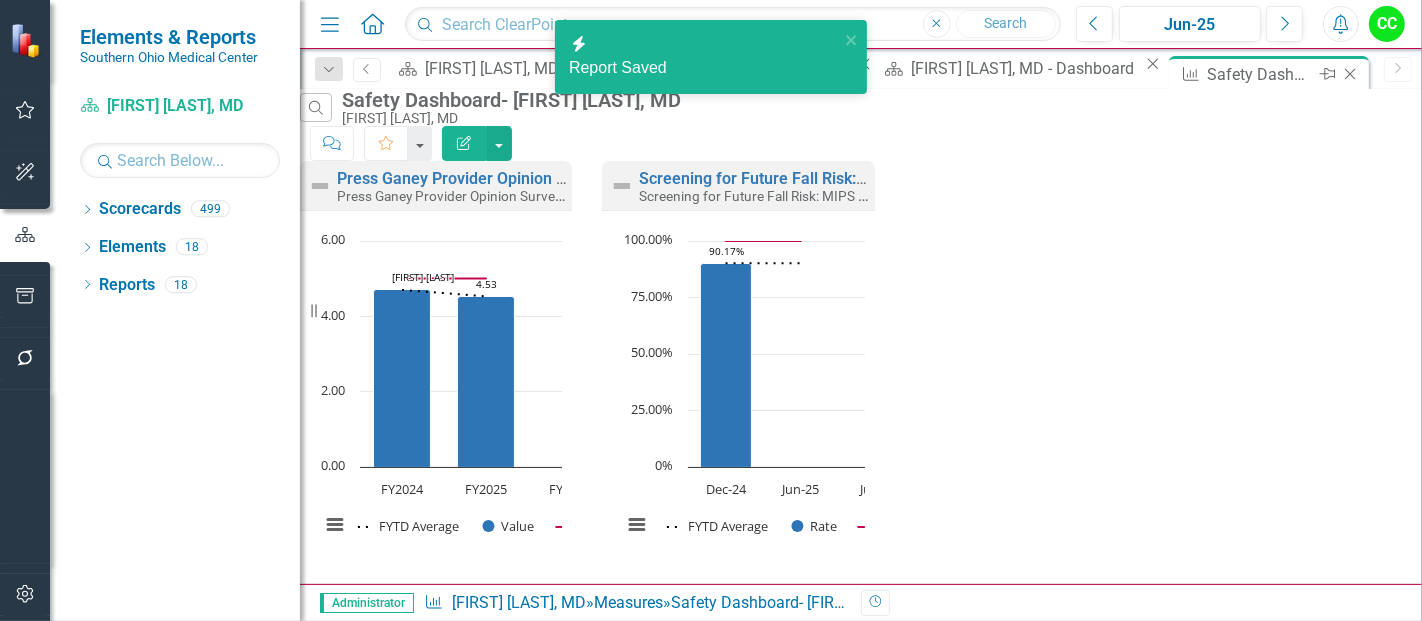 click on "Close" 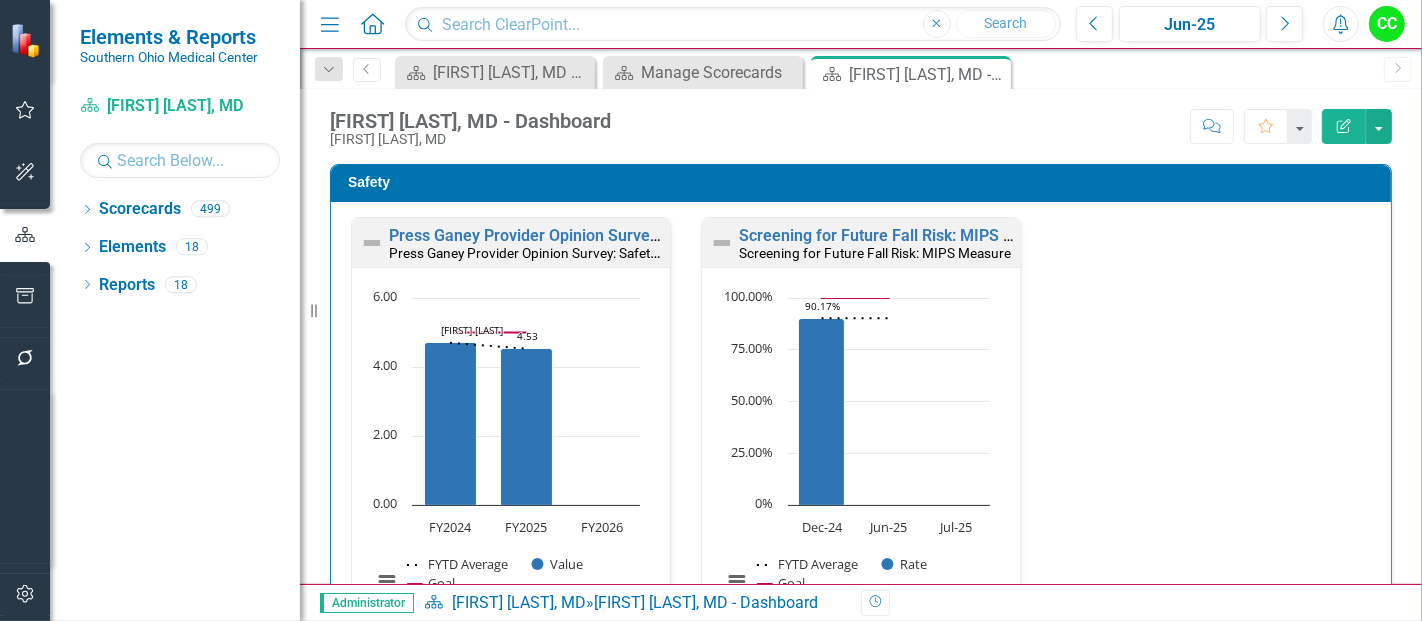 click on "Quality" at bounding box center (864, 757) 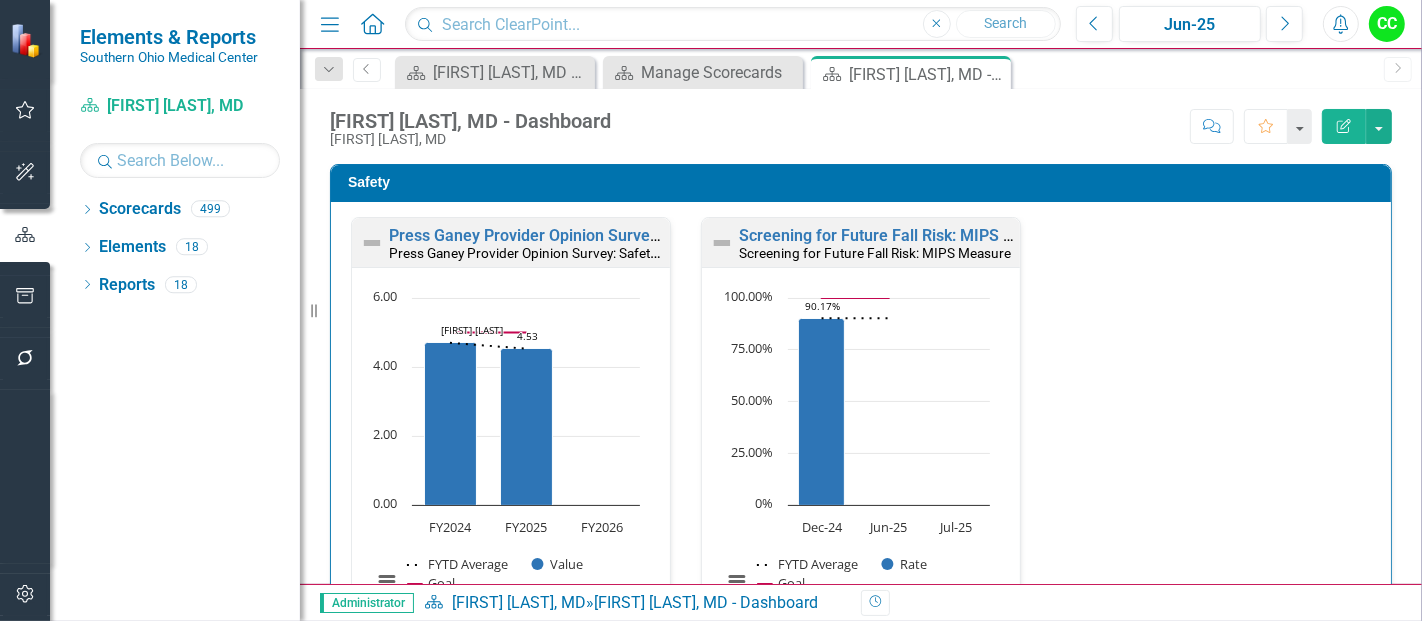 click on "Quality" at bounding box center [864, 757] 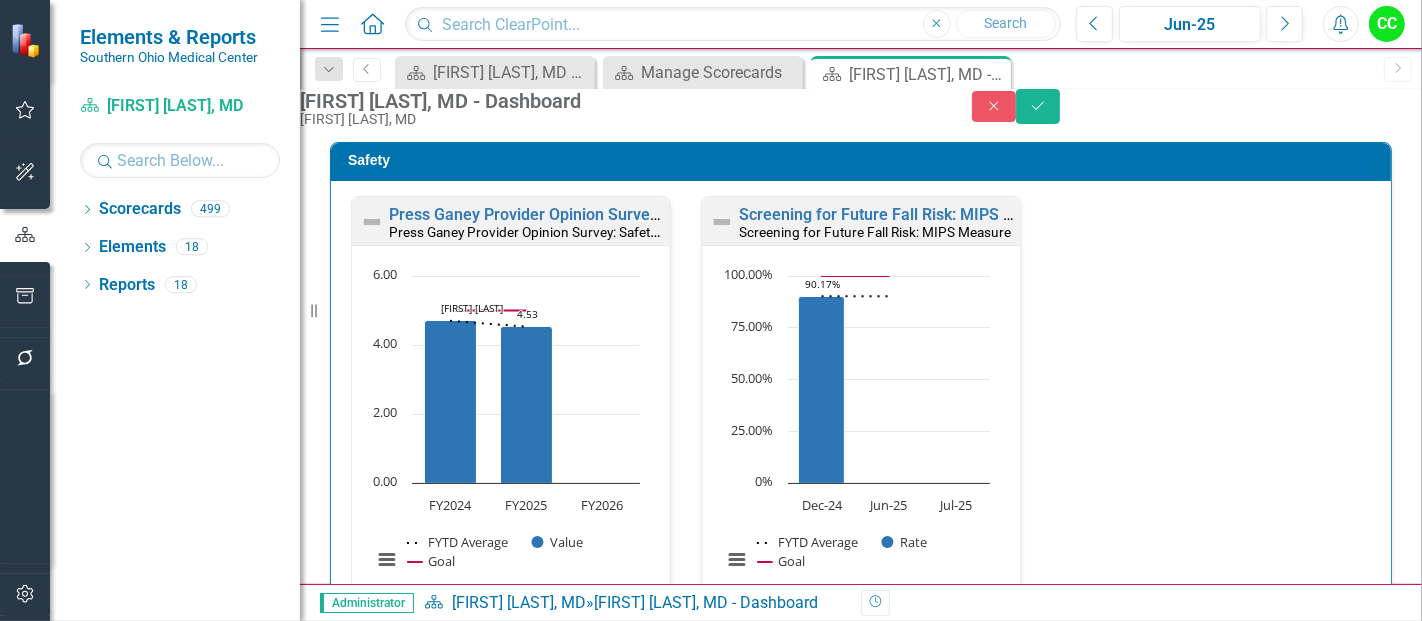 click on "Quality" at bounding box center [864, 735] 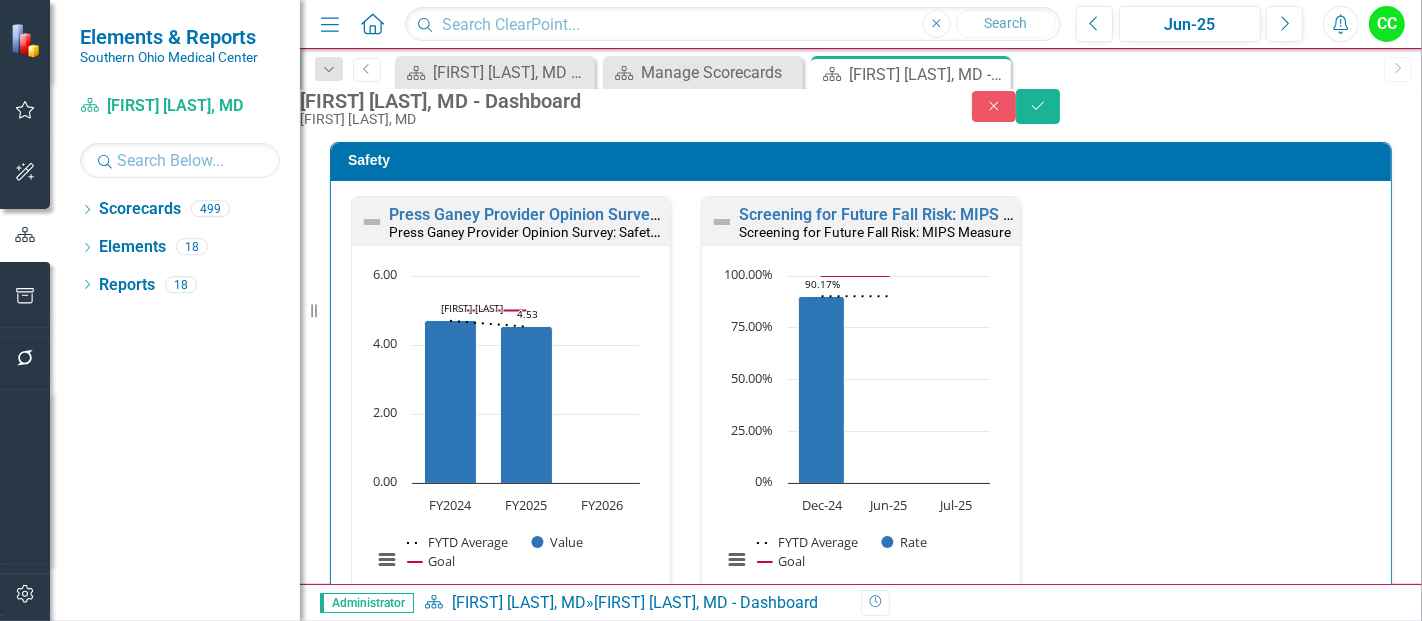click on "Quality" at bounding box center (864, 735) 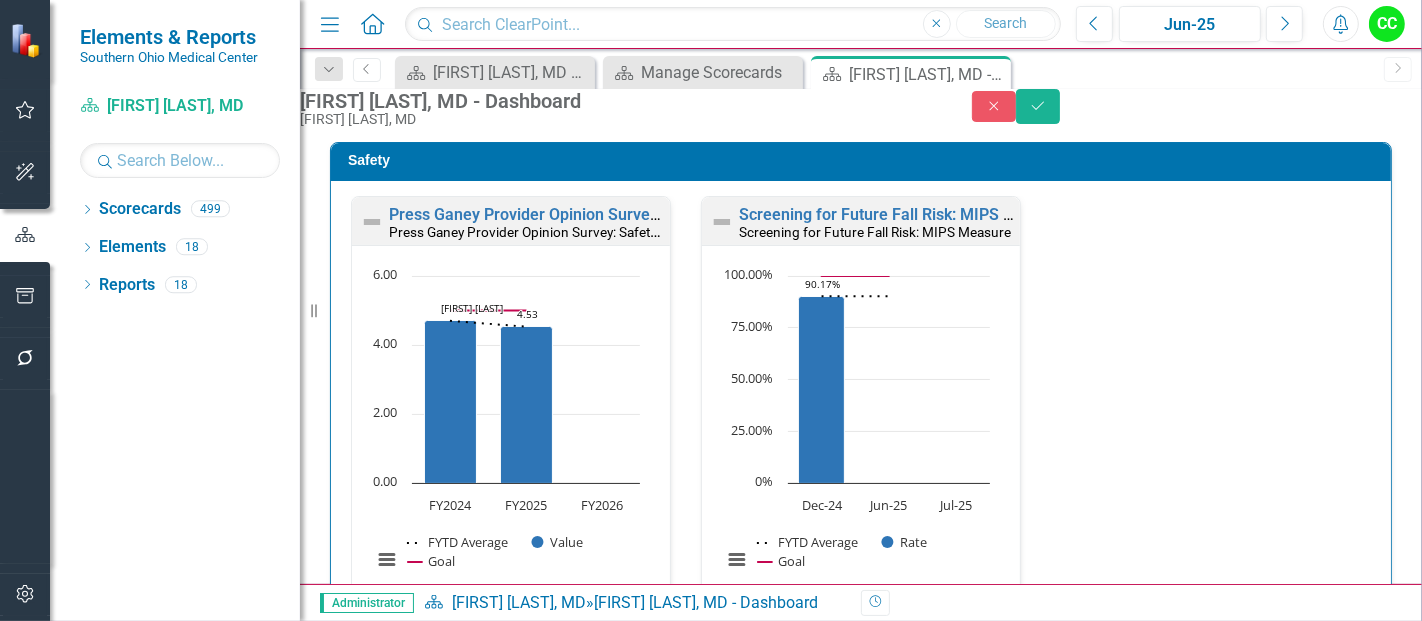 click on "Link  View Page" at bounding box center (1334, 768) 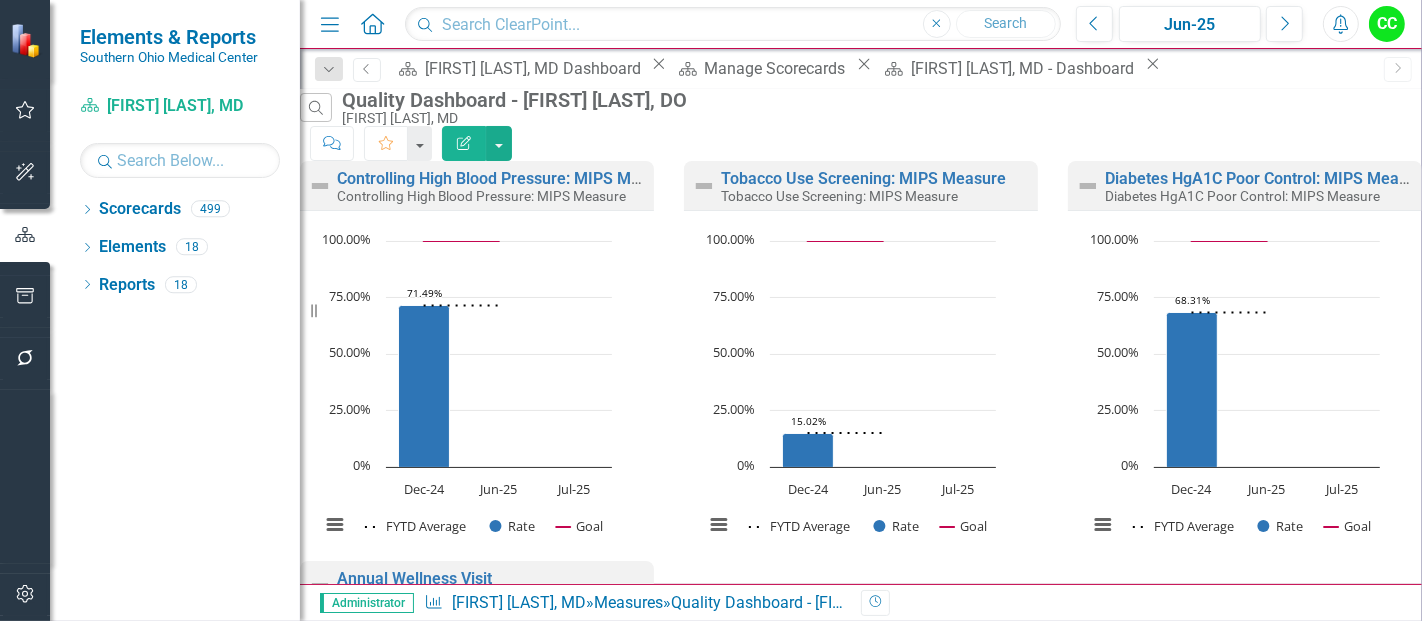 click at bounding box center [499, 143] 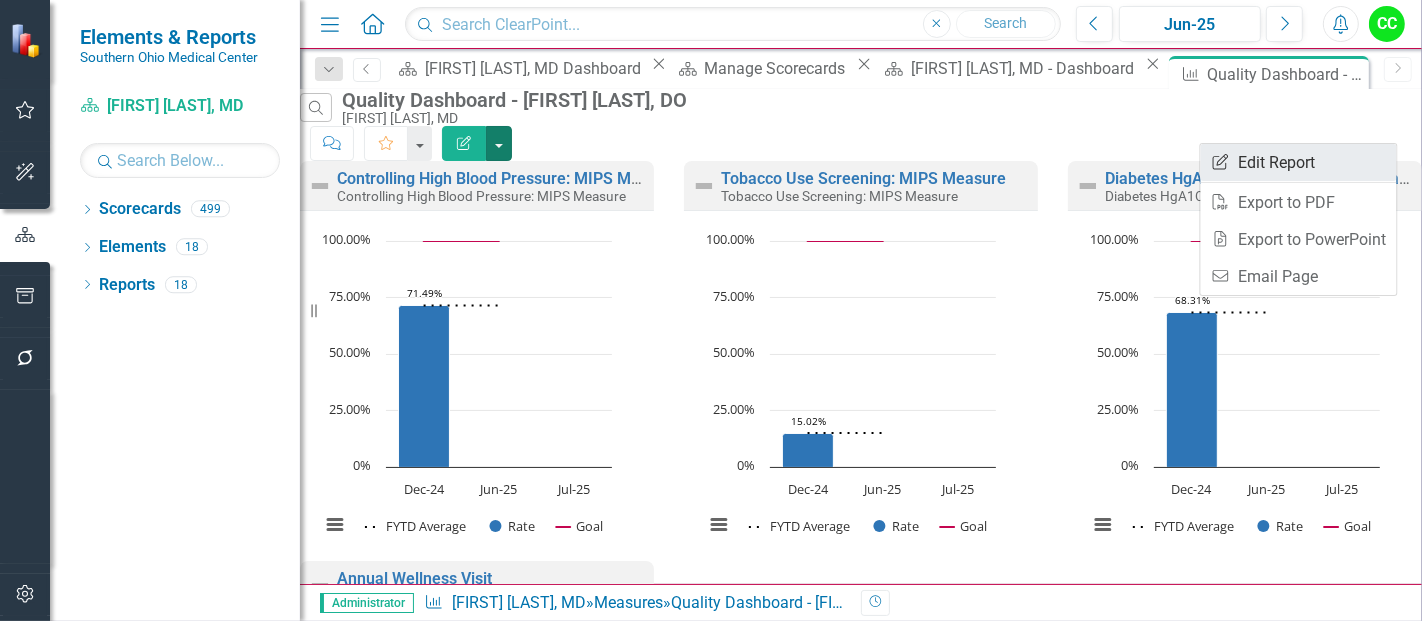 click on "Edit Report Edit Report" at bounding box center [1299, 162] 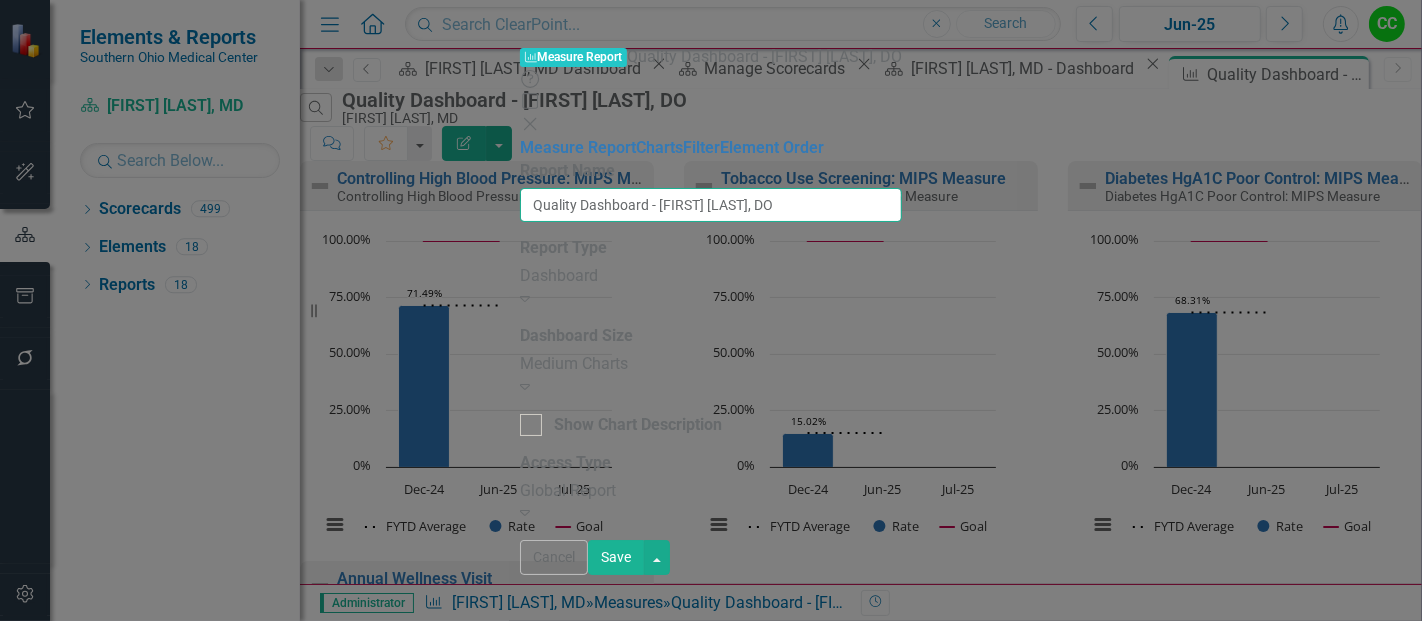 drag, startPoint x: 726, startPoint y: 119, endPoint x: 580, endPoint y: 119, distance: 146 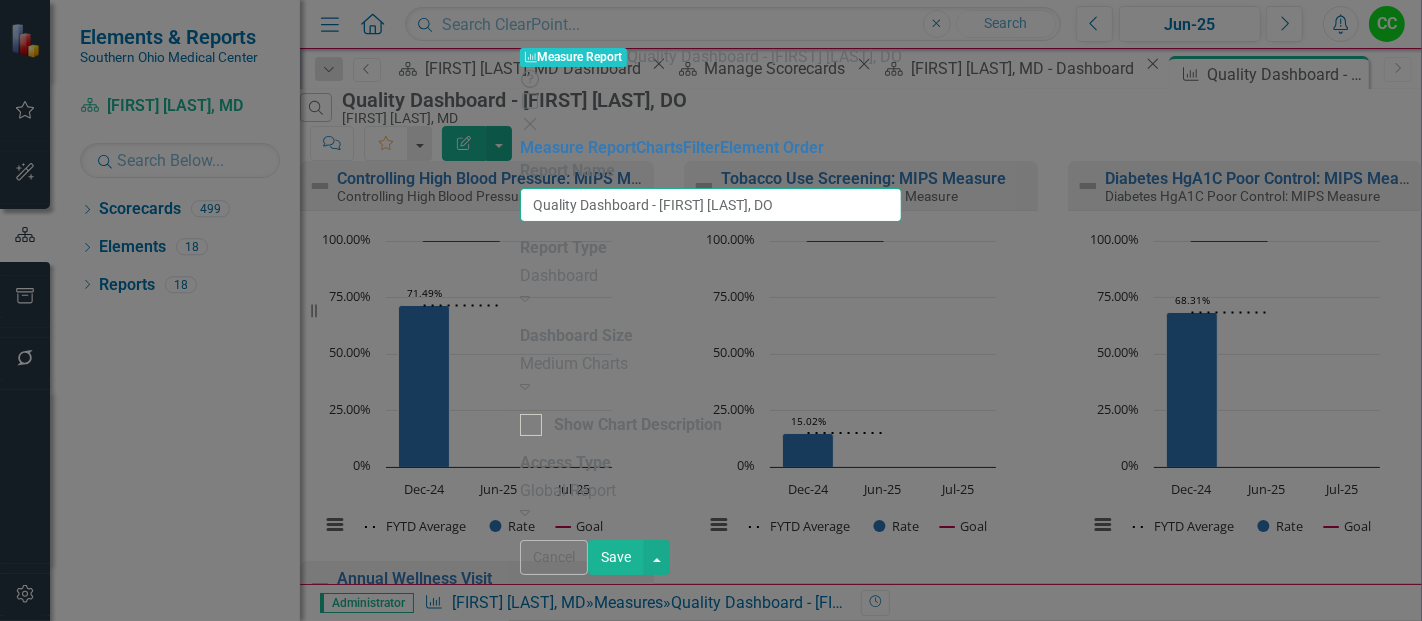 click on "Quality Dashboard - Justin Greenlee, DO" at bounding box center [711, 205] 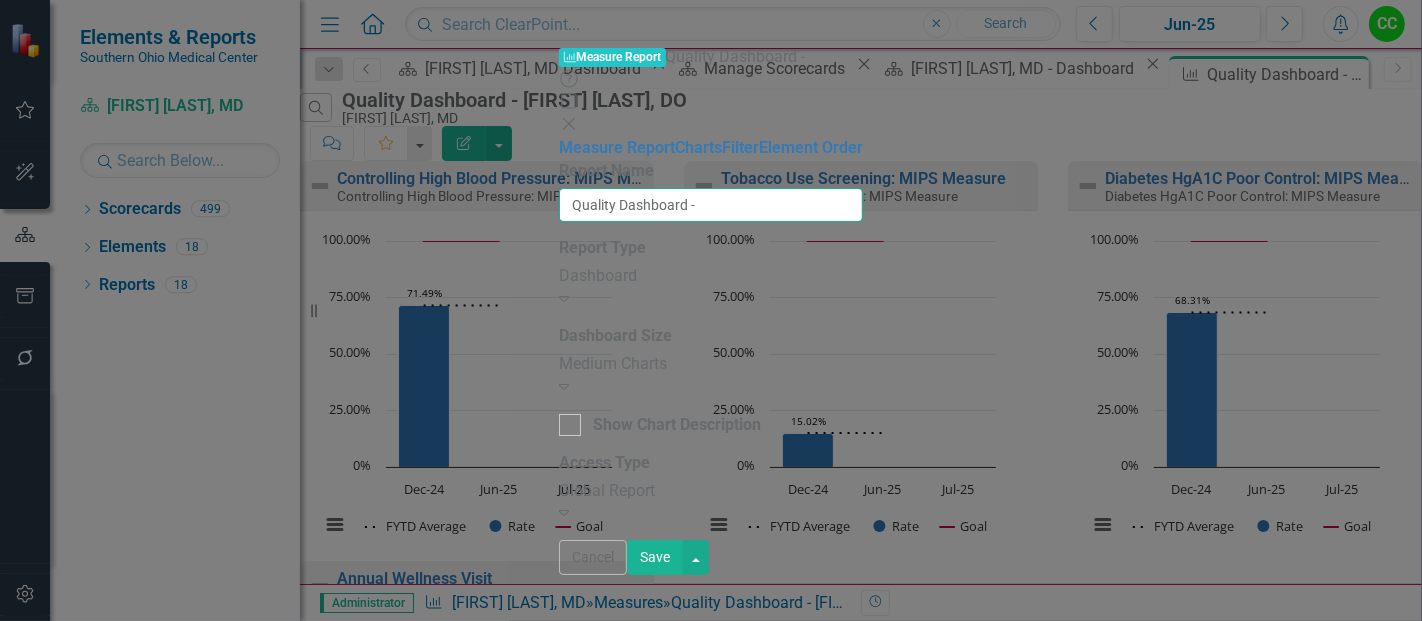 paste on "Casey Wampler, MD" 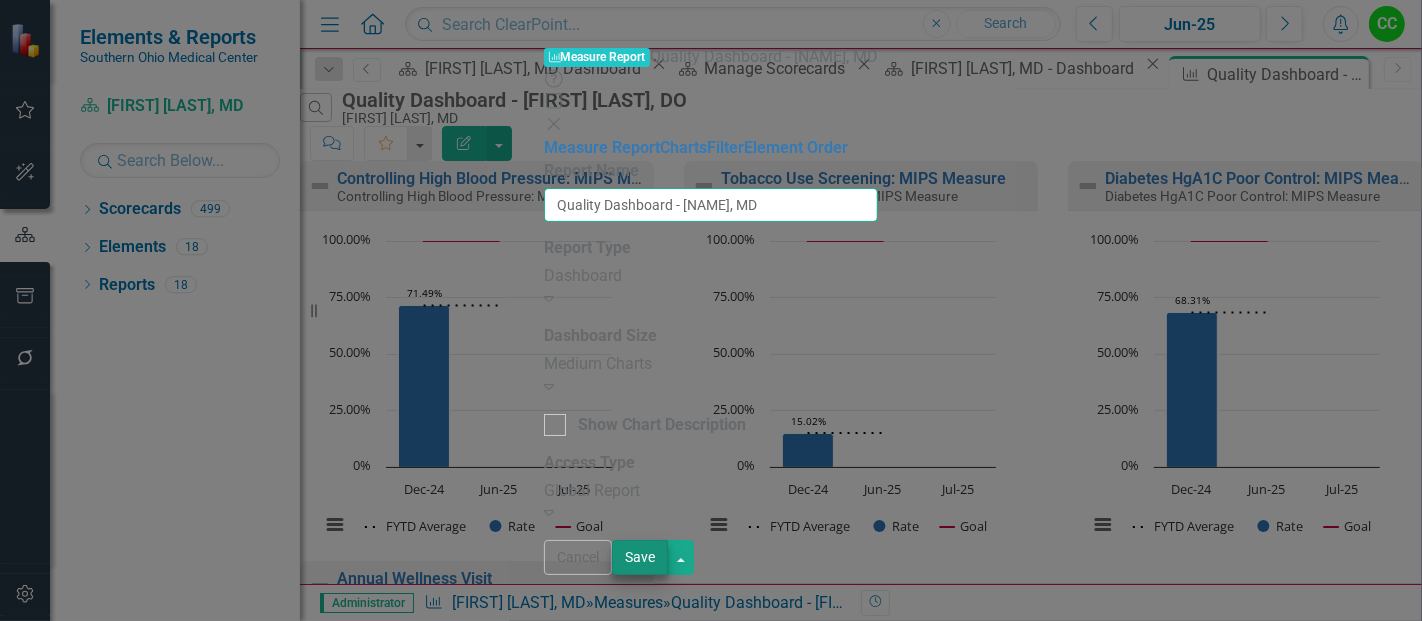 type on "Quality Dashboard - Casey Wampler, MD" 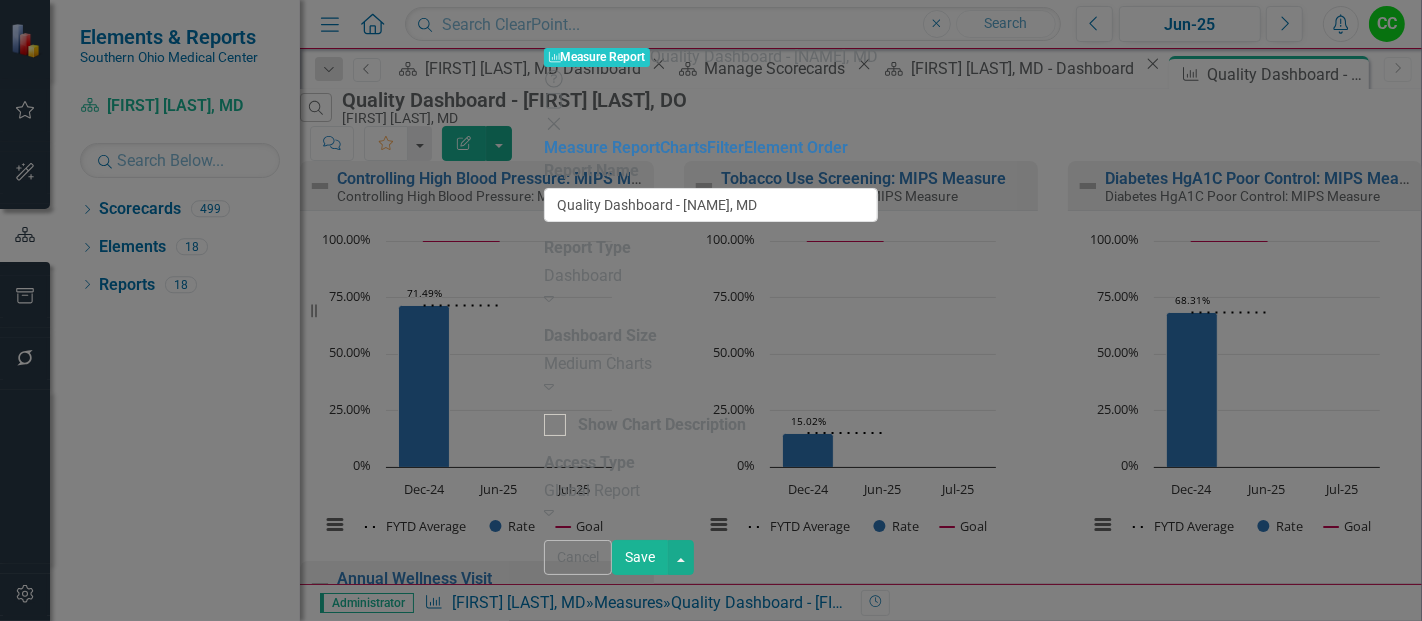 click on "Save" at bounding box center (640, 557) 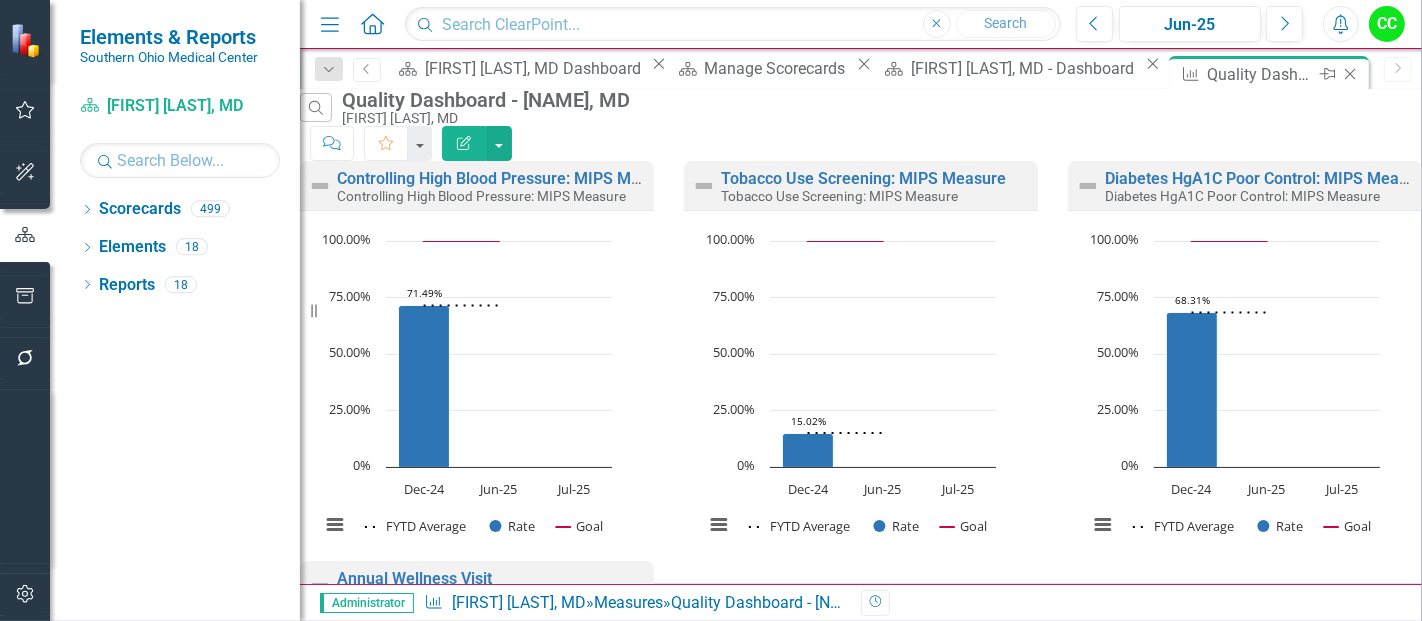 click 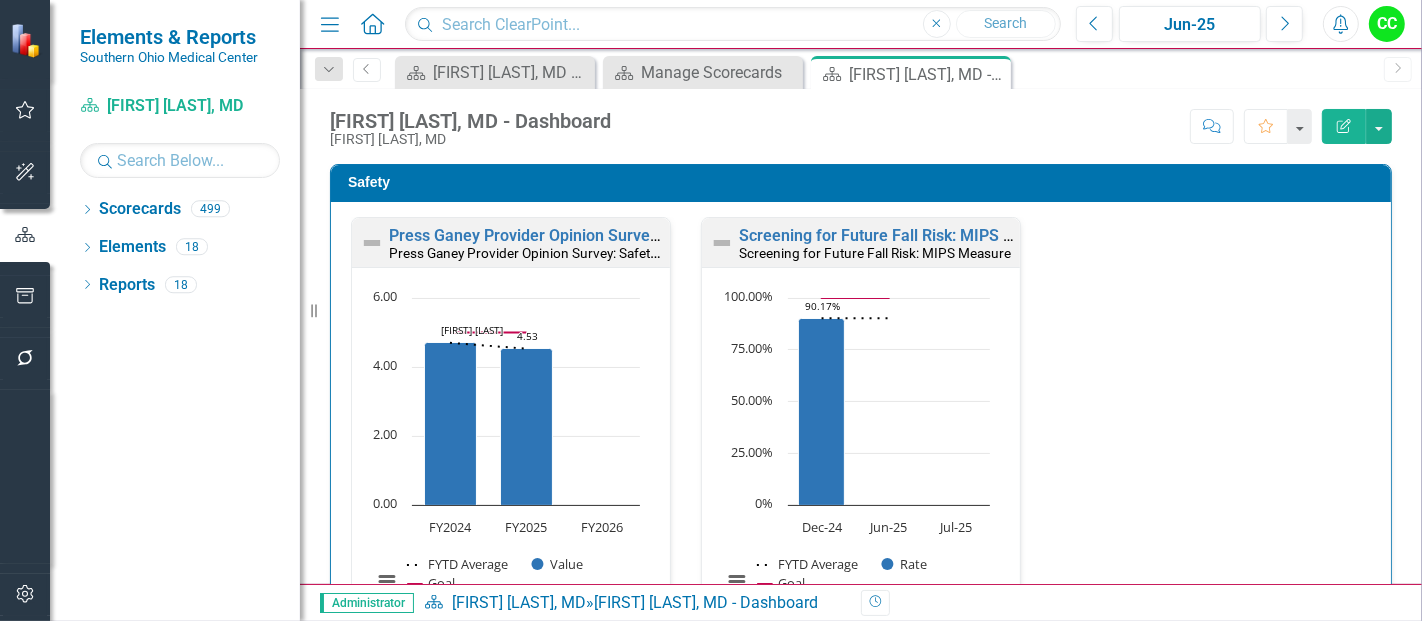 scroll, scrollTop: 1, scrollLeft: 0, axis: vertical 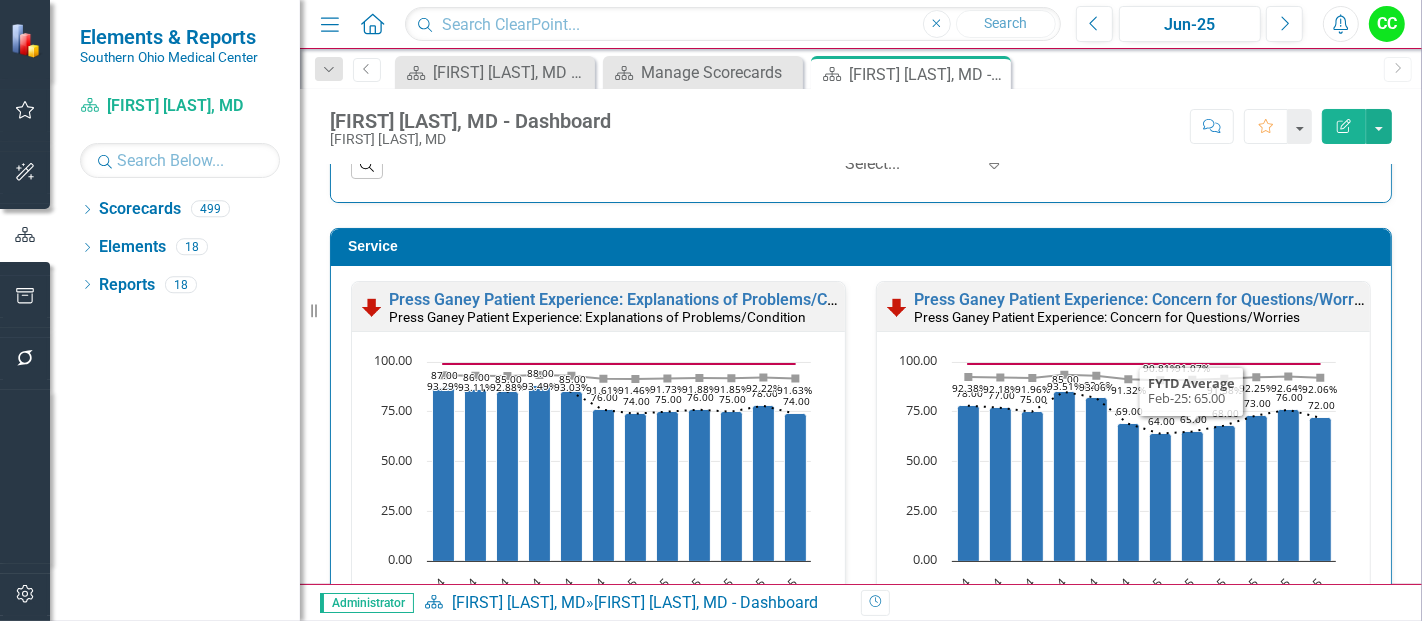click on "Service" at bounding box center (864, 246) 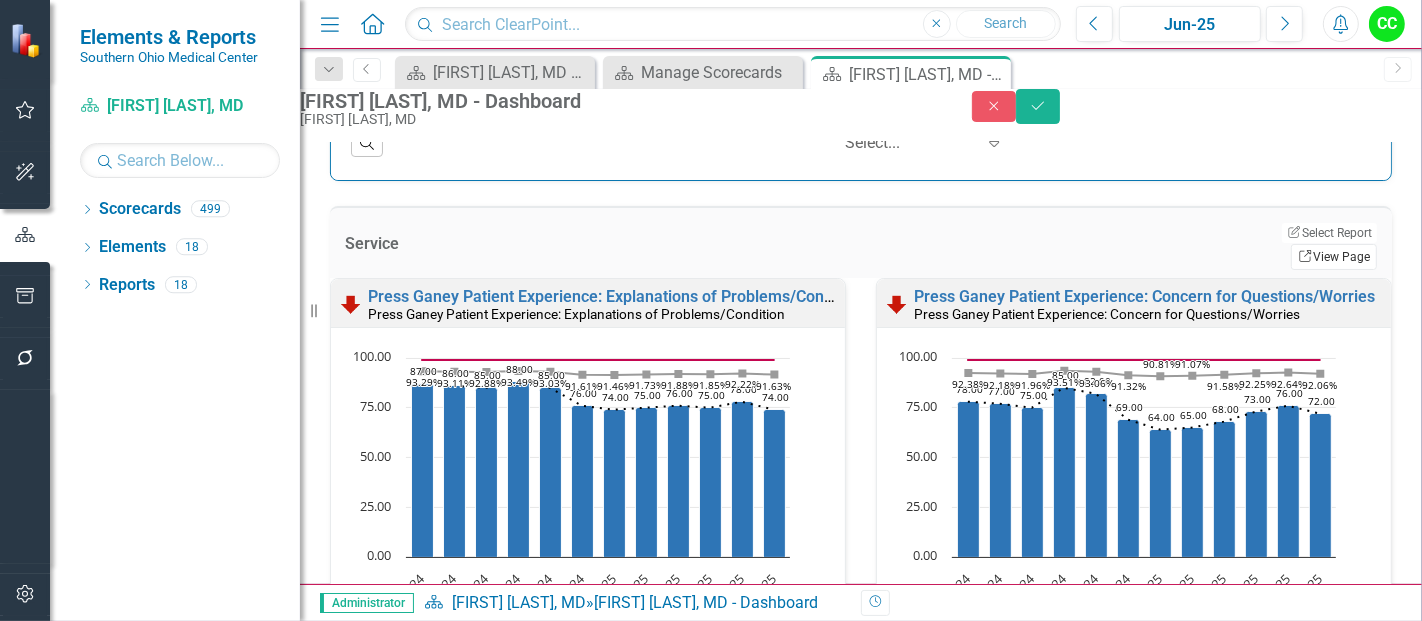 click on "Link  View Page" at bounding box center [1334, 257] 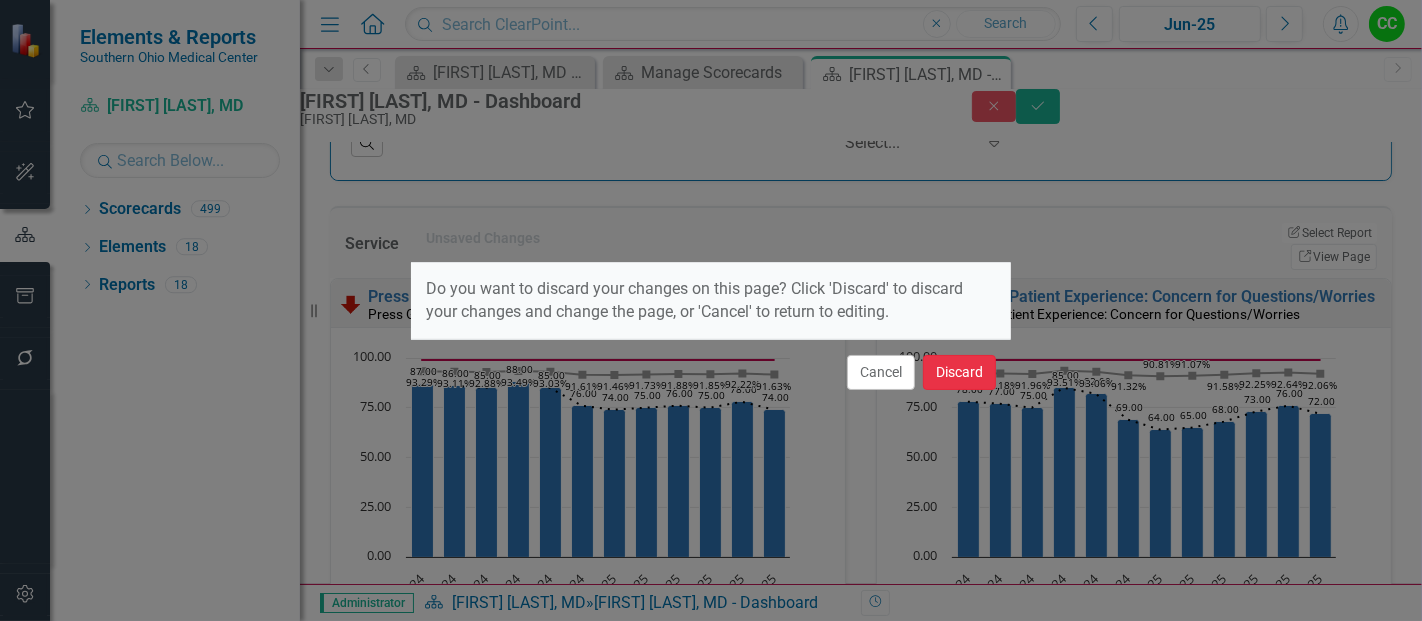 click on "Discard" at bounding box center [959, 372] 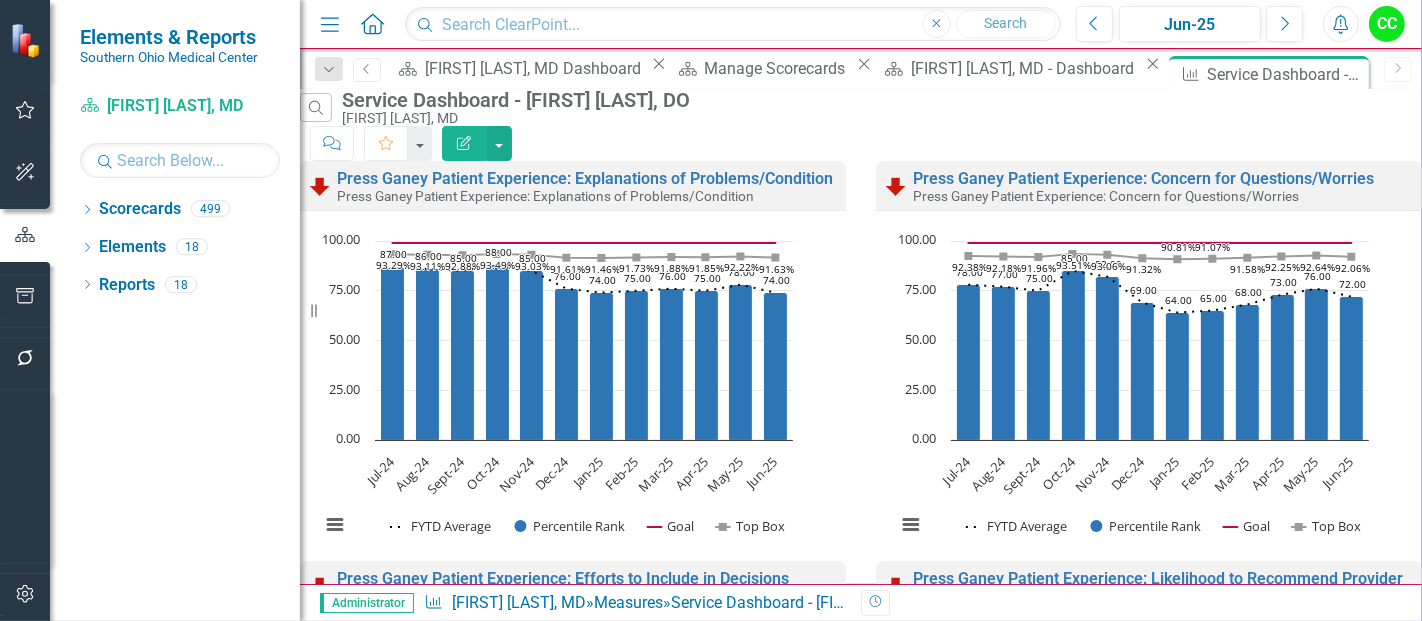 click on "Edit Report" 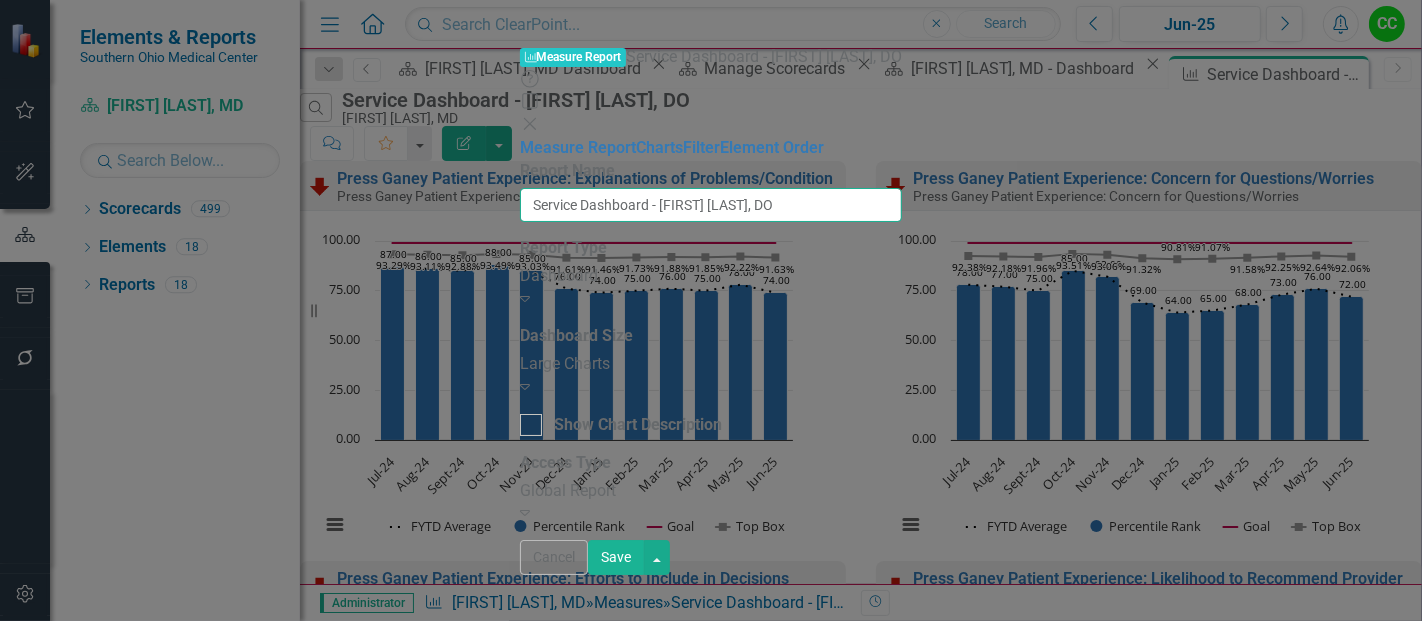 drag, startPoint x: 745, startPoint y: 103, endPoint x: 577, endPoint y: 120, distance: 168.85793 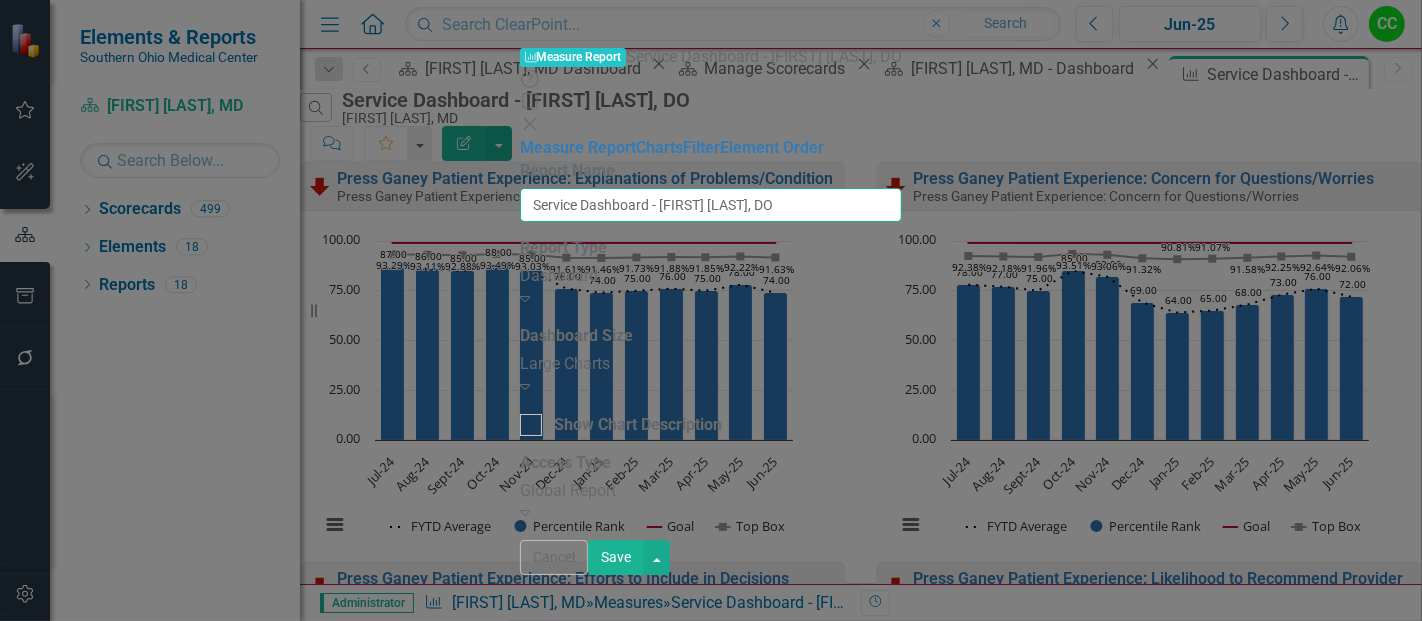click on "Service Dashboard - Justin Greenlee, DO" at bounding box center (711, 205) 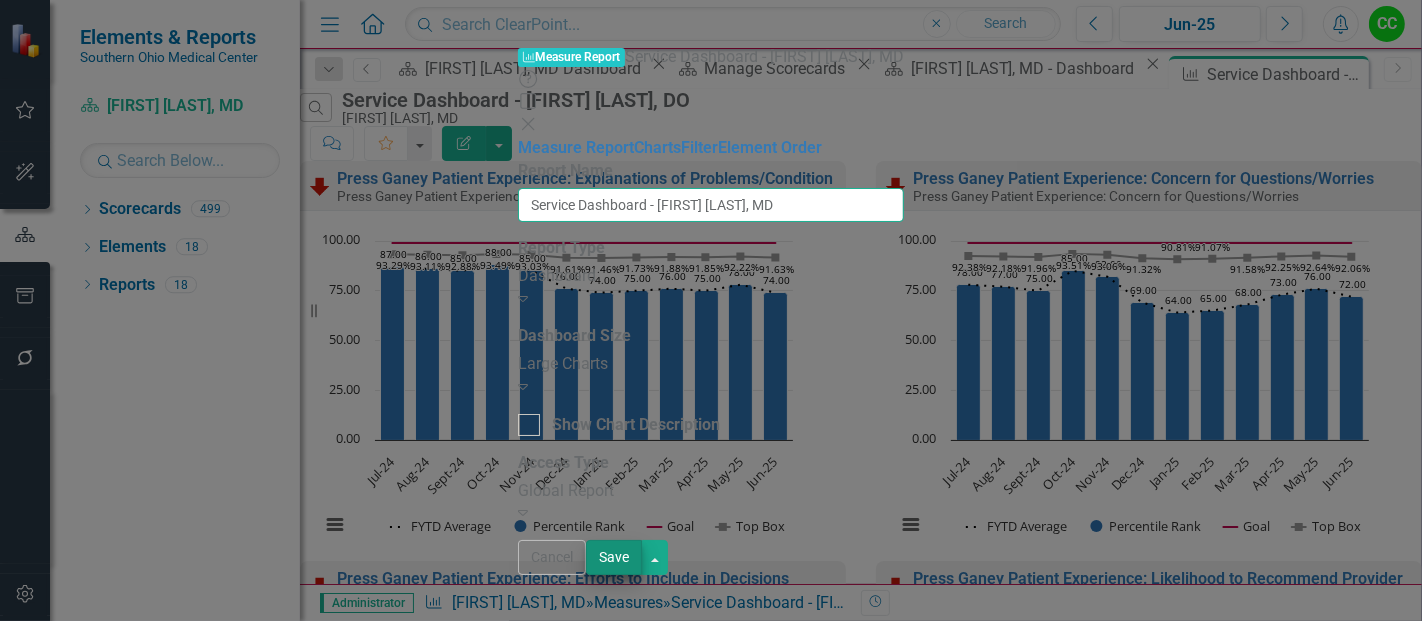 type on "Service Dashboard - Casey Wampler, MD" 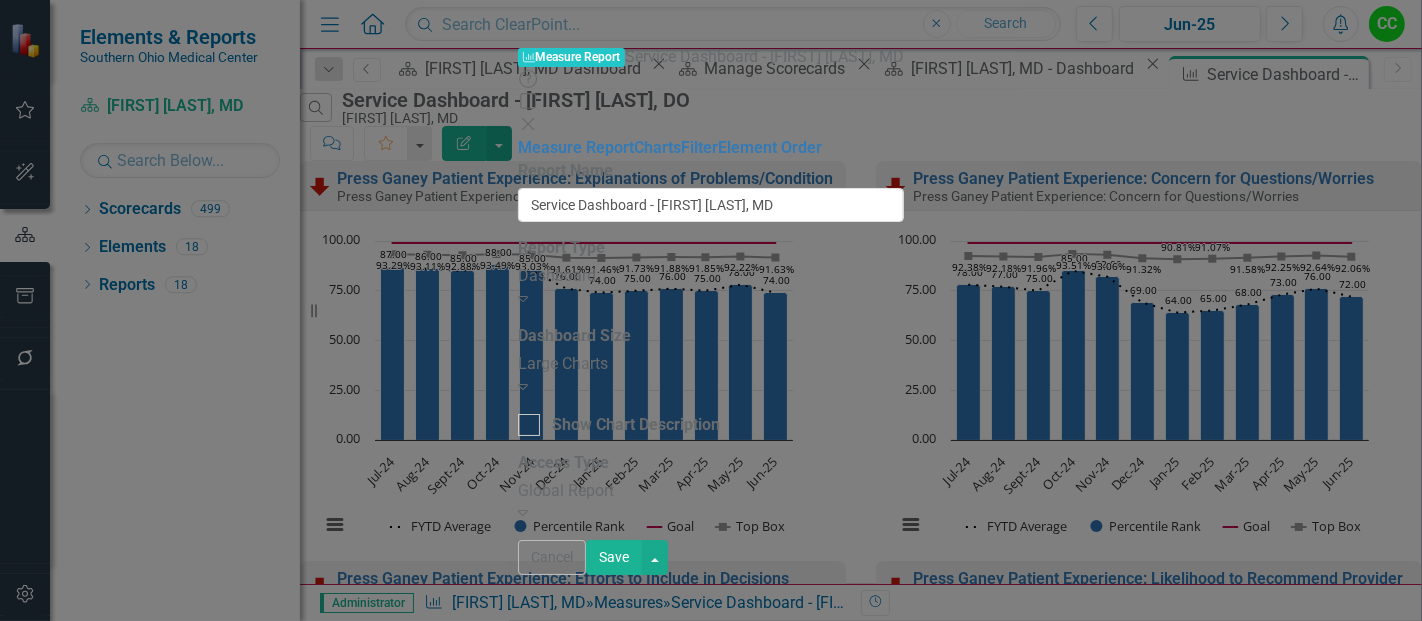 click on "Save" at bounding box center (614, 557) 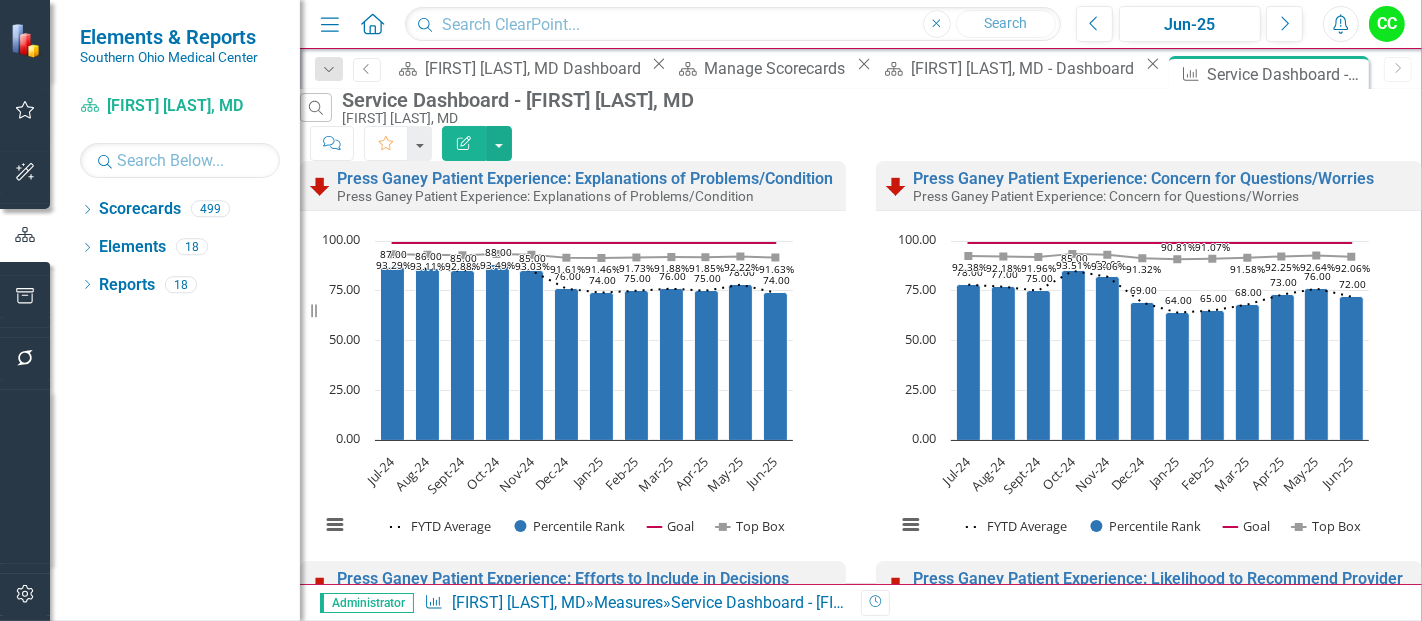 click on "Revision History" at bounding box center (1402, 603) 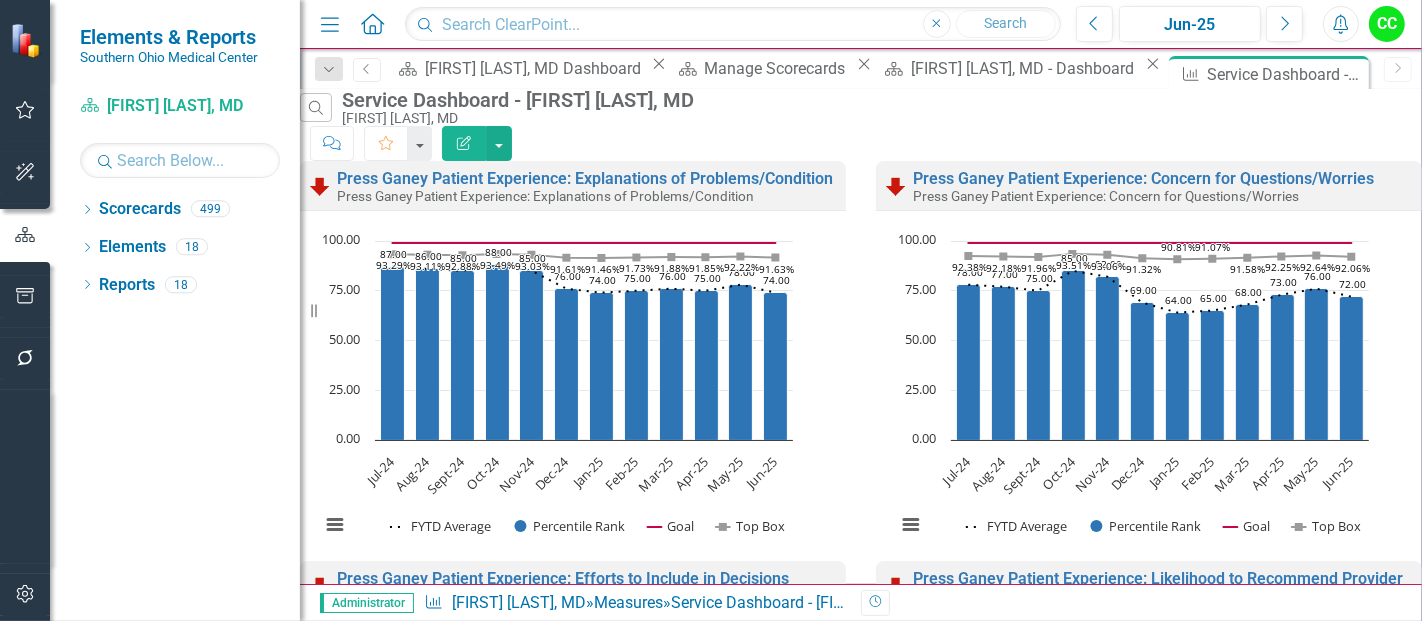 click on "Edit Report" at bounding box center (464, 143) 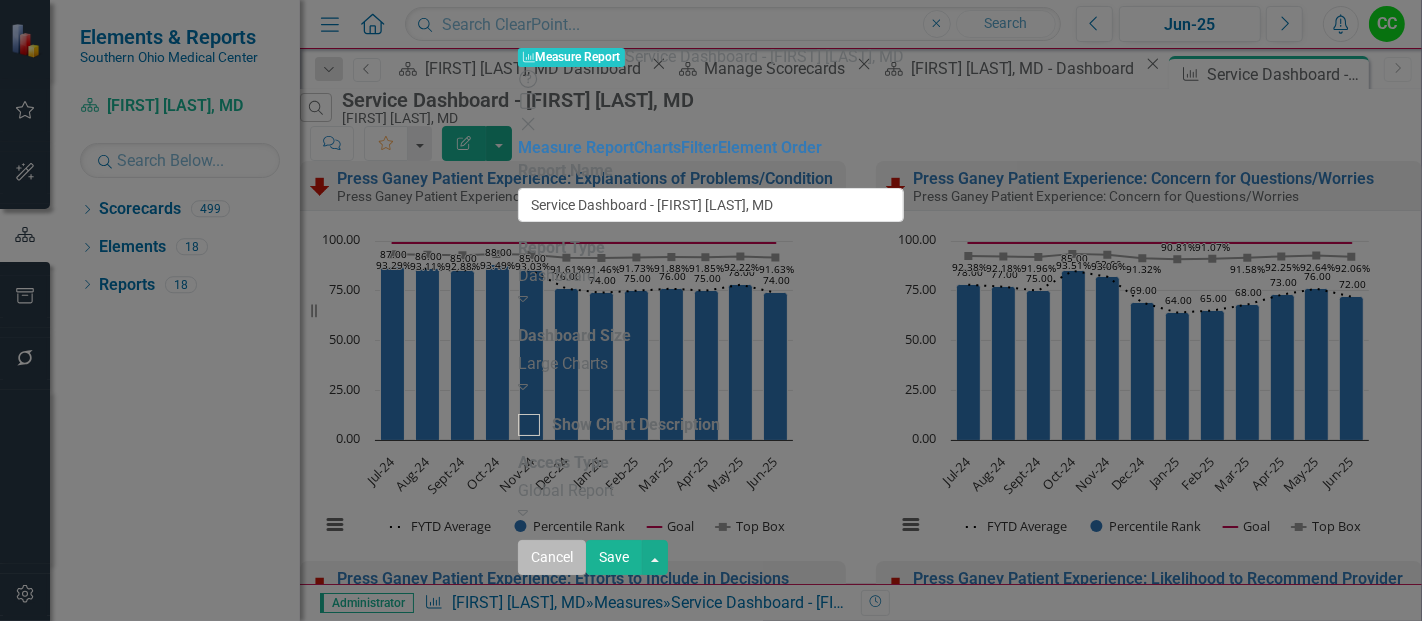 click on "Cancel" at bounding box center [552, 557] 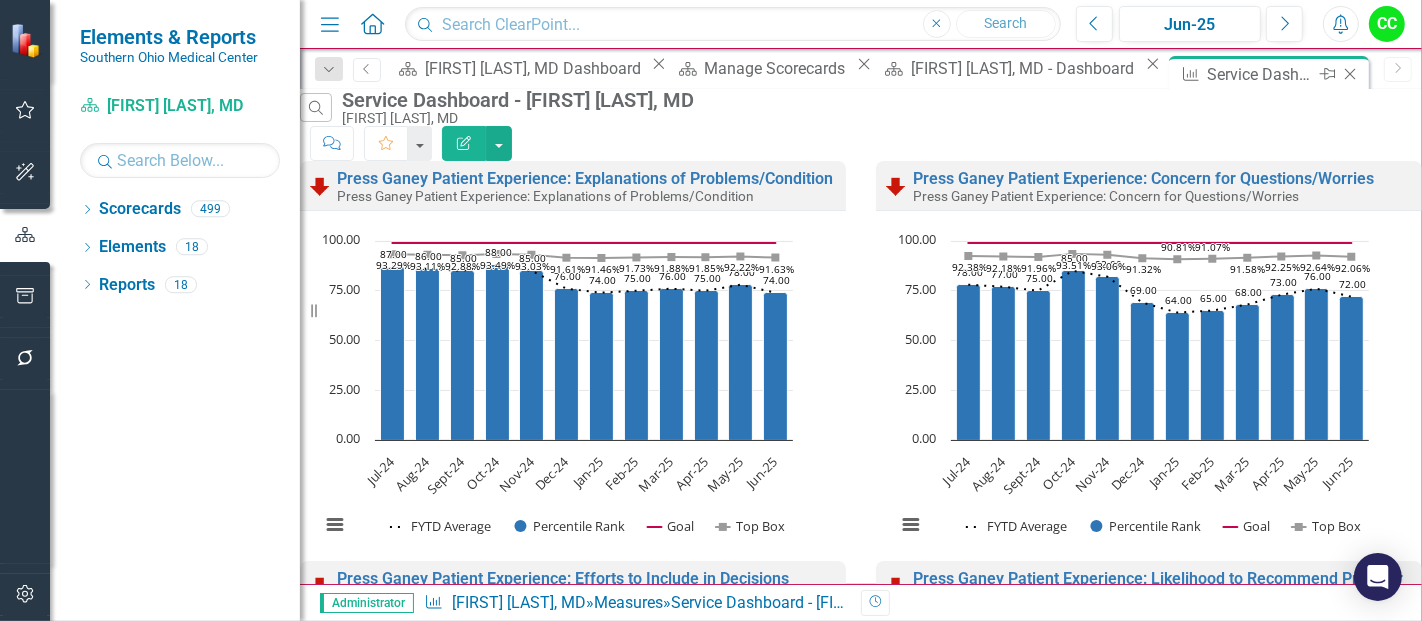 click on "Close" 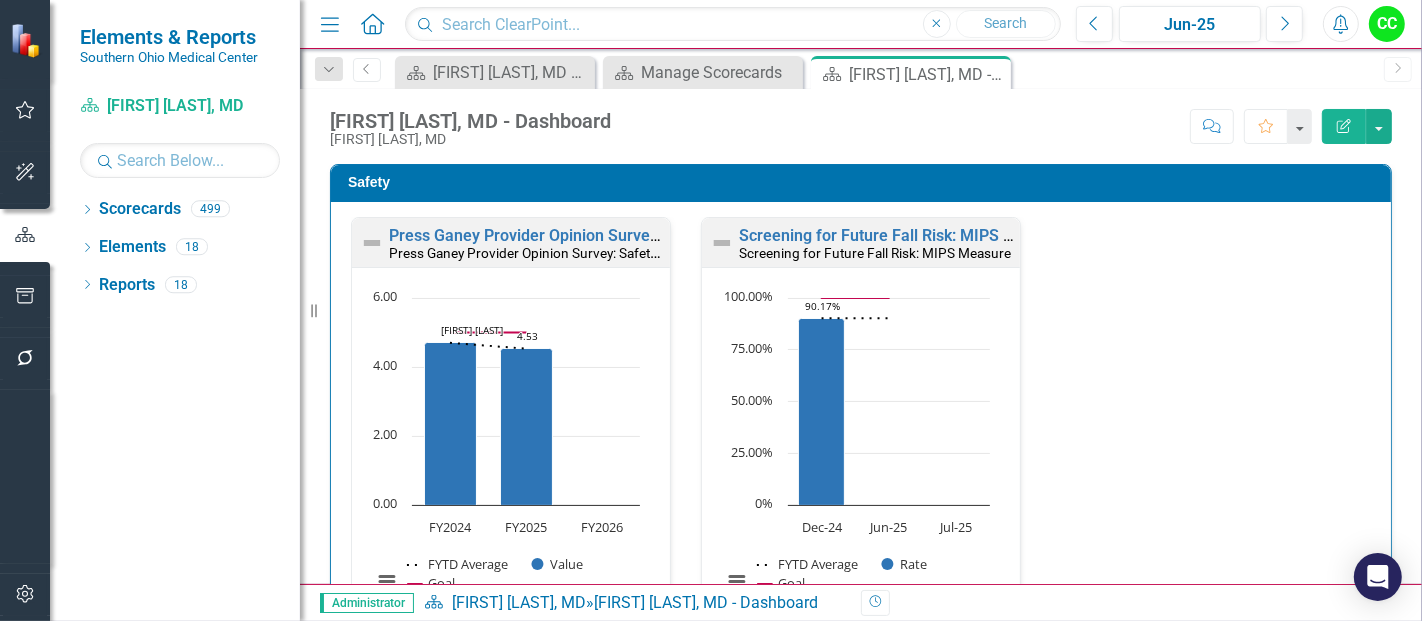 scroll, scrollTop: 2330, scrollLeft: 0, axis: vertical 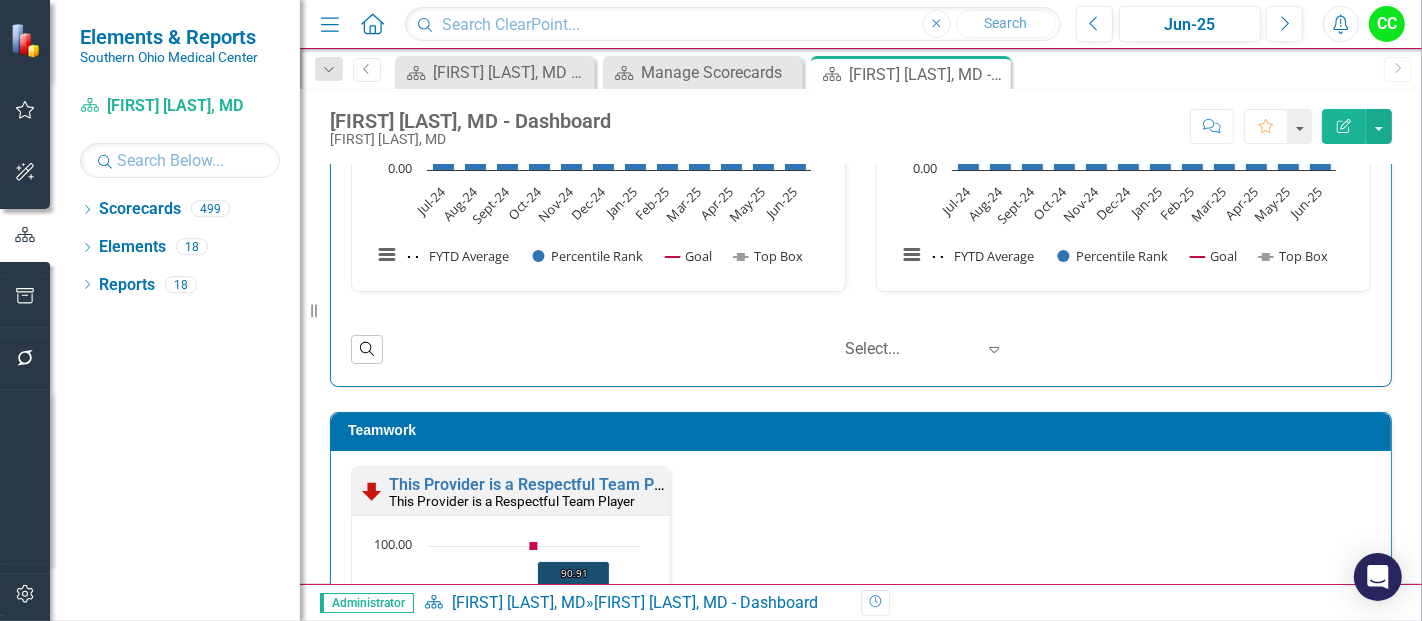 click on "Teamwork" at bounding box center [864, 430] 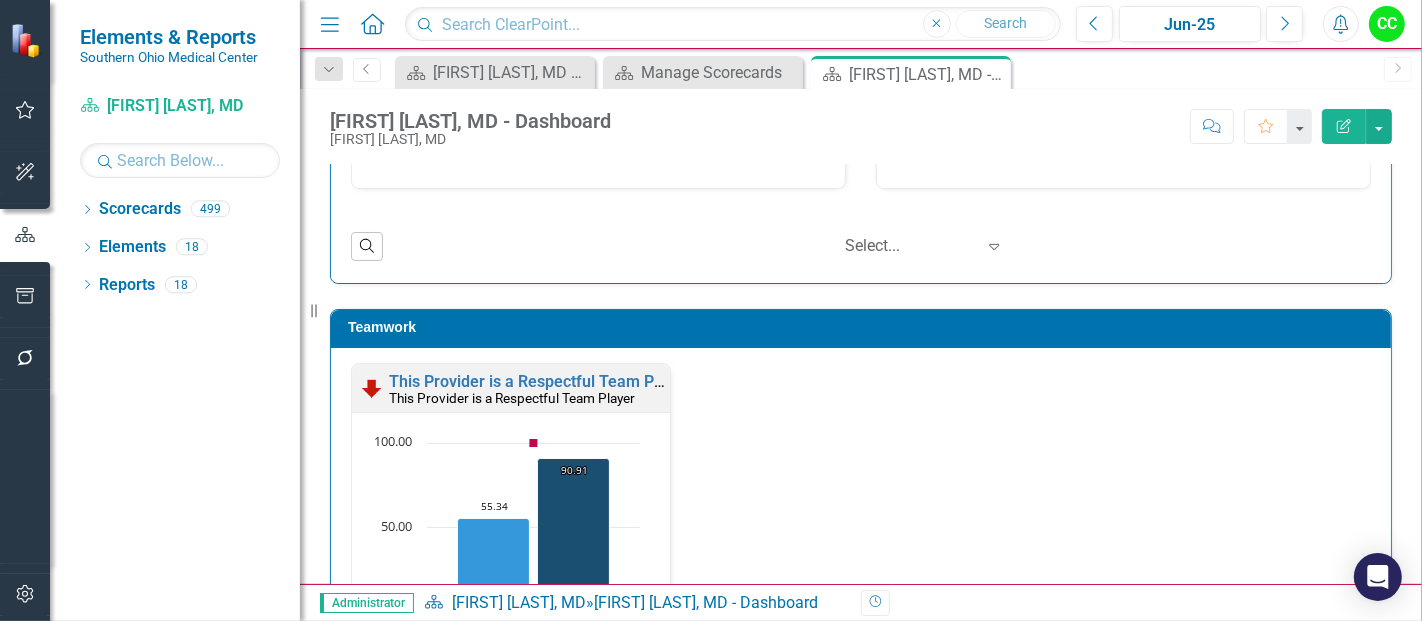 click on "Teamwork" at bounding box center (864, 327) 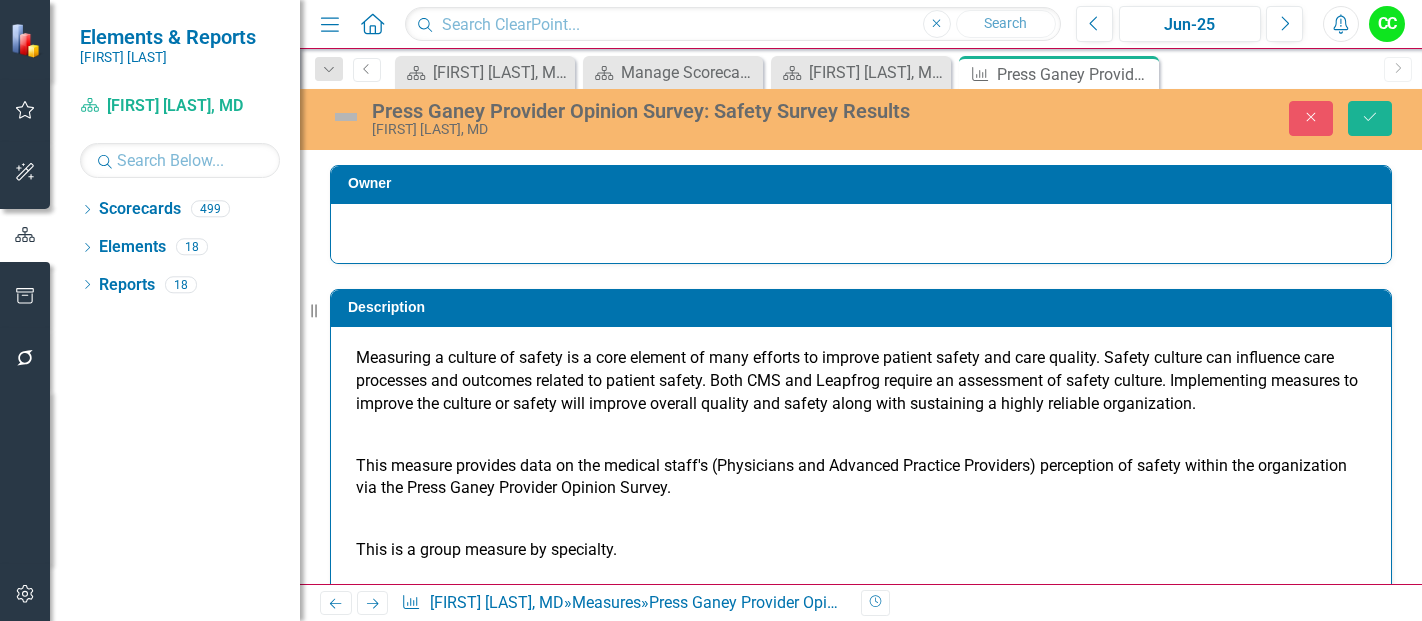 scroll, scrollTop: 0, scrollLeft: 0, axis: both 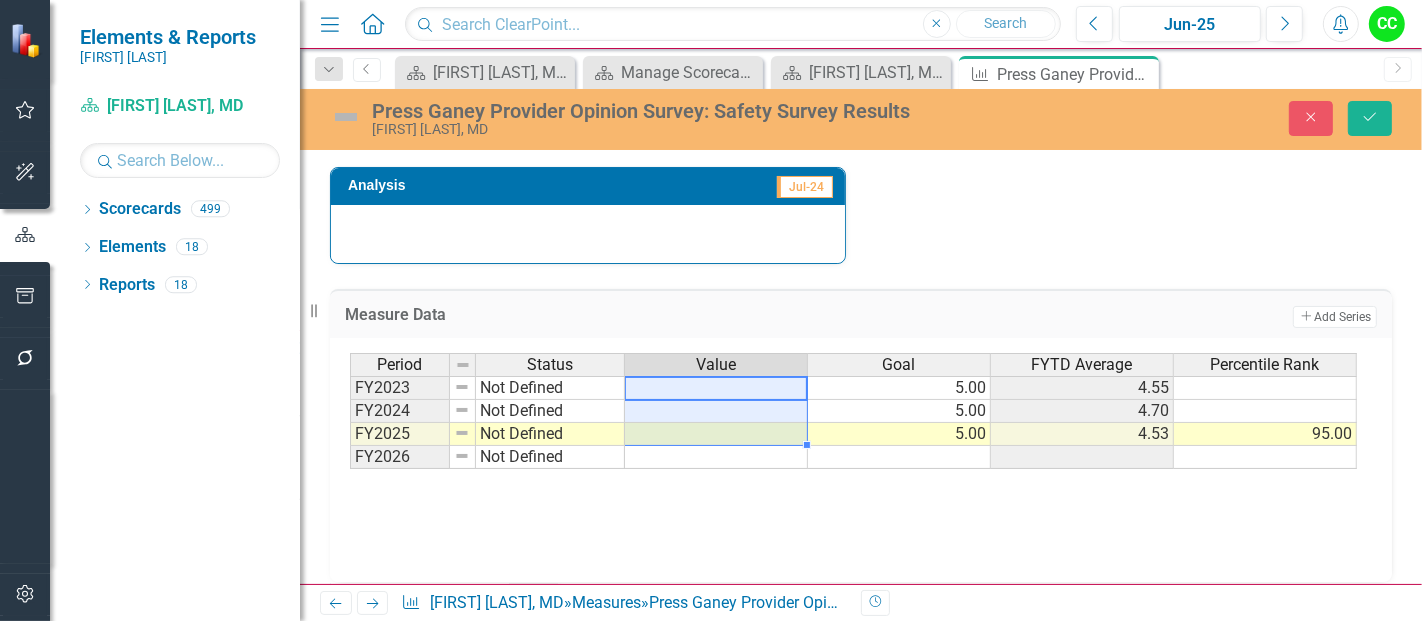 click at bounding box center [899, 457] 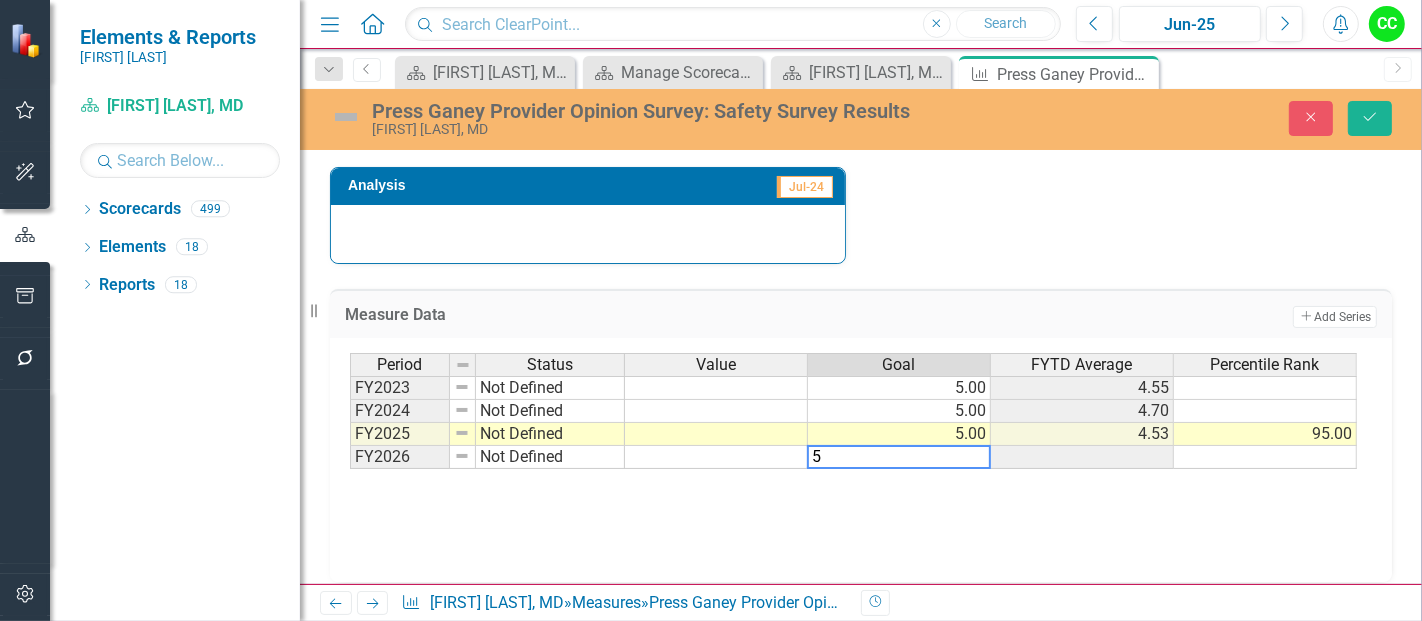 type on "95" 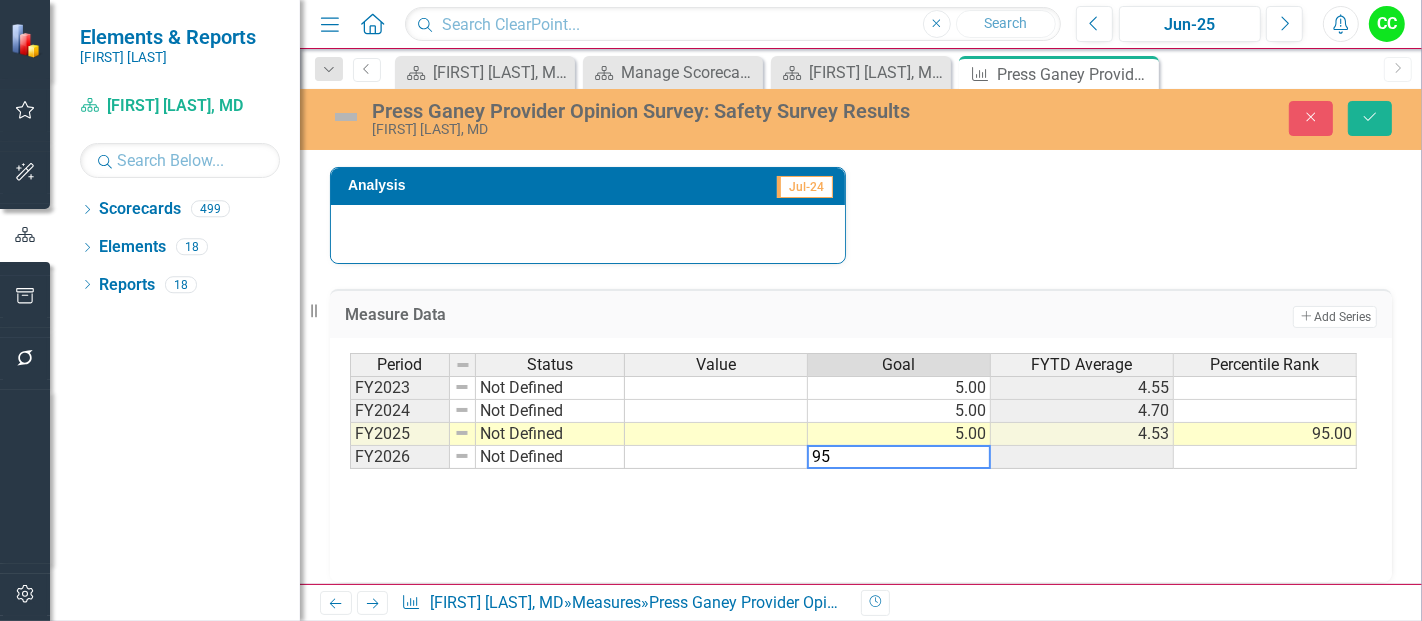 click on "95.00" at bounding box center [1265, 434] 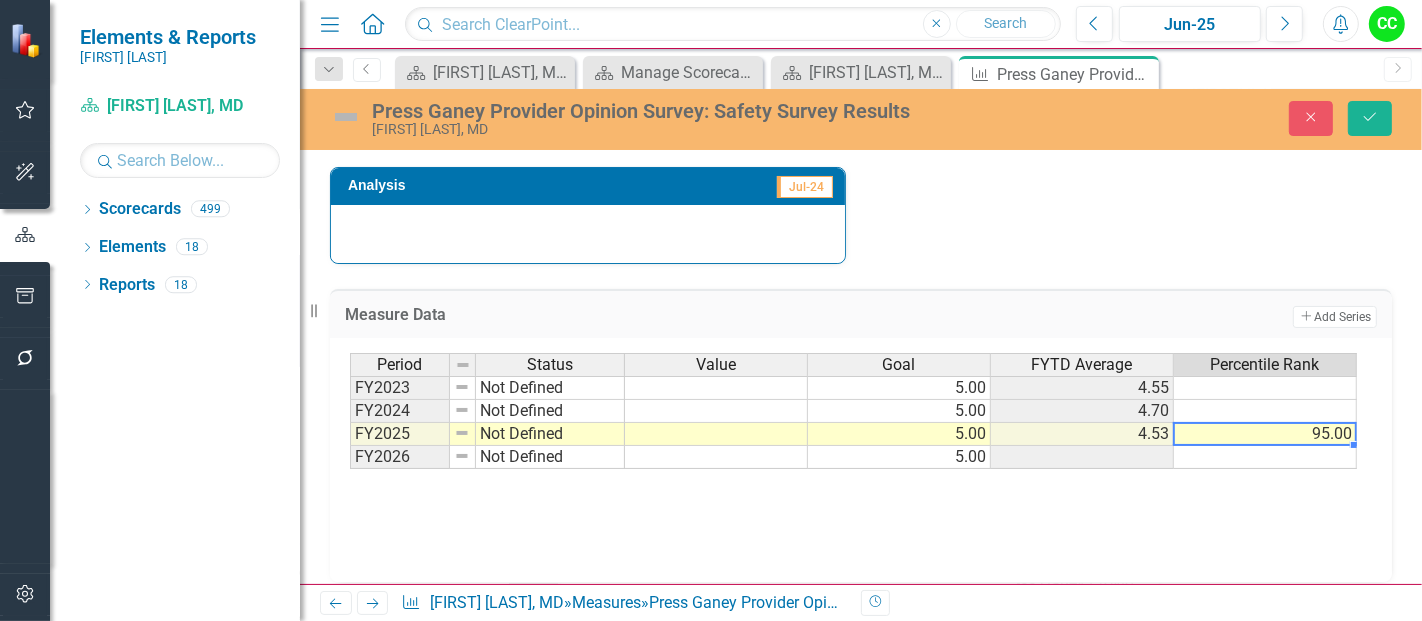 type 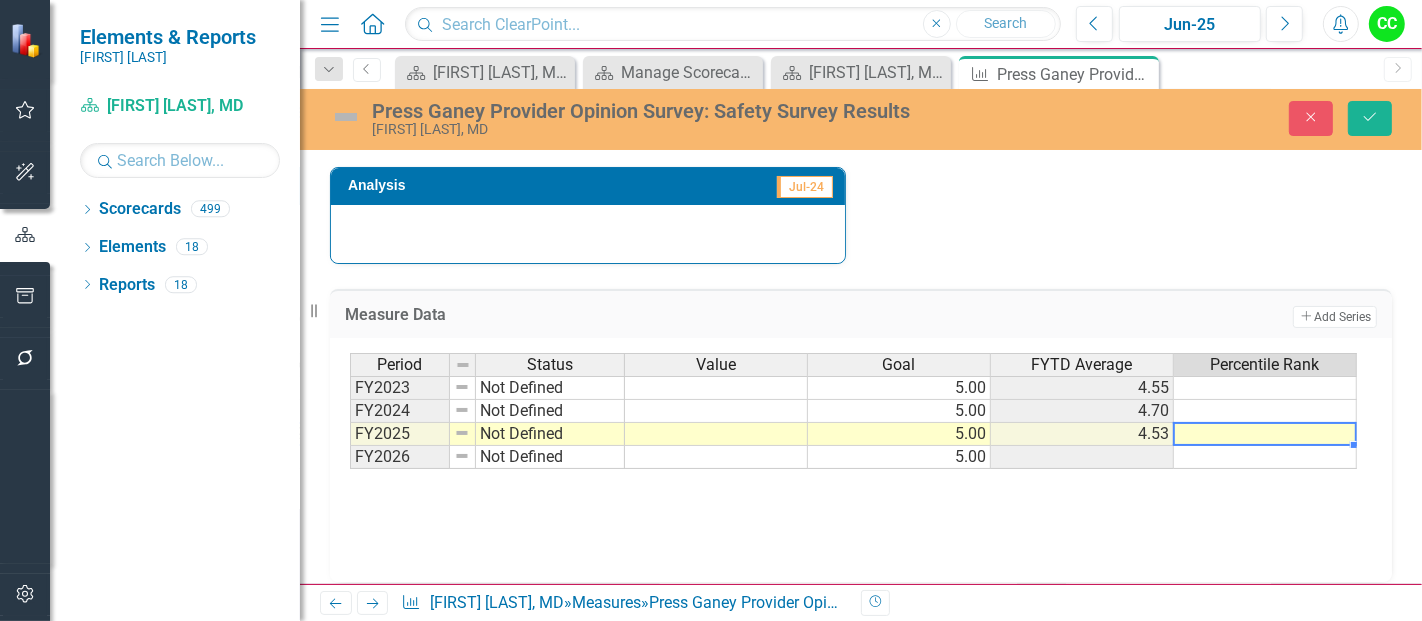 click on "Press Ganey Provider Opinion Survey: Safety Survey Results Casey Wampler, MD Close Save" at bounding box center [861, 119] 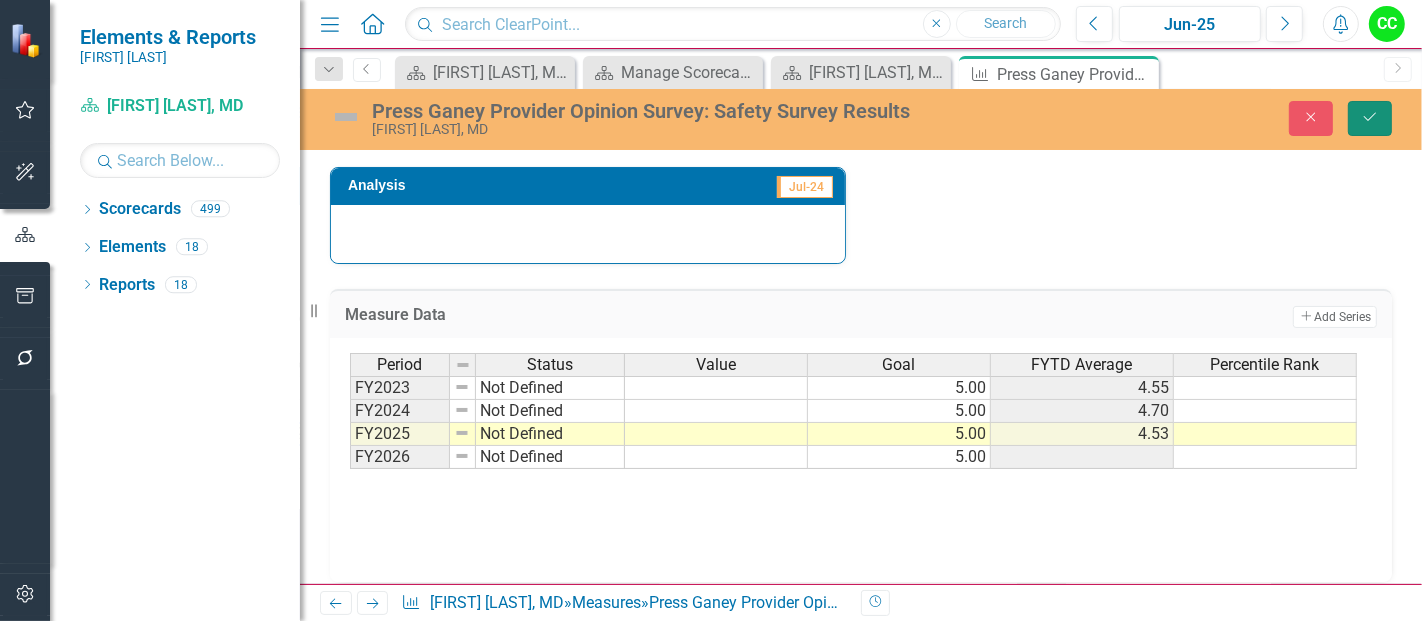 click on "Save" 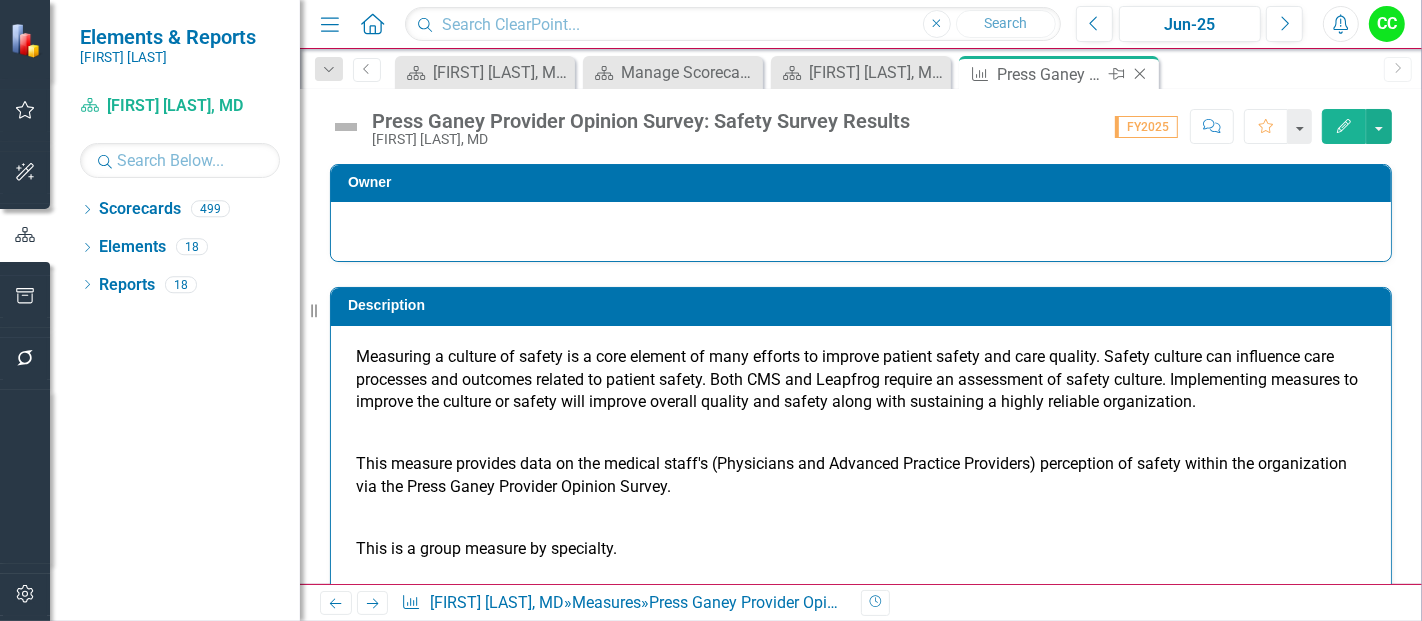 click on "Close" 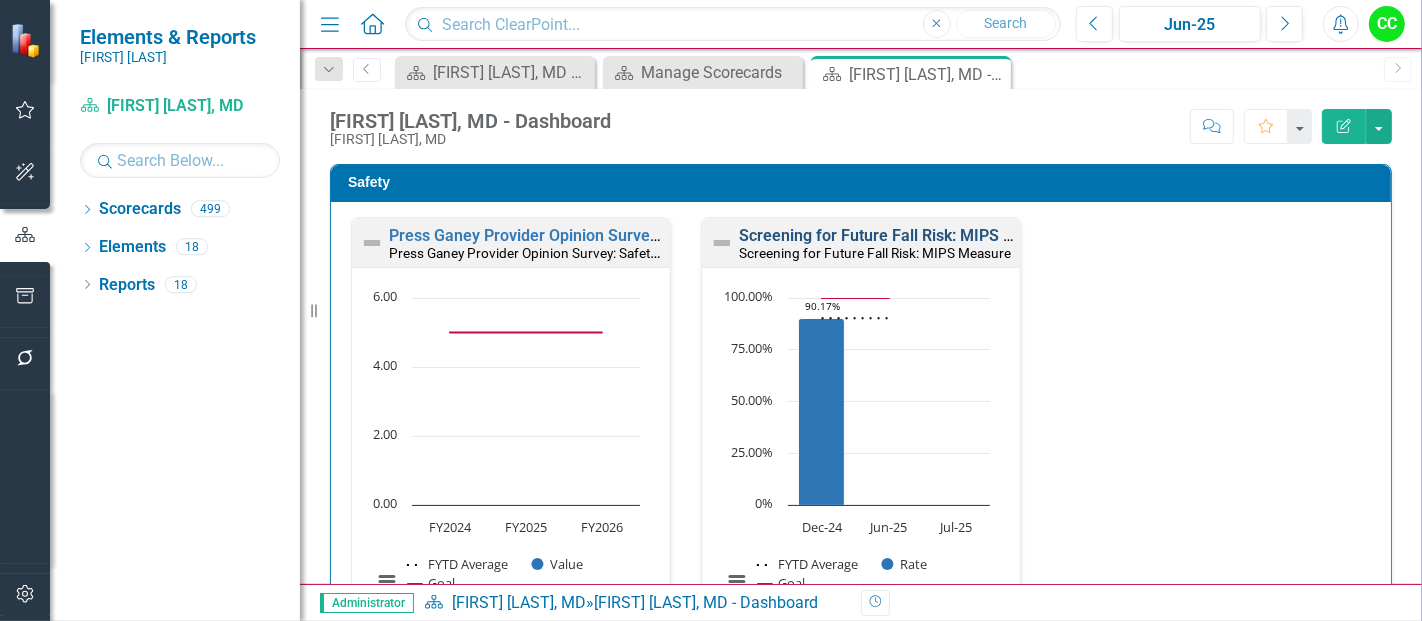 click on "Screening for Future Fall Risk: MIPS Measure" at bounding box center [903, 235] 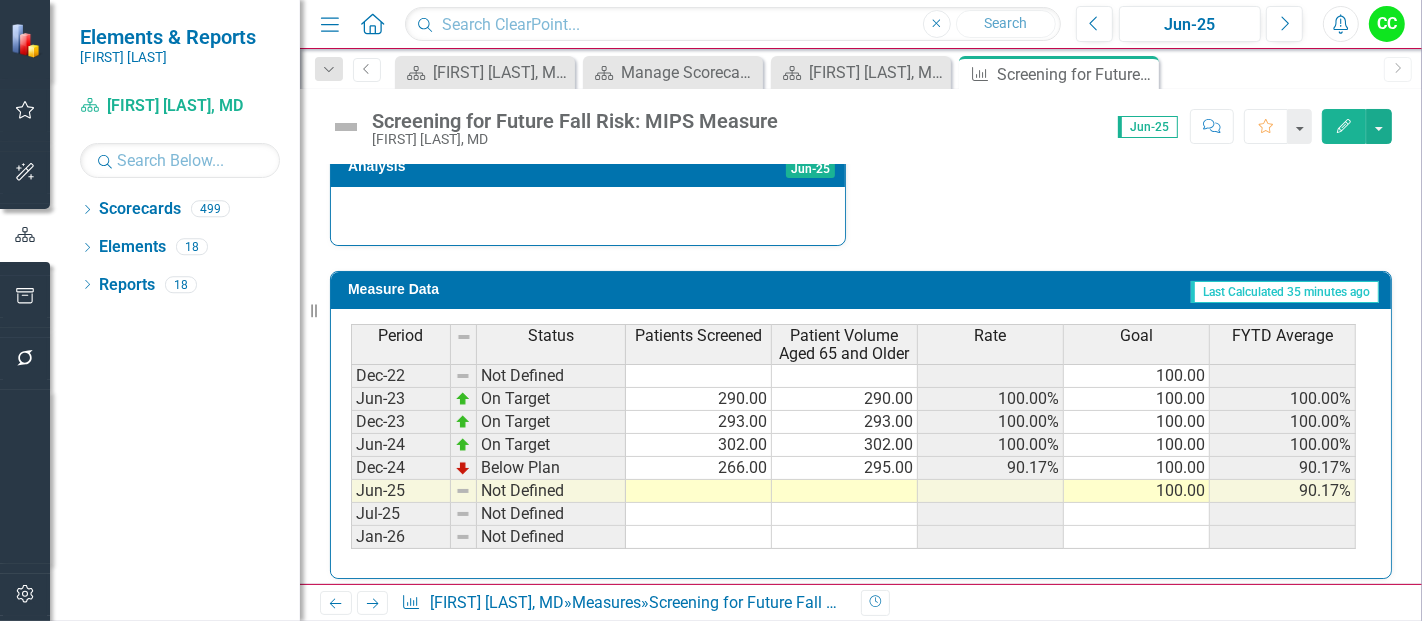 scroll, scrollTop: 791, scrollLeft: 0, axis: vertical 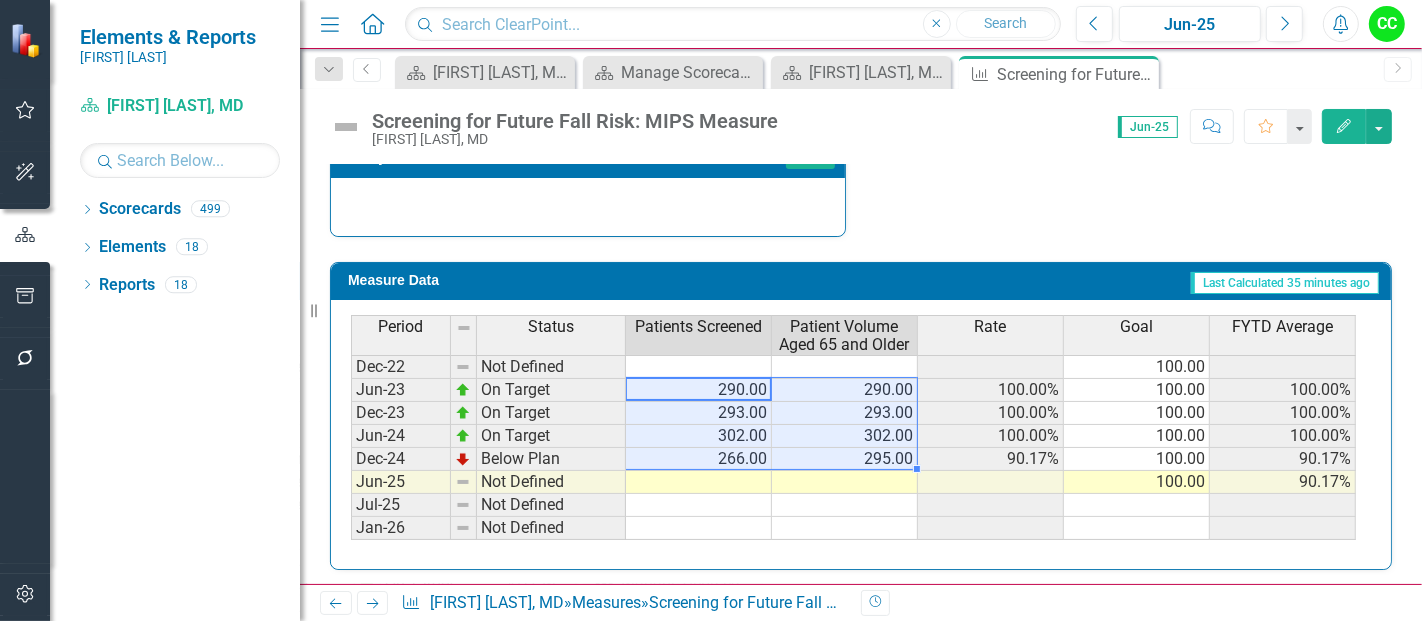 drag, startPoint x: 713, startPoint y: 379, endPoint x: 830, endPoint y: 449, distance: 136.34148 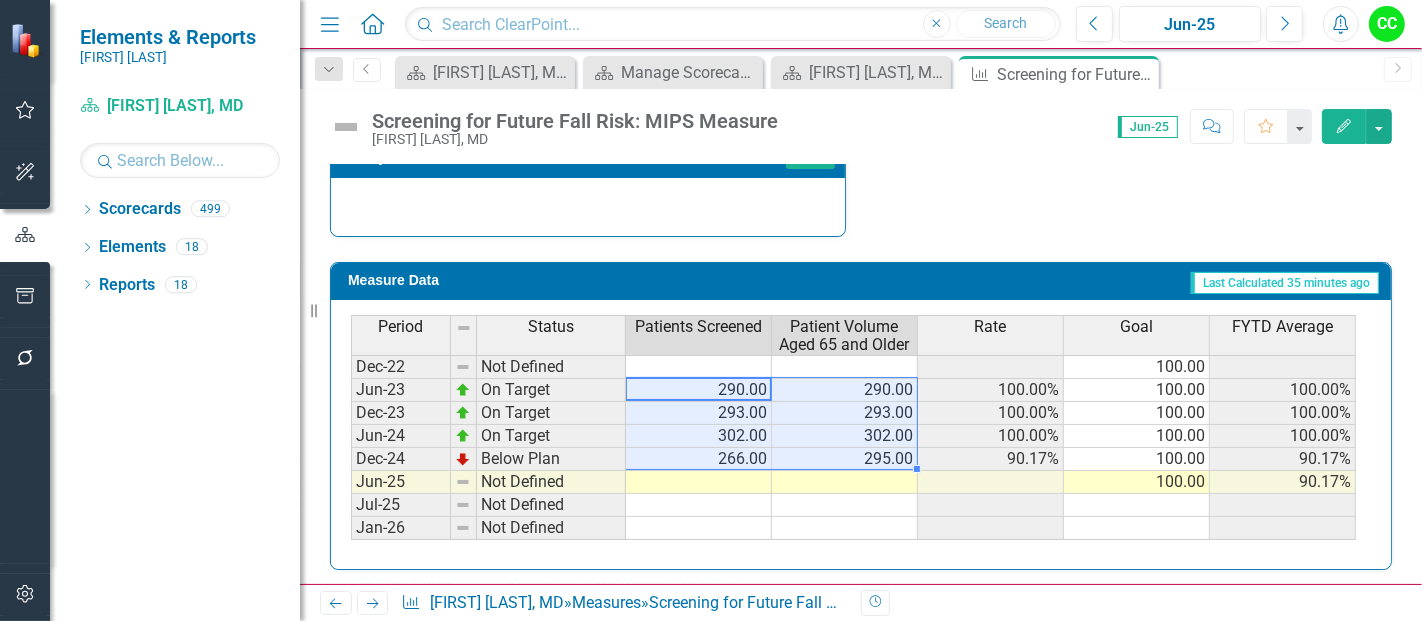 click on "Dec-22 Not Defined 100.00 Jun-23 On Target 290.00 290.00 100.00% 100.00 100.00% Dec-23 On Target 293.00 293.00 100.00% 100.00 100.00% Jun-24 On Target 302.00 302.00 100.00% 100.00 100.00% Dec-24 Below Plan 266.00 295.00 90.17% 100.00 90.17% Jun-25 Not Defined 100.00 90.17% Jul-25 Not Defined Jan-26 Not Defined" at bounding box center [853, 447] 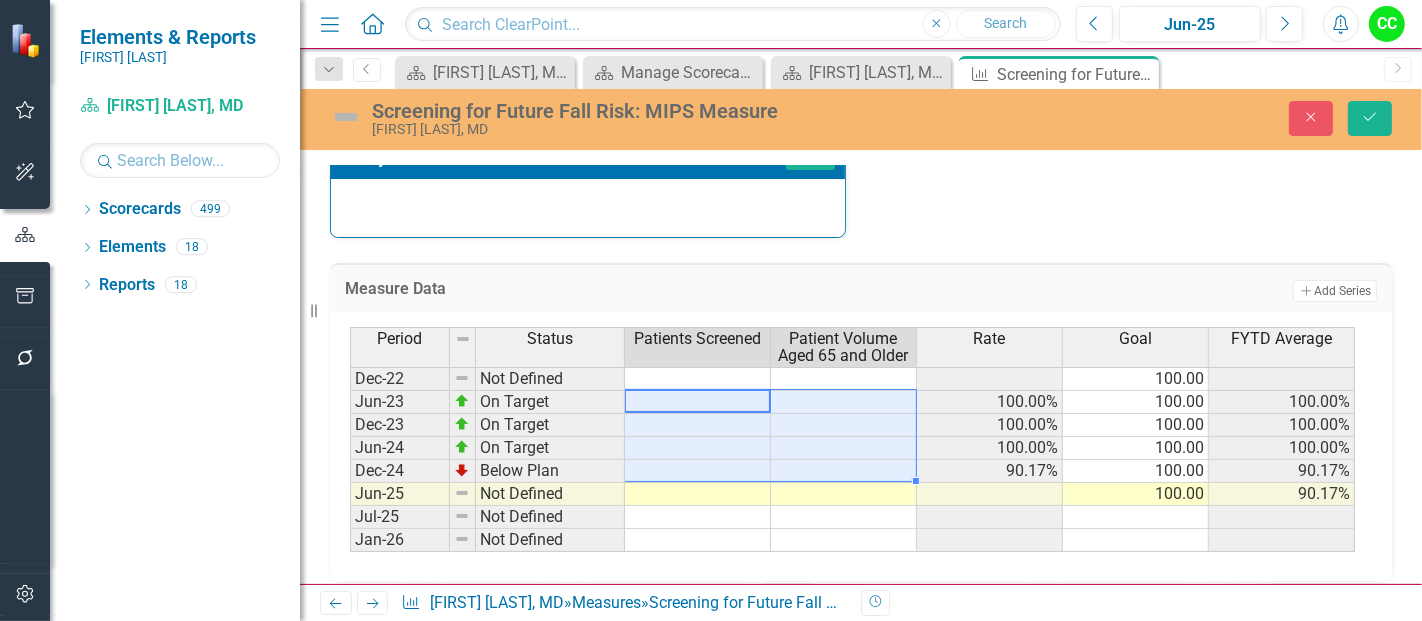 click at bounding box center [1136, 517] 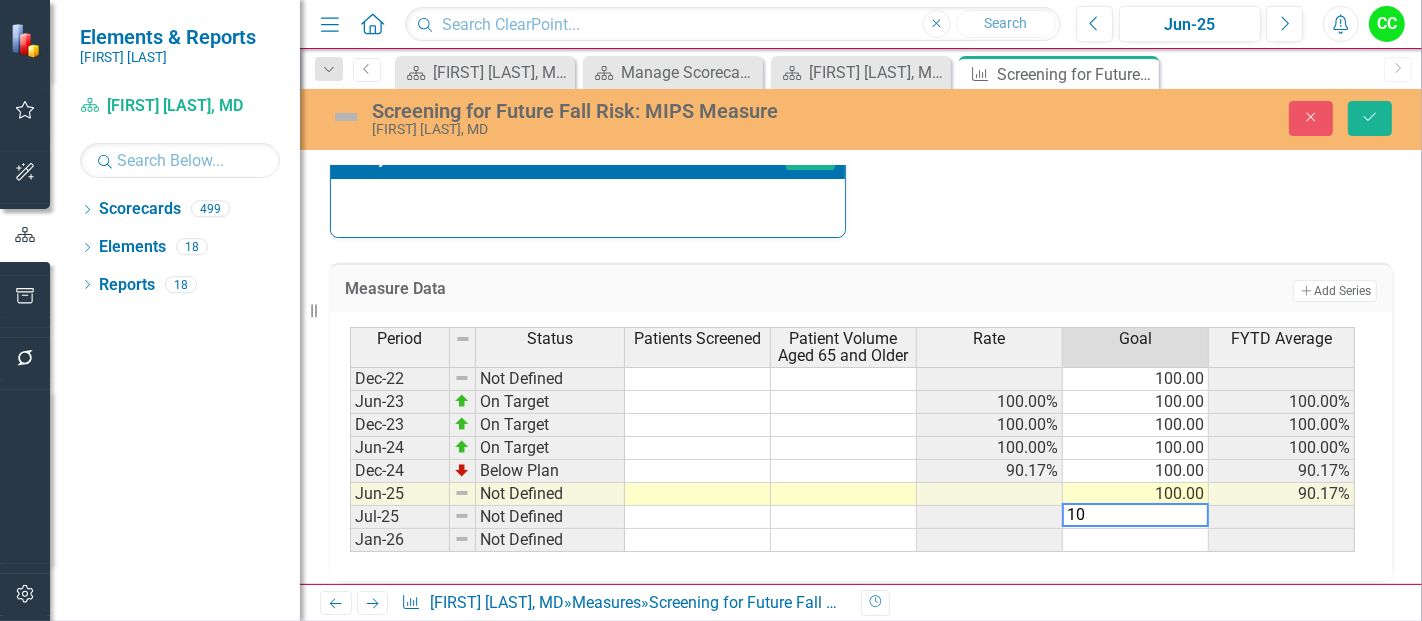 type on "100" 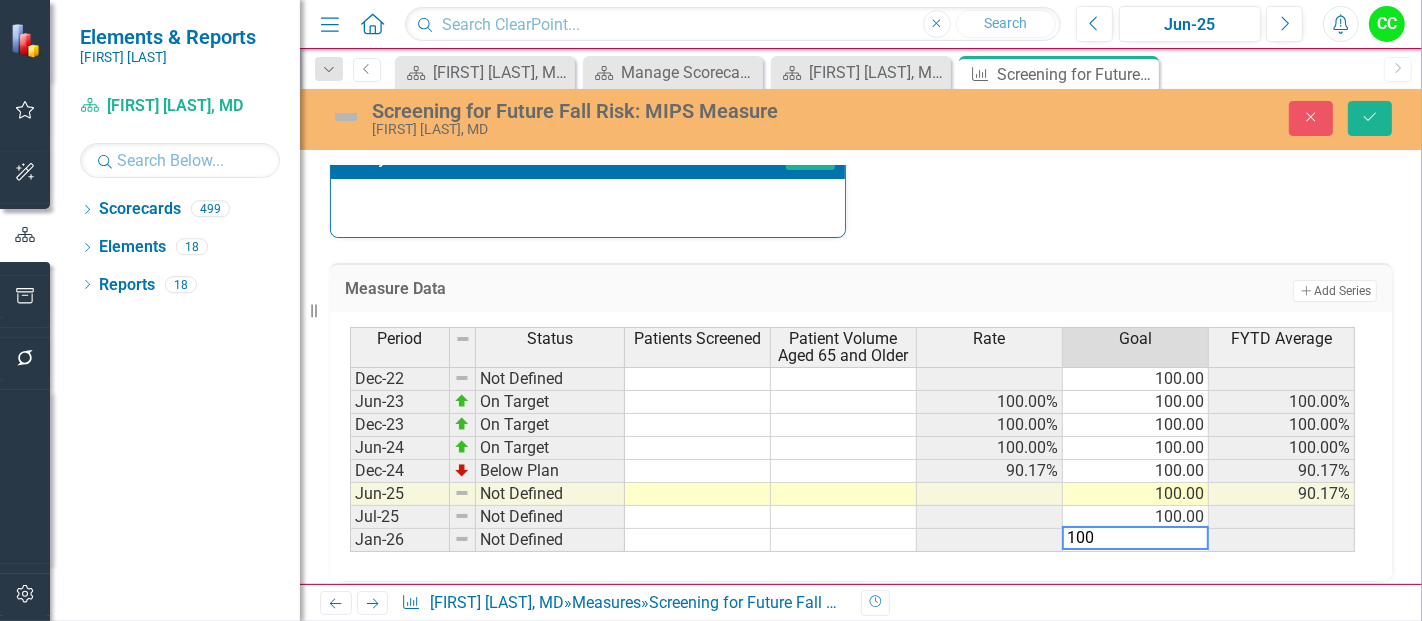 type on "100" 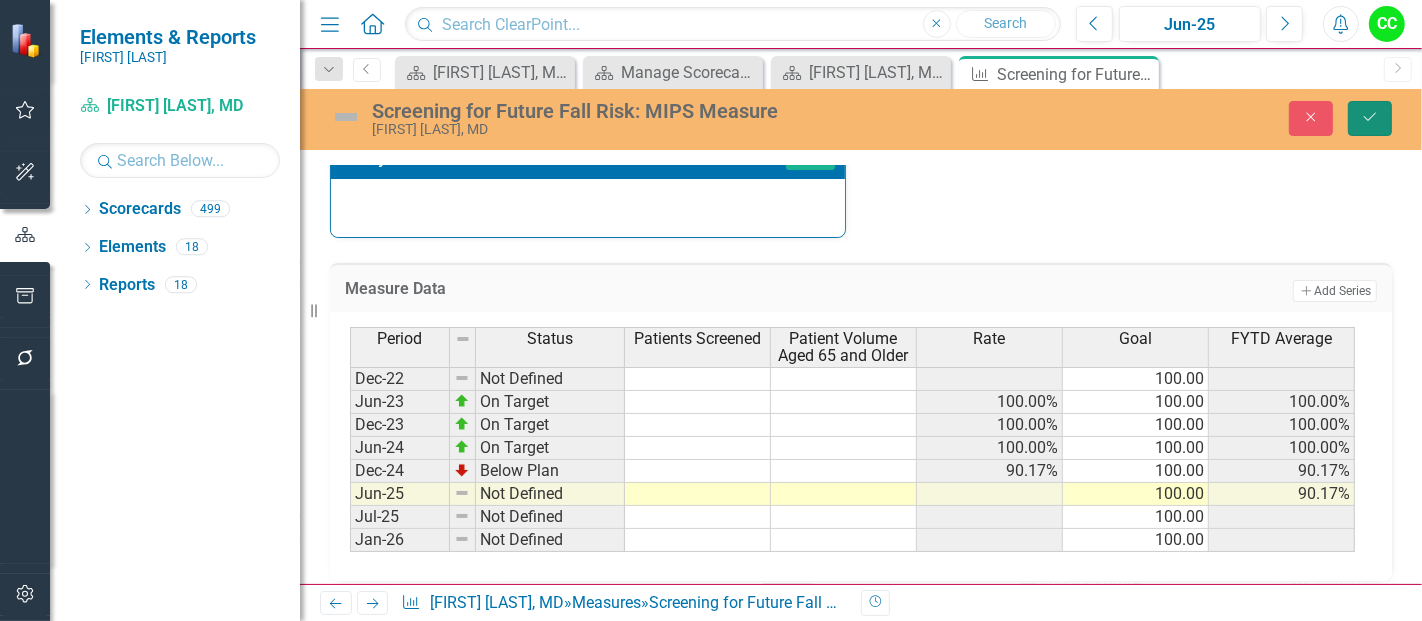 click on "Save" 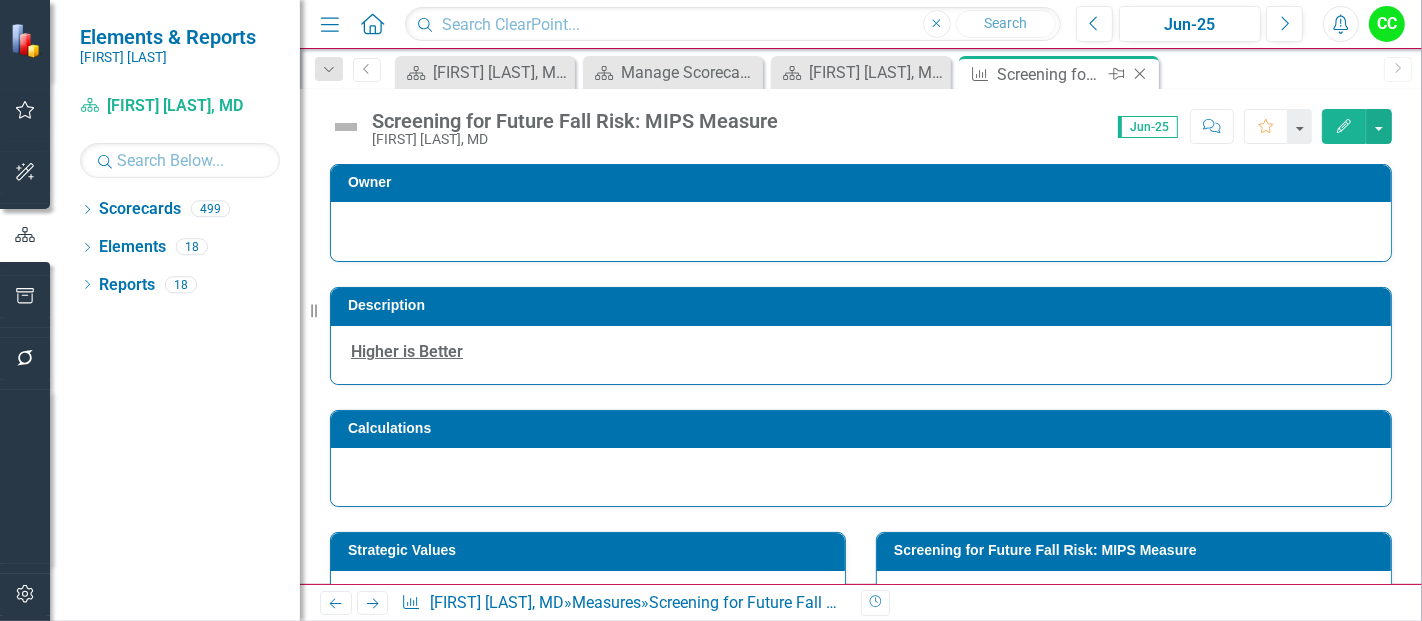 click on "Close" 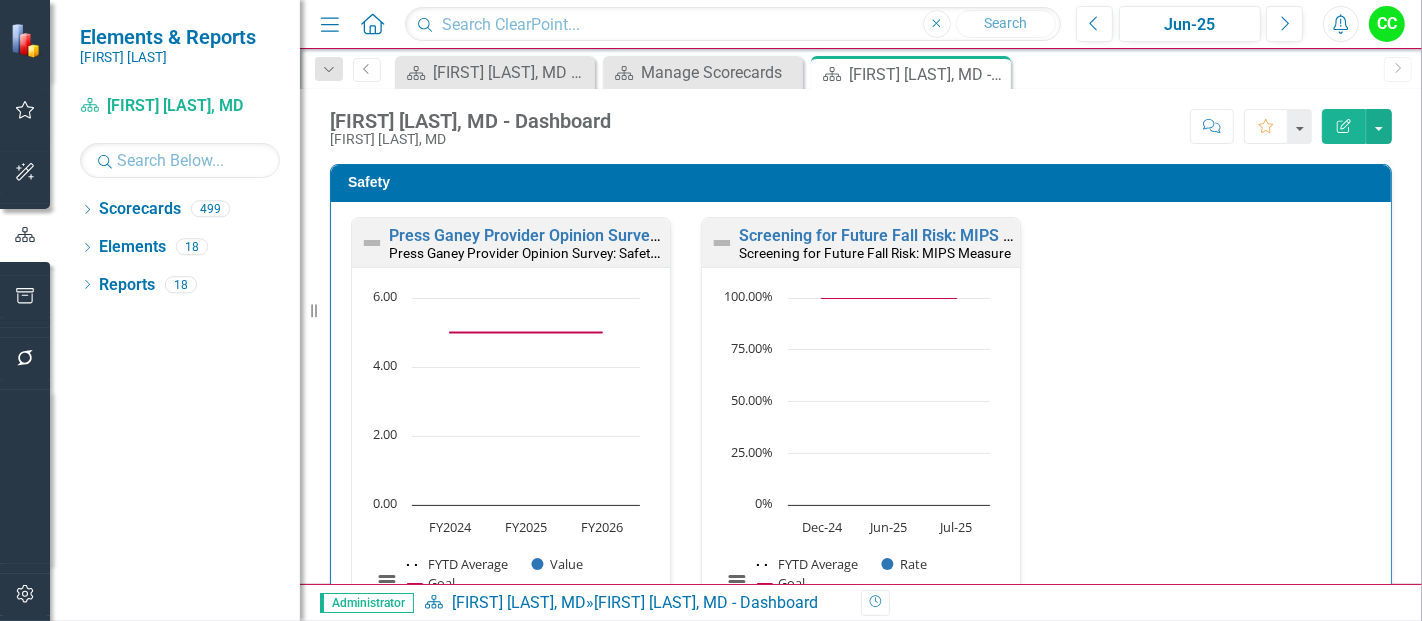 scroll, scrollTop: 463, scrollLeft: 0, axis: vertical 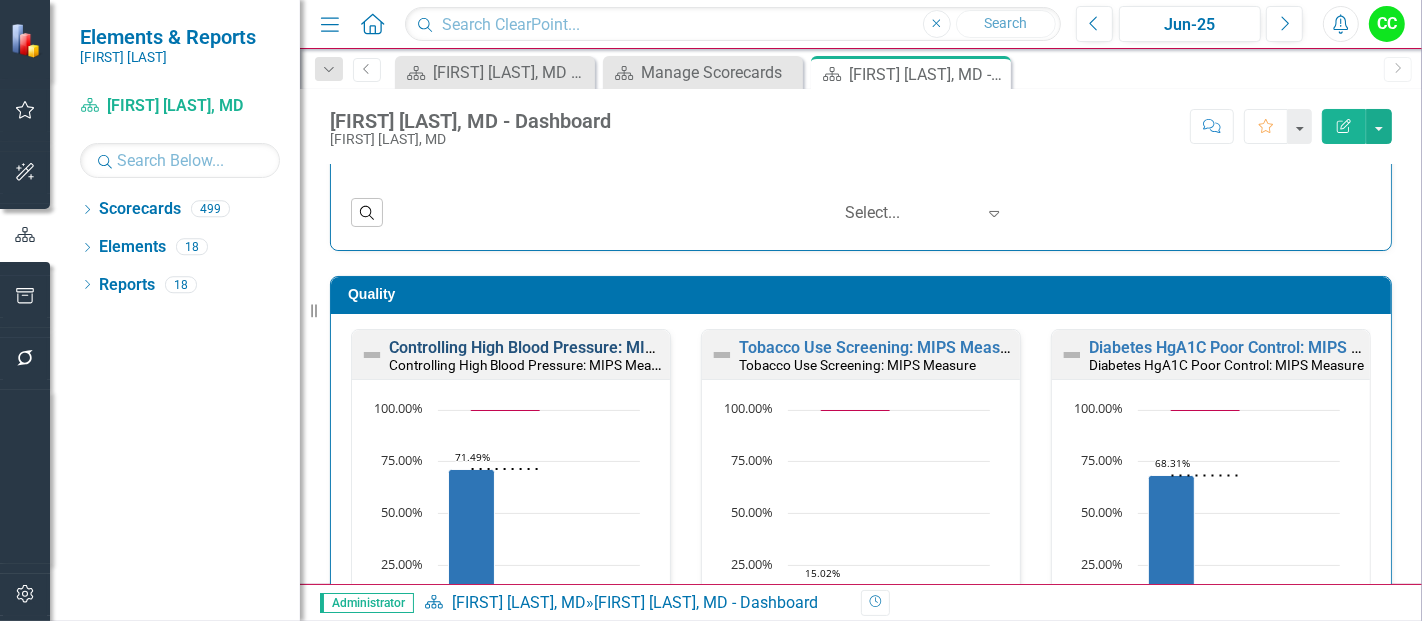 click on "Controlling High Blood Pressure: MIPS Measure" at bounding box center [561, 347] 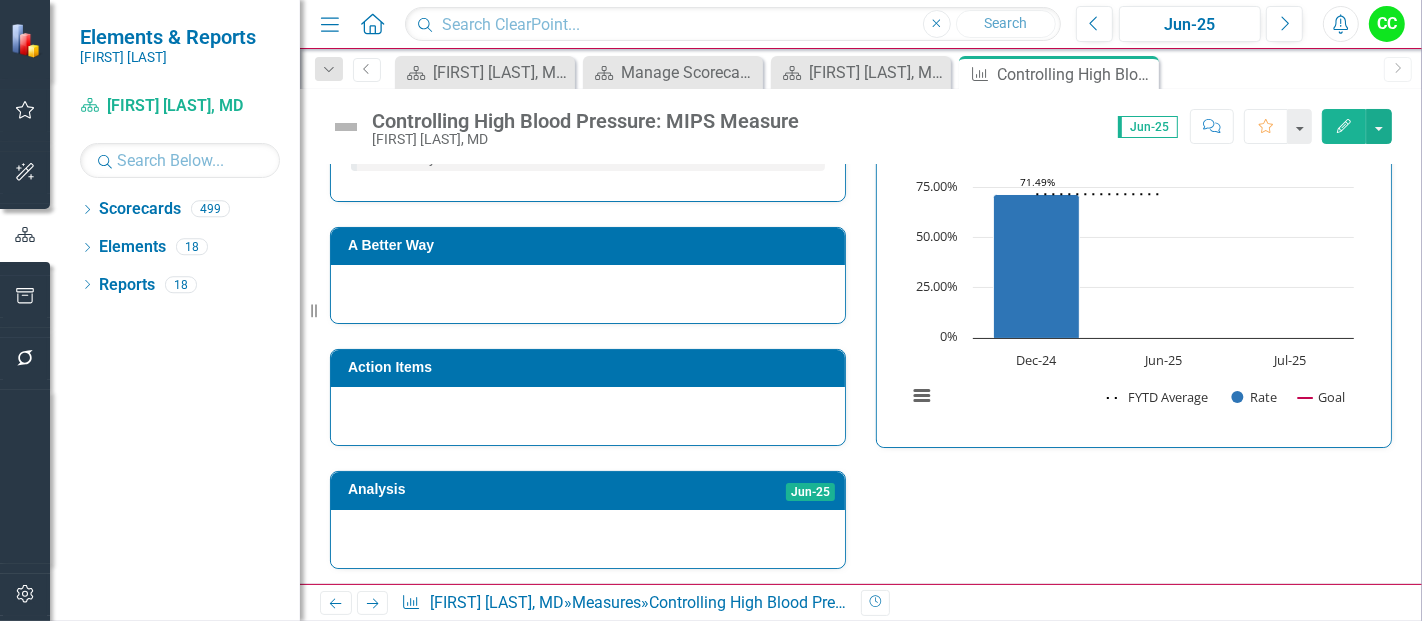scroll, scrollTop: 808, scrollLeft: 0, axis: vertical 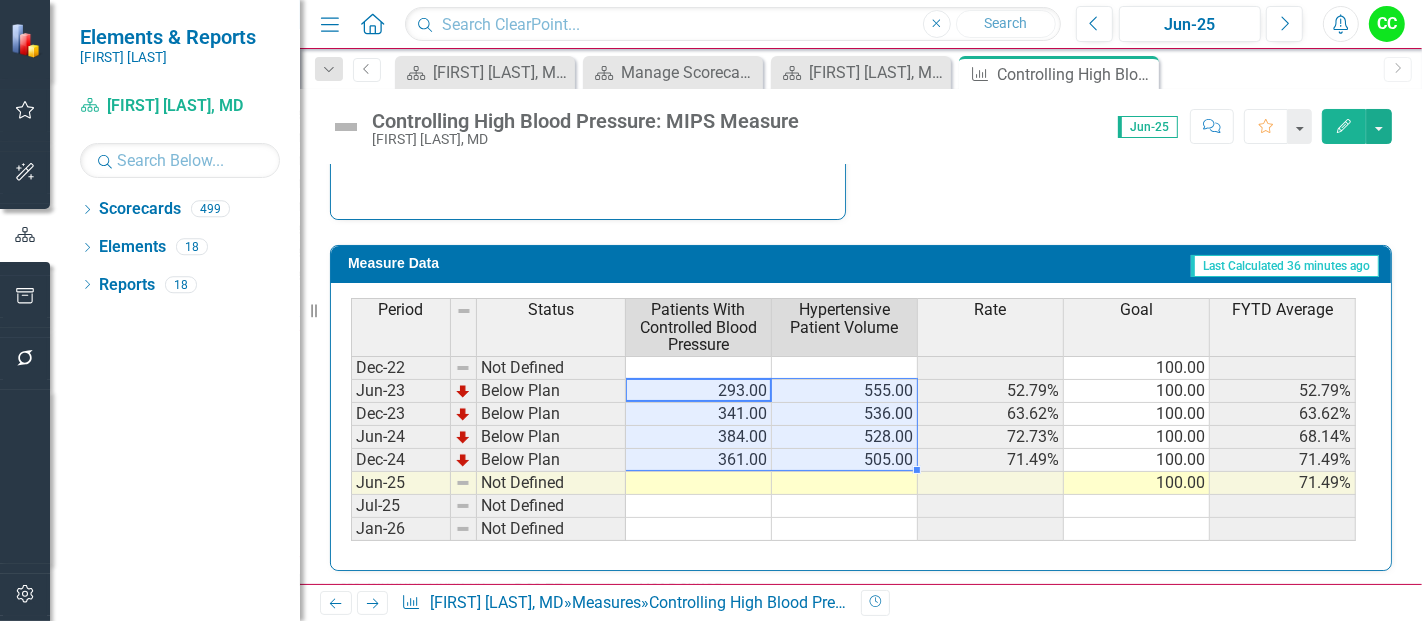drag, startPoint x: 745, startPoint y: 392, endPoint x: 834, endPoint y: 455, distance: 109.041275 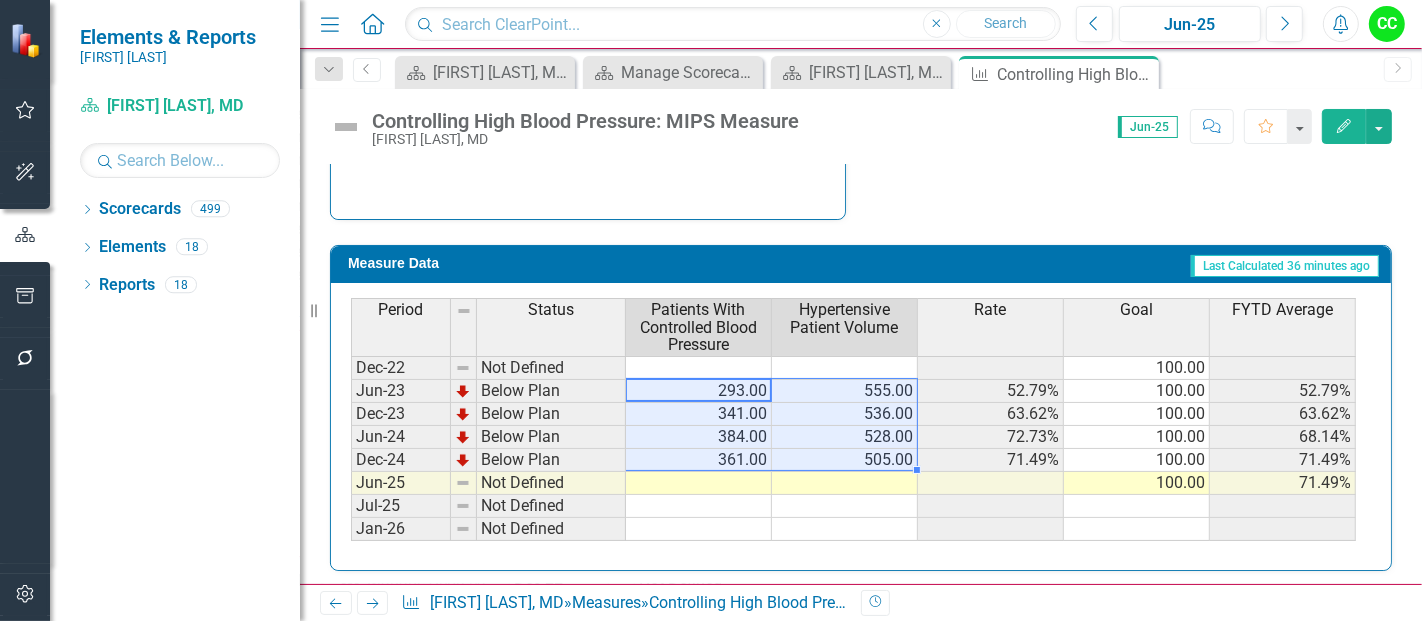 click on "Dec-22 Not Defined 100.00 Jun-23 Below Plan 293.00 555.00 52.79% 100.00 52.79% Dec-23 Below Plan 341.00 536.00 63.62% 100.00 63.62% Jun-24 Below Plan 384.00 528.00 72.73% 100.00 68.14% Dec-24 Below Plan 361.00 505.00 71.49% 100.00 71.49% Jun-25 Not Defined 100.00 71.49% Jul-25 Not Defined Jan-26 Not Defined" at bounding box center (853, 448) 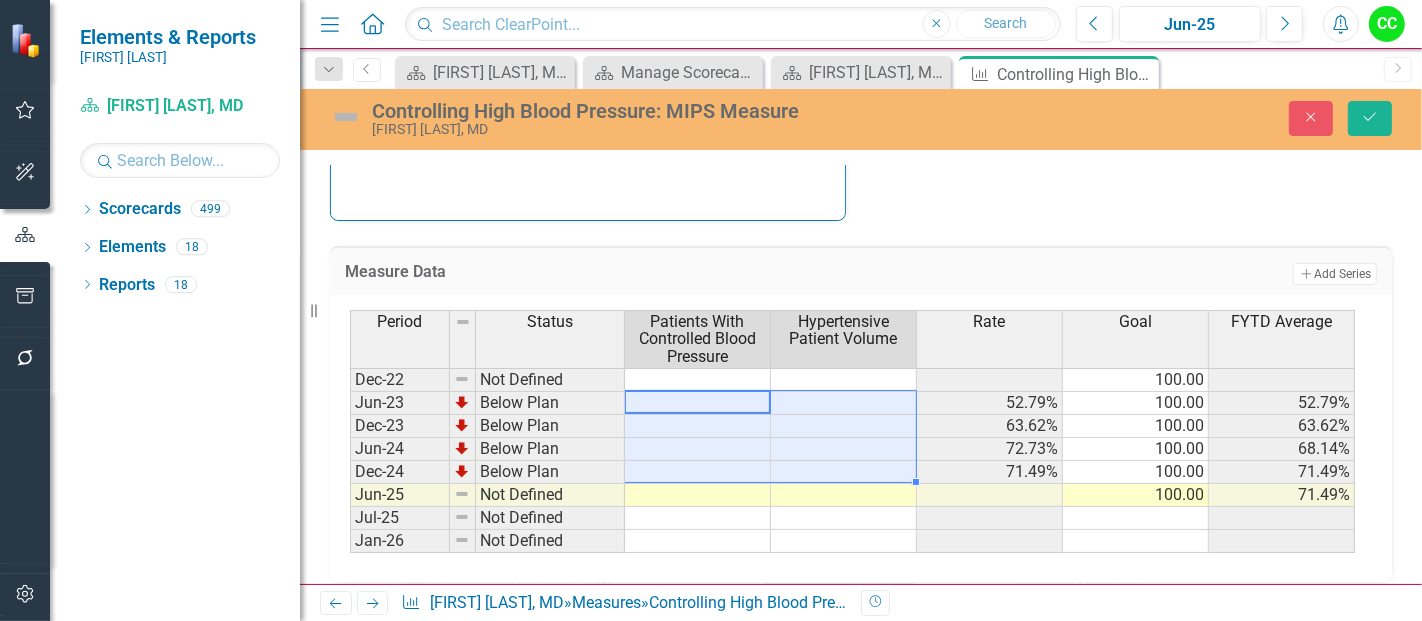 click at bounding box center (1136, 518) 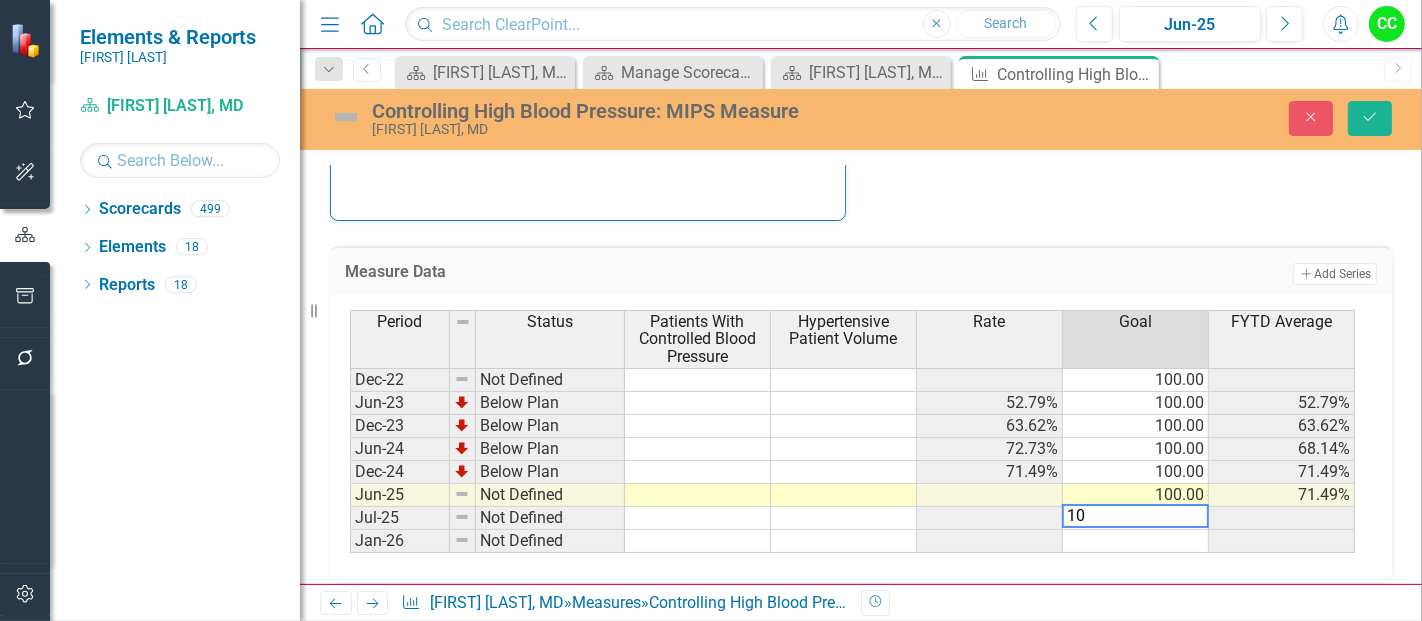 type on "100" 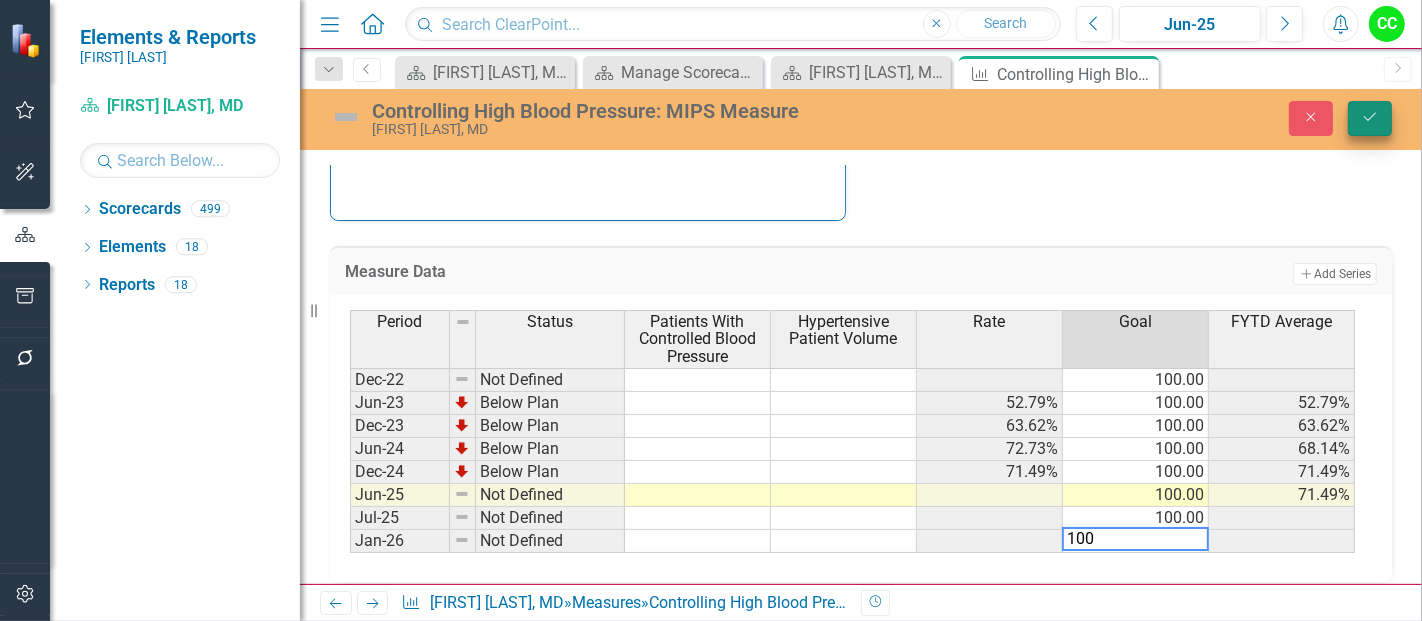 type on "100" 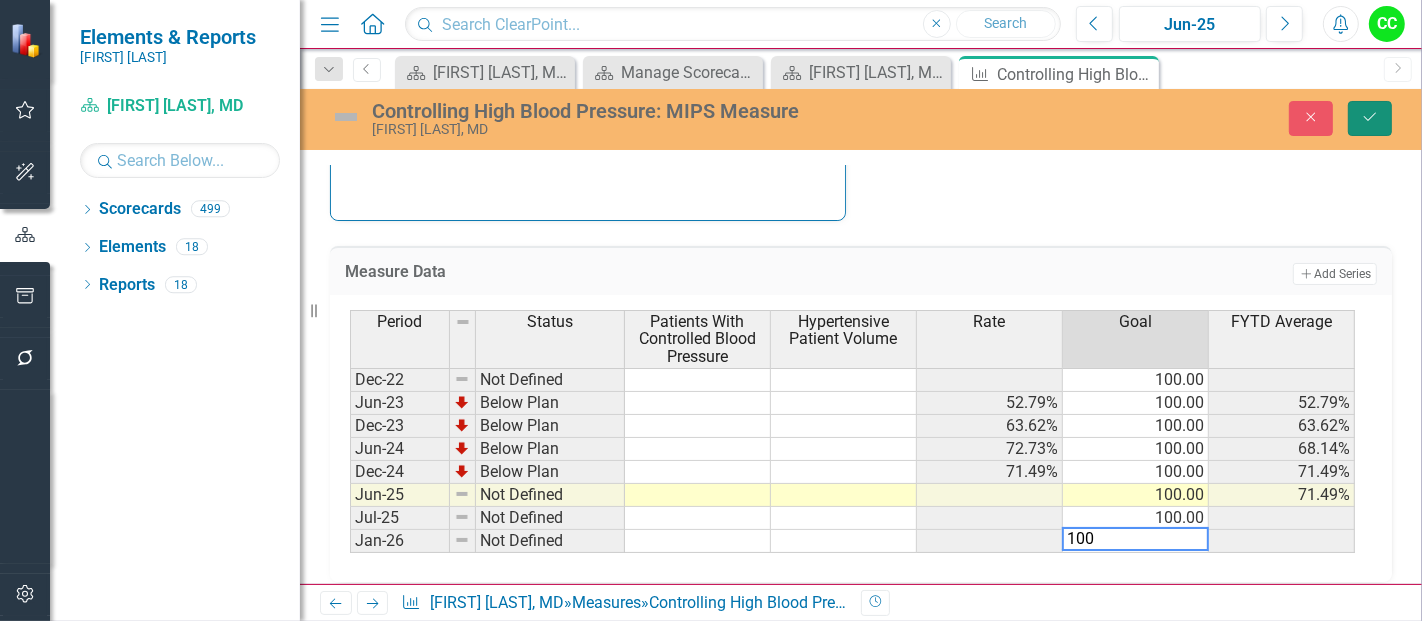 click on "Save" at bounding box center [1370, 118] 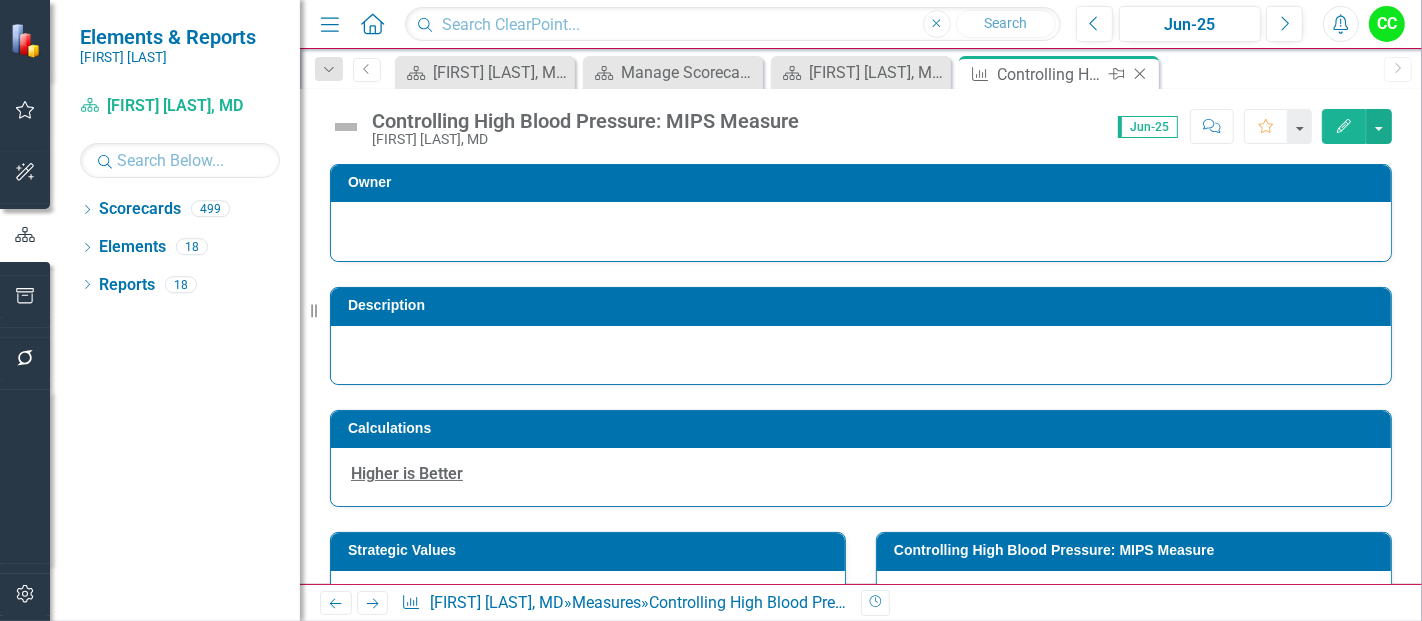 click on "Close" 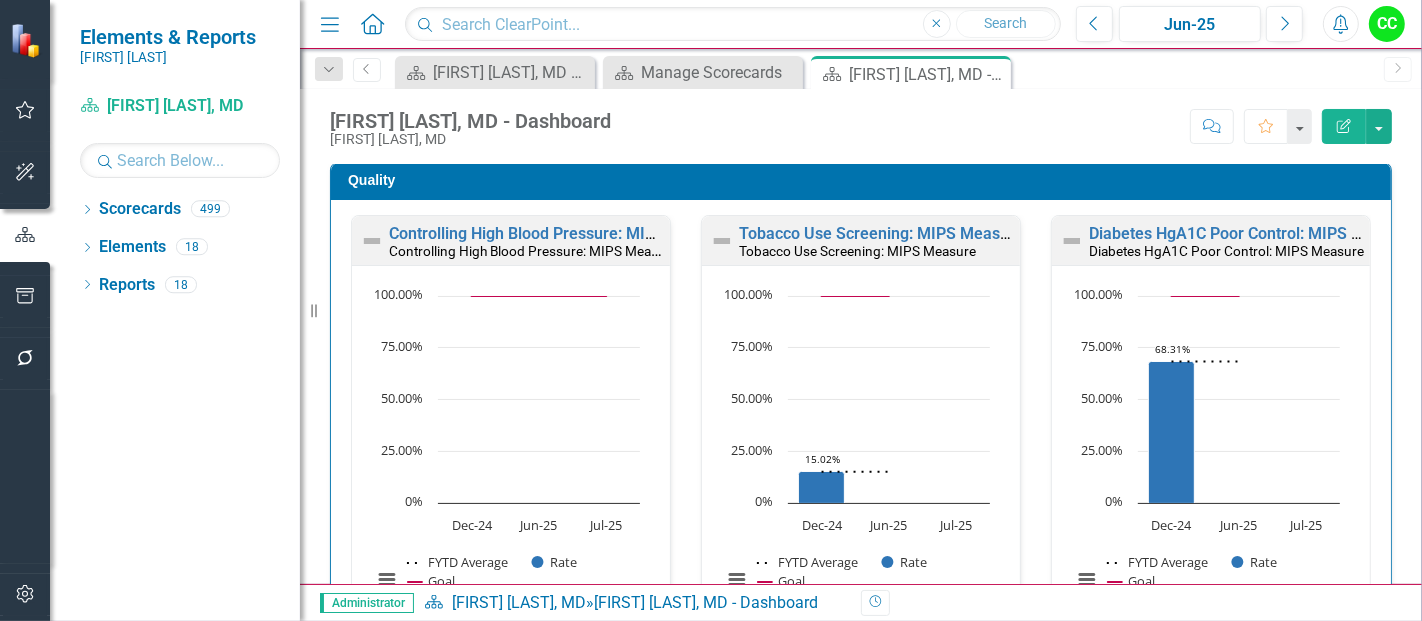 scroll, scrollTop: 574, scrollLeft: 0, axis: vertical 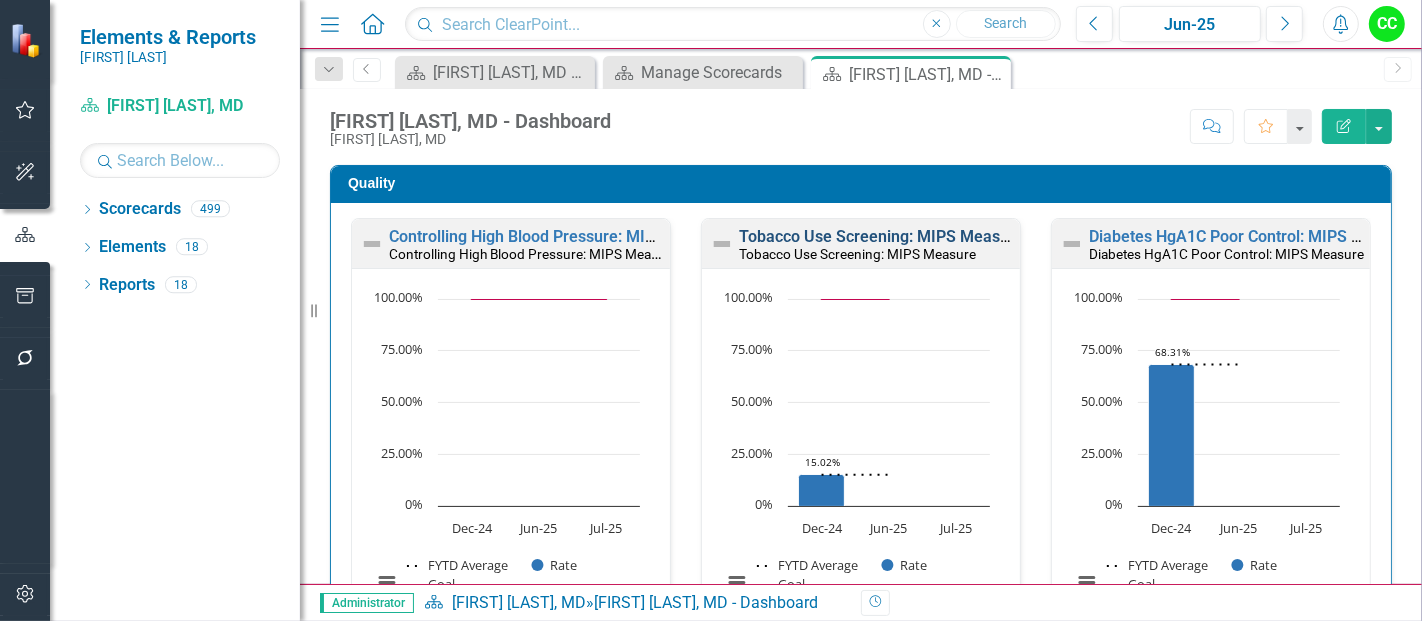 click on "Tobacco Use Screening: MIPS Measure" at bounding box center [881, 236] 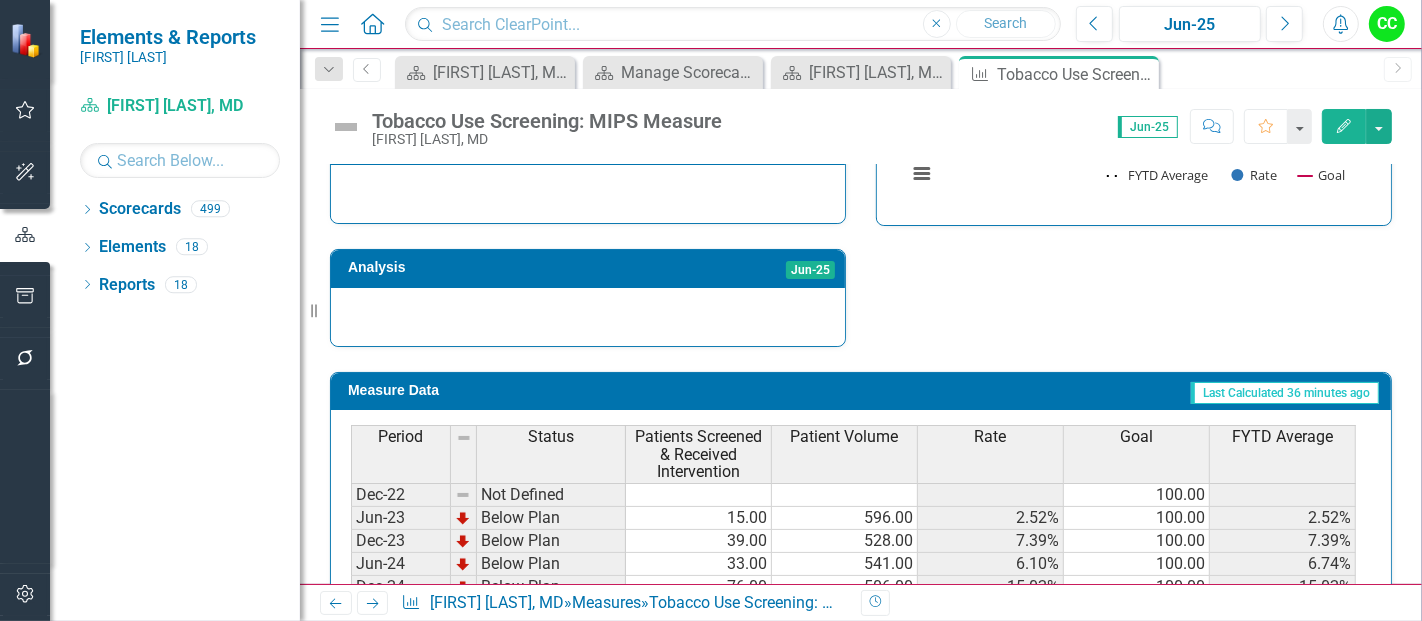 scroll, scrollTop: 808, scrollLeft: 0, axis: vertical 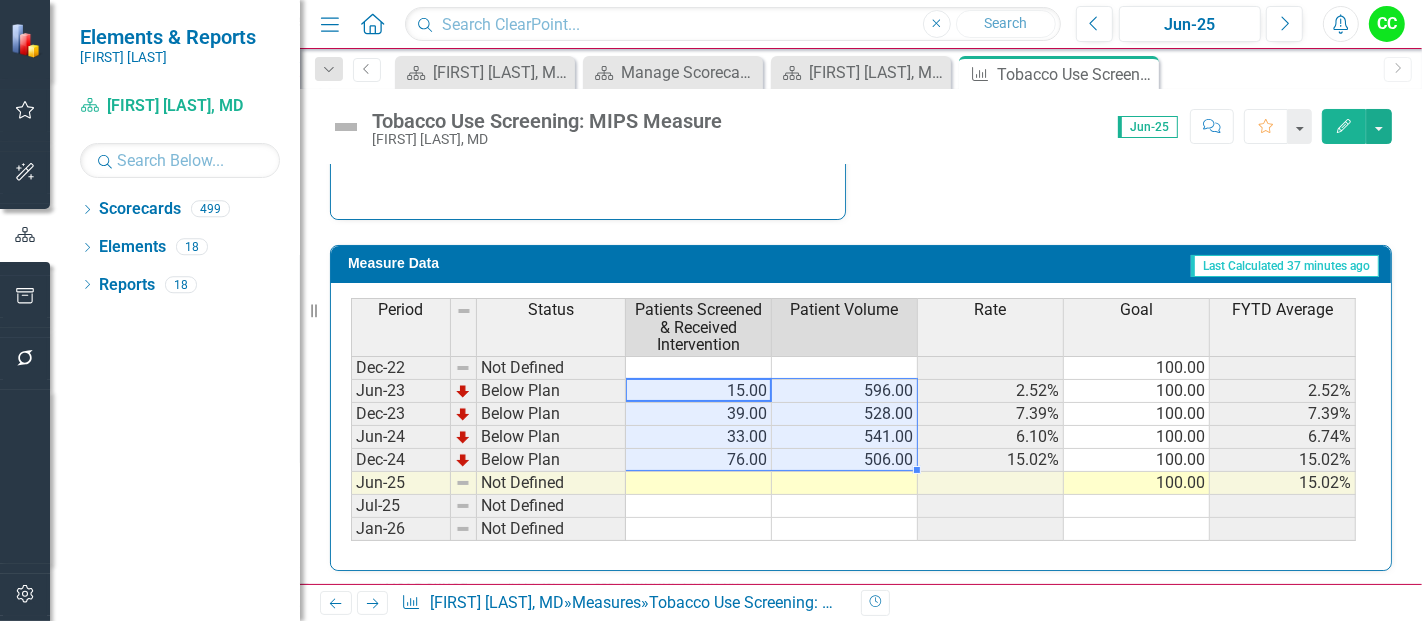 drag, startPoint x: 744, startPoint y: 378, endPoint x: 816, endPoint y: 459, distance: 108.37435 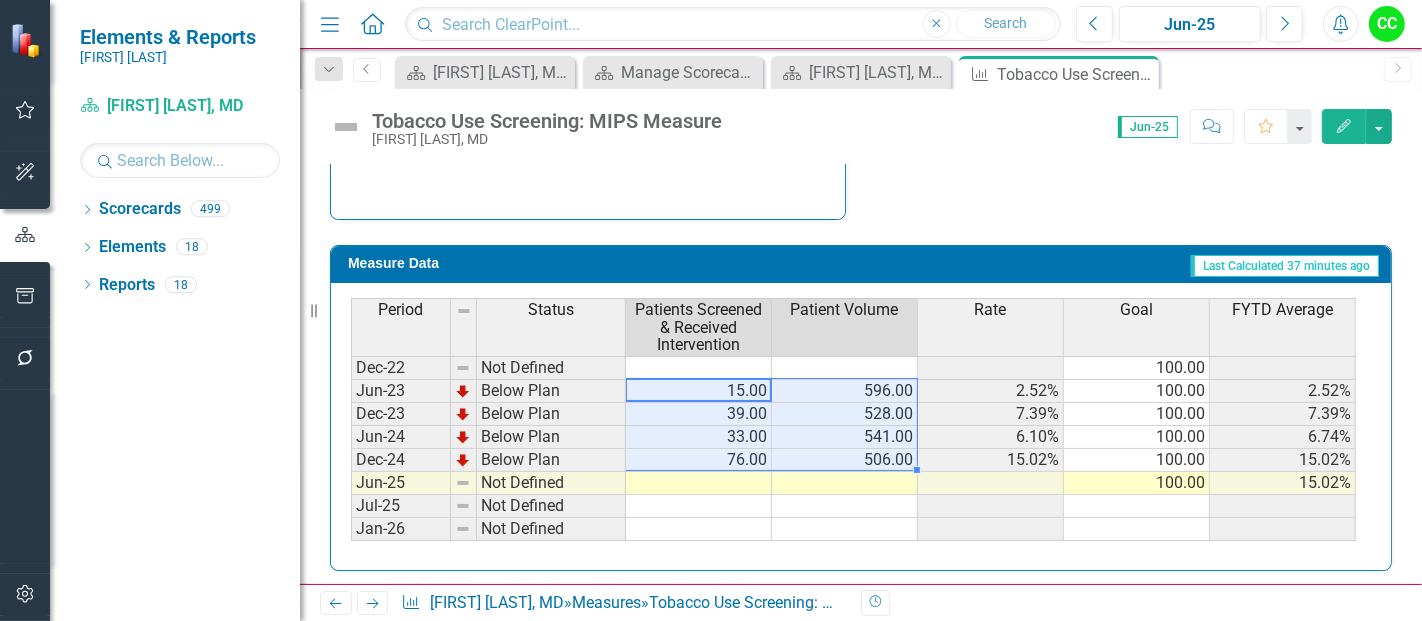 click on "Dec-22 Not Defined 100.00 Jun-23 Below Plan 15.00 596.00 2.52% 100.00 2.52% Dec-23 Below Plan 39.00 528.00 7.39% 100.00 7.39% Jun-24 Below Plan 33.00 541.00 6.10% 100.00 6.74% Dec-24 Below Plan 76.00 506.00 15.02% 100.00 15.02% Jun-25 Not Defined 100.00 15.02% Jul-25 Not Defined Jan-26 Not Defined" at bounding box center [853, 448] 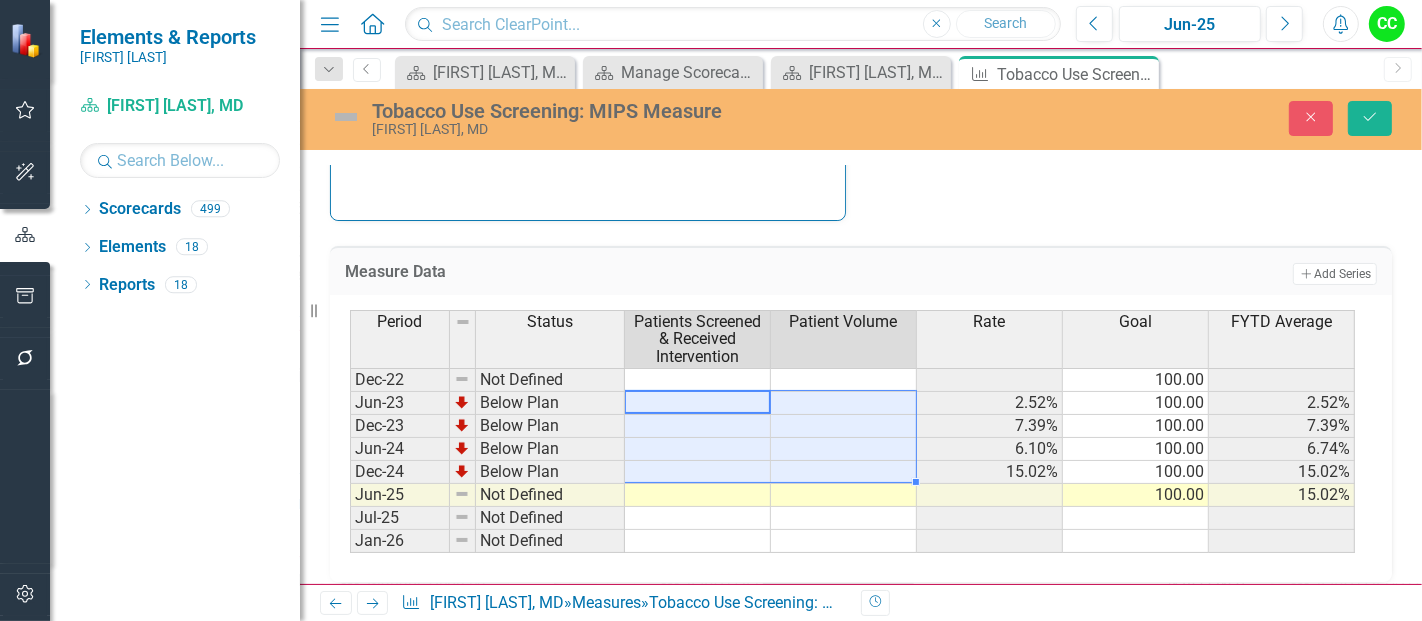 click at bounding box center [1136, 518] 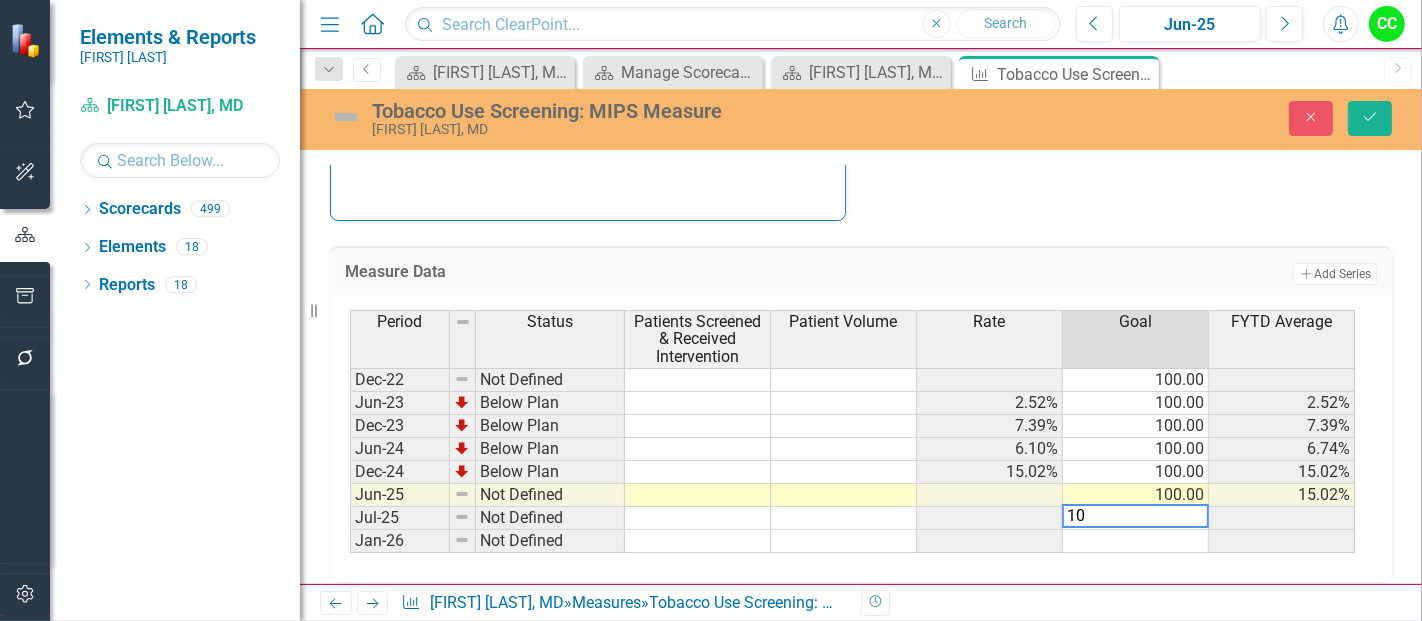 type on "100" 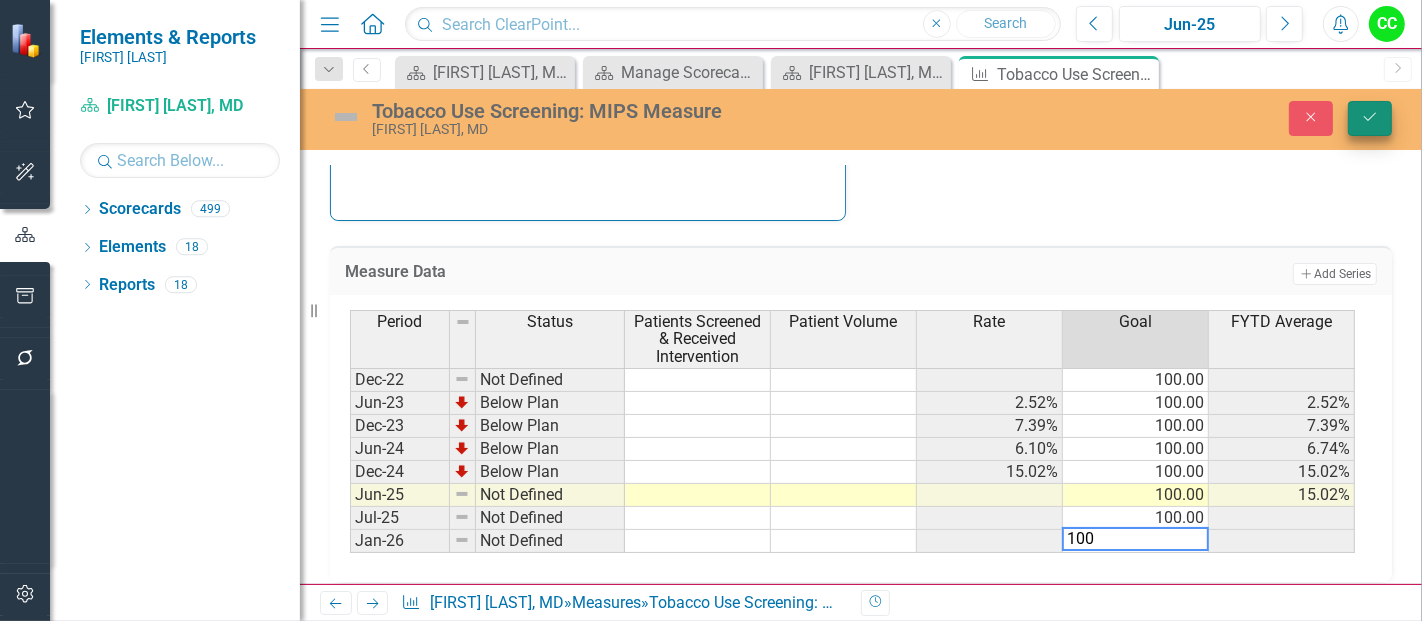 type on "100" 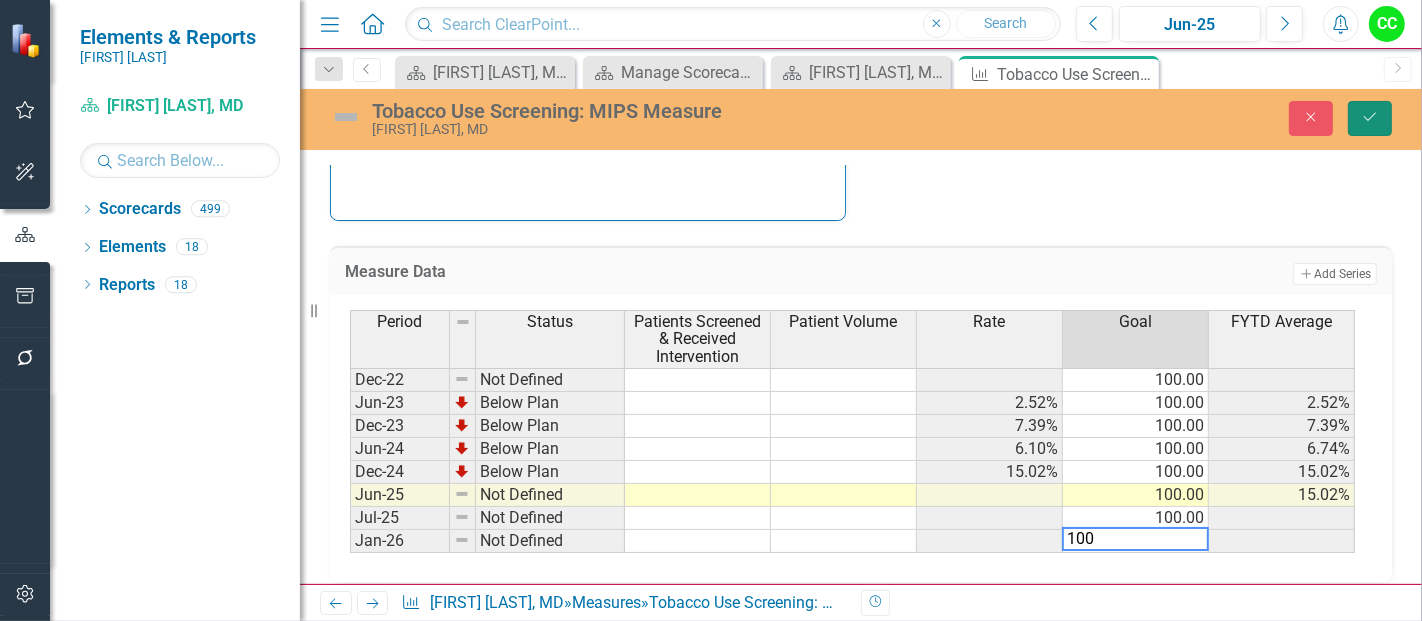 click on "Save" at bounding box center [1370, 118] 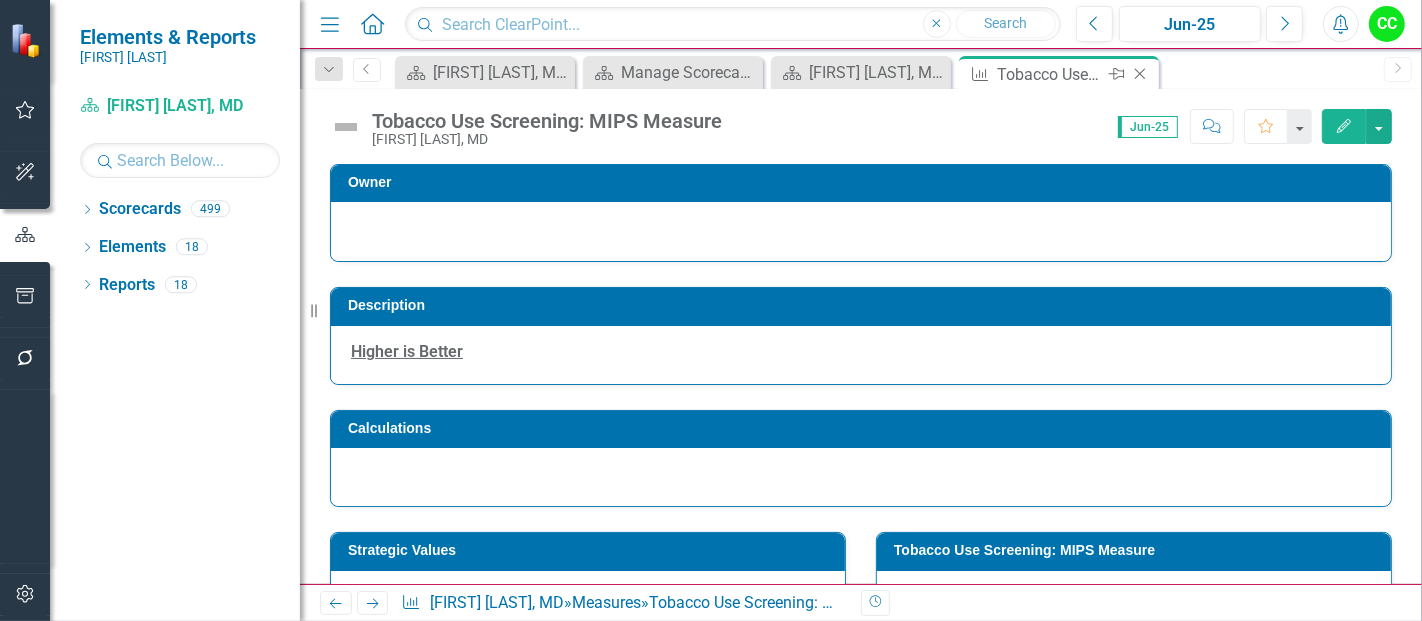click on "Close" 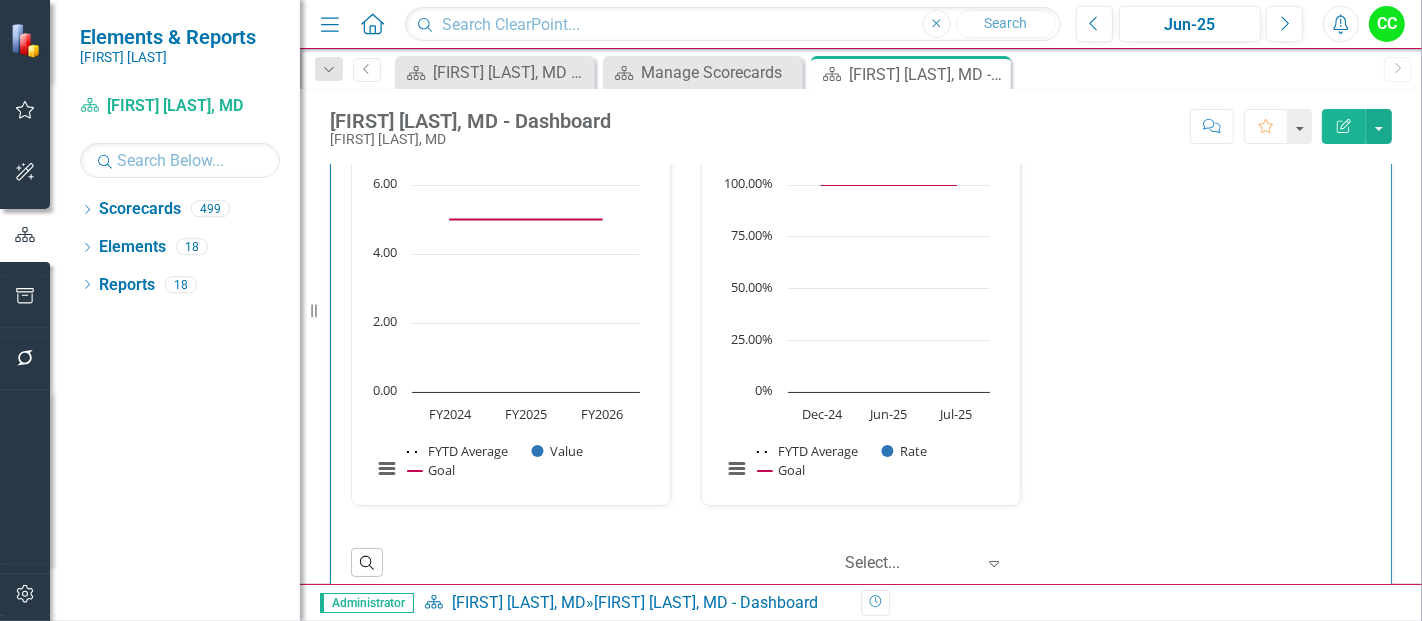 scroll, scrollTop: 591, scrollLeft: 0, axis: vertical 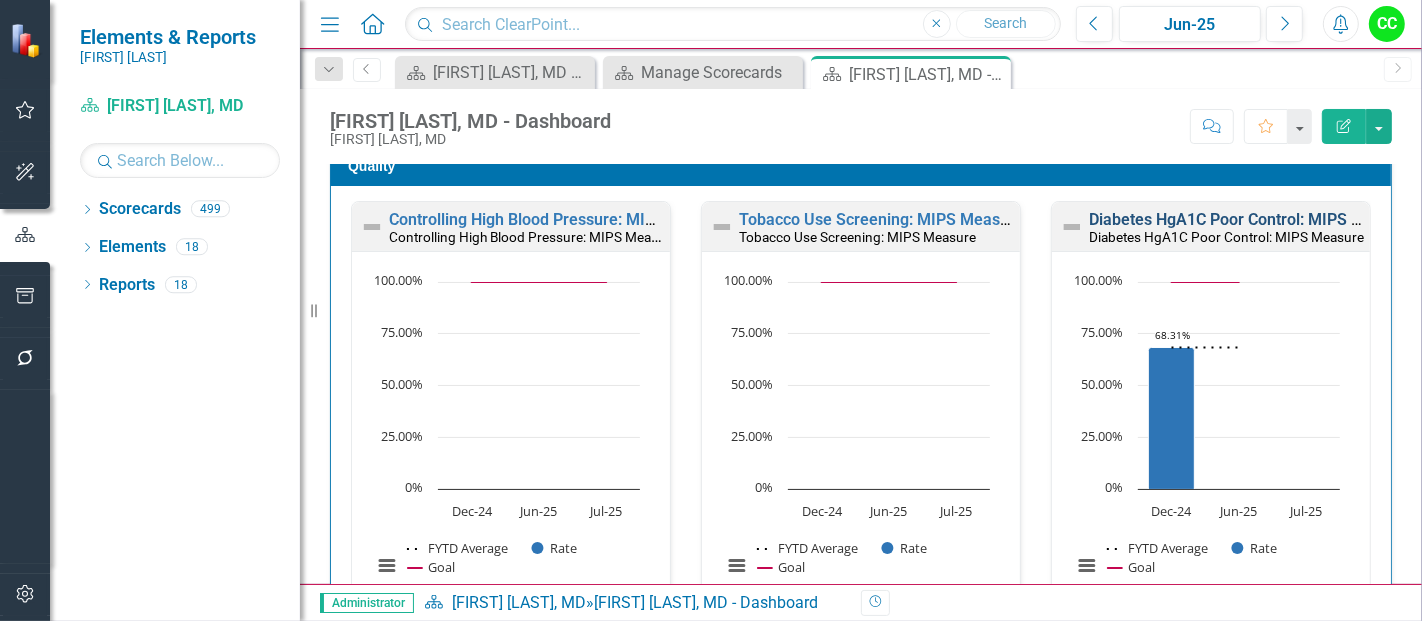 click on "Diabetes HgA1C Poor Control: MIPS Measure" at bounding box center [1252, 219] 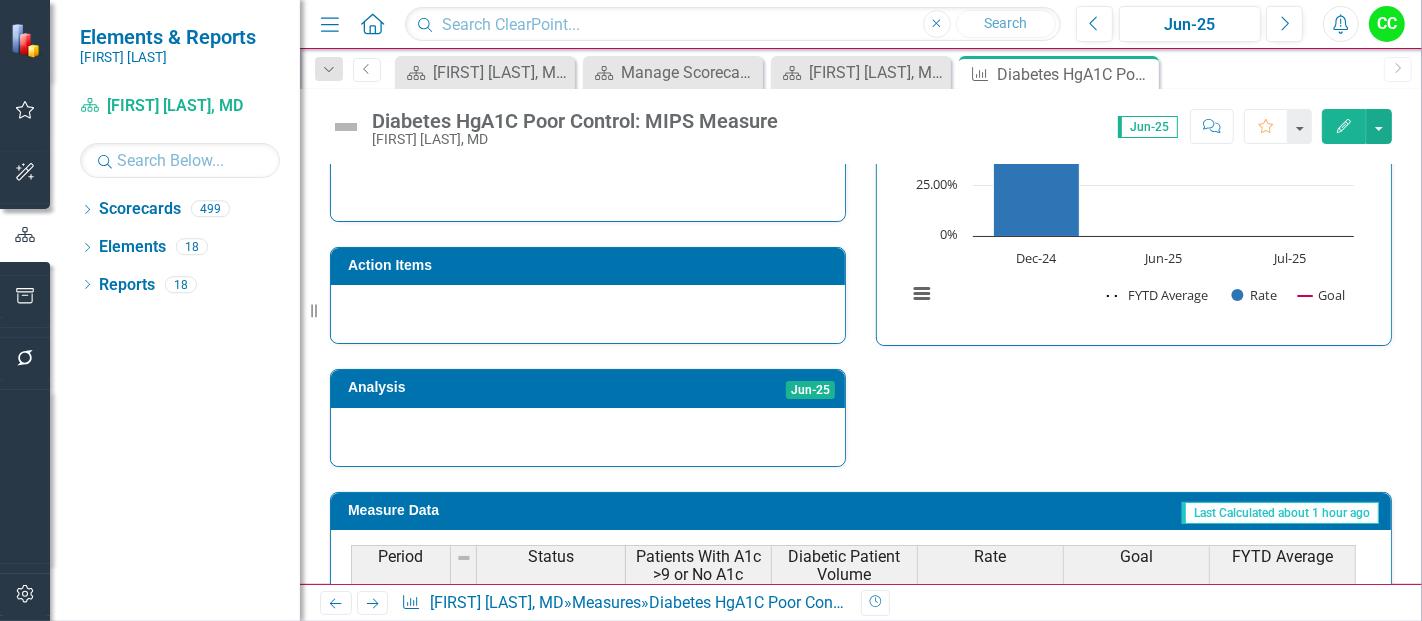 scroll, scrollTop: 791, scrollLeft: 0, axis: vertical 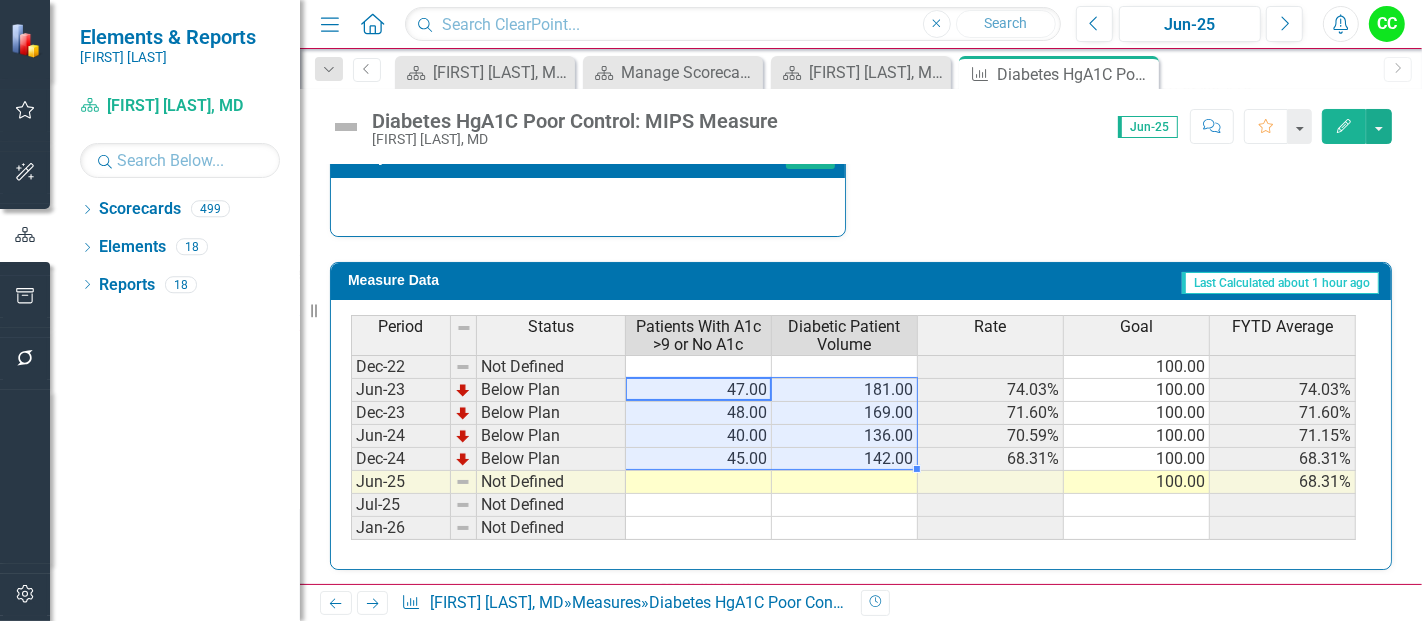 drag, startPoint x: 721, startPoint y: 385, endPoint x: 869, endPoint y: 458, distance: 165.02425 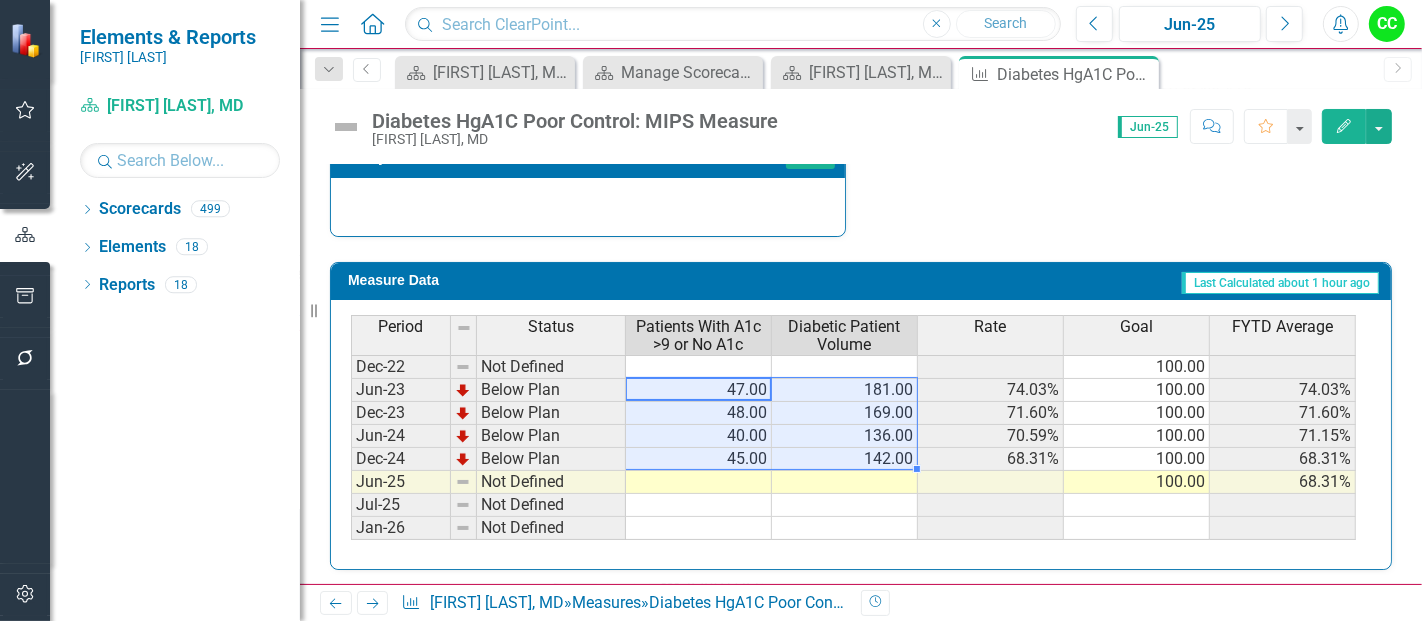 click on "Dec-22 Not Defined 100.00 Jun-23 Below Plan 47.00 181.00 74.03% 100.00 74.03% Dec-23 Below Plan 48.00 169.00 71.60% 100.00 71.60% Jun-24 Below Plan 40.00 136.00 70.59% 100.00 71.15% Dec-24 Below Plan 45.00 142.00 68.31% 100.00 68.31% Jun-25 Not Defined 100.00 68.31% Jul-25 Not Defined Jan-26 Not Defined" at bounding box center [853, 447] 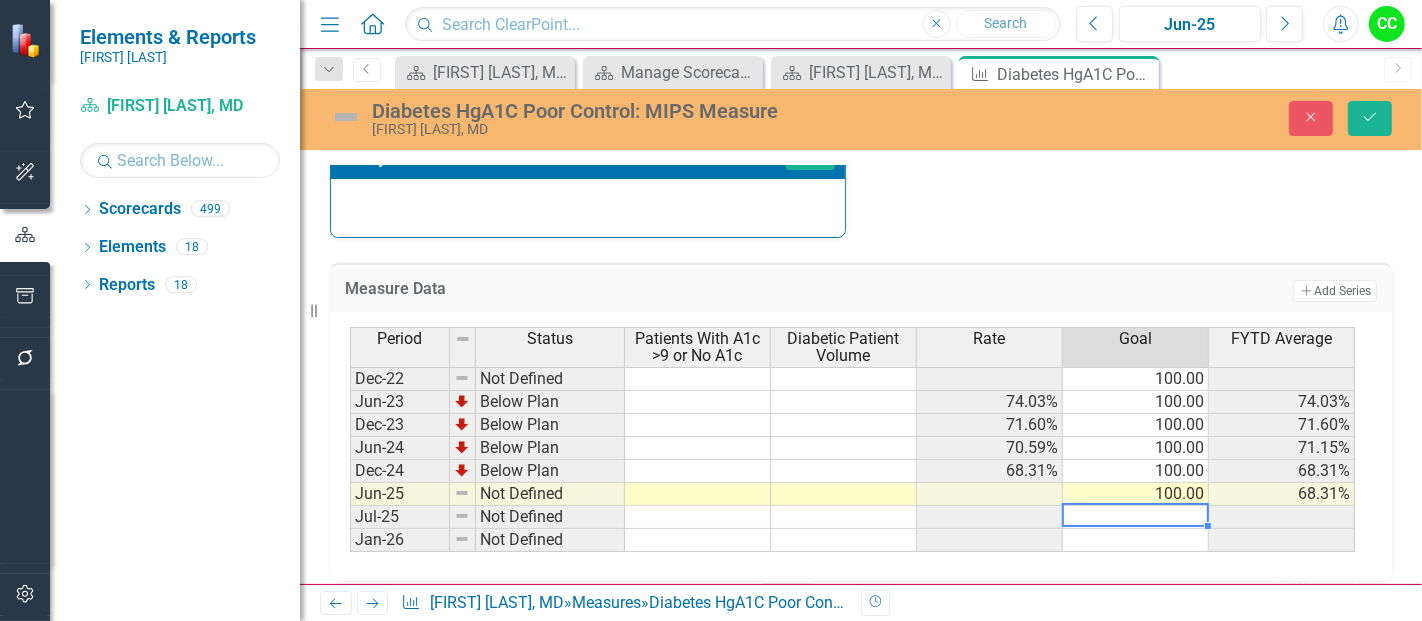 click at bounding box center (1136, 517) 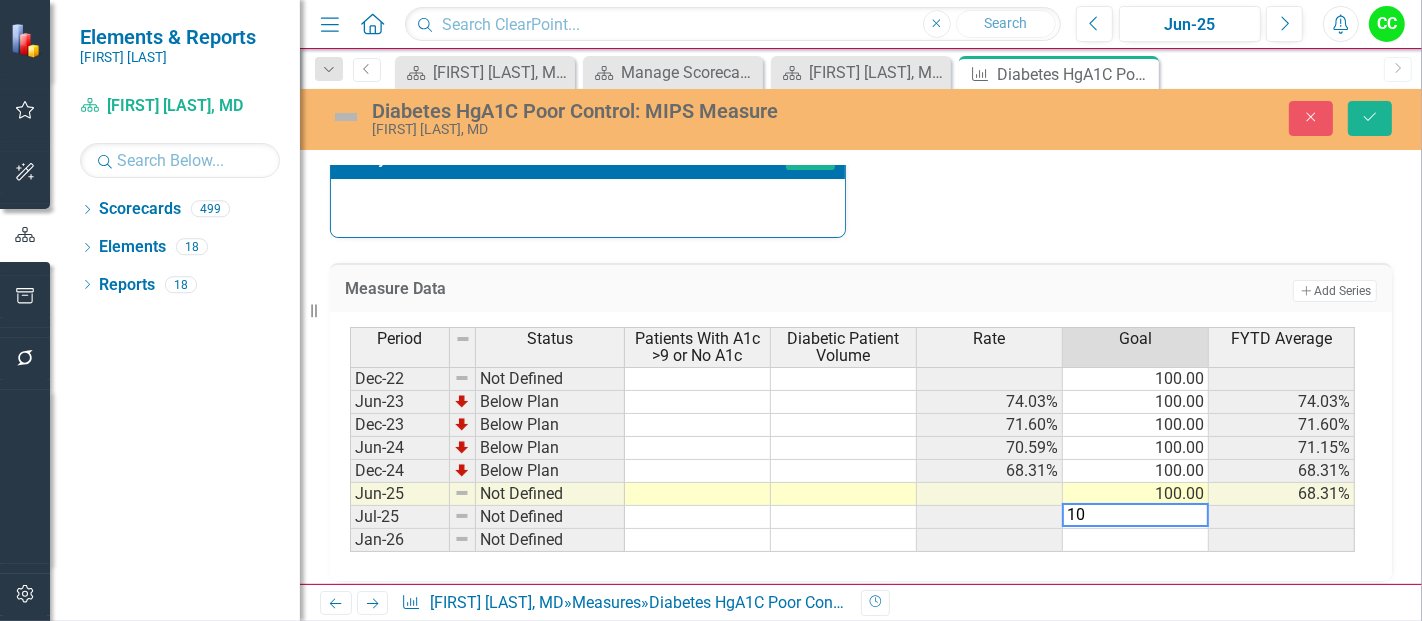 type on "100" 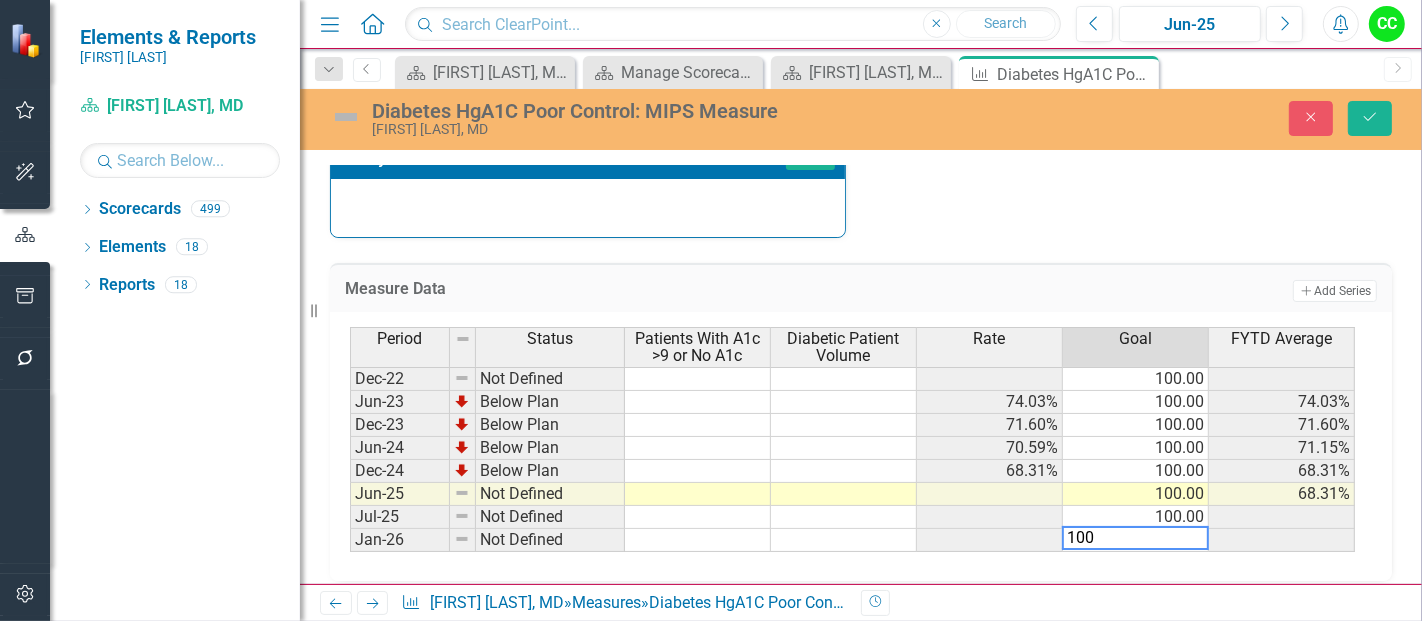 type on "100" 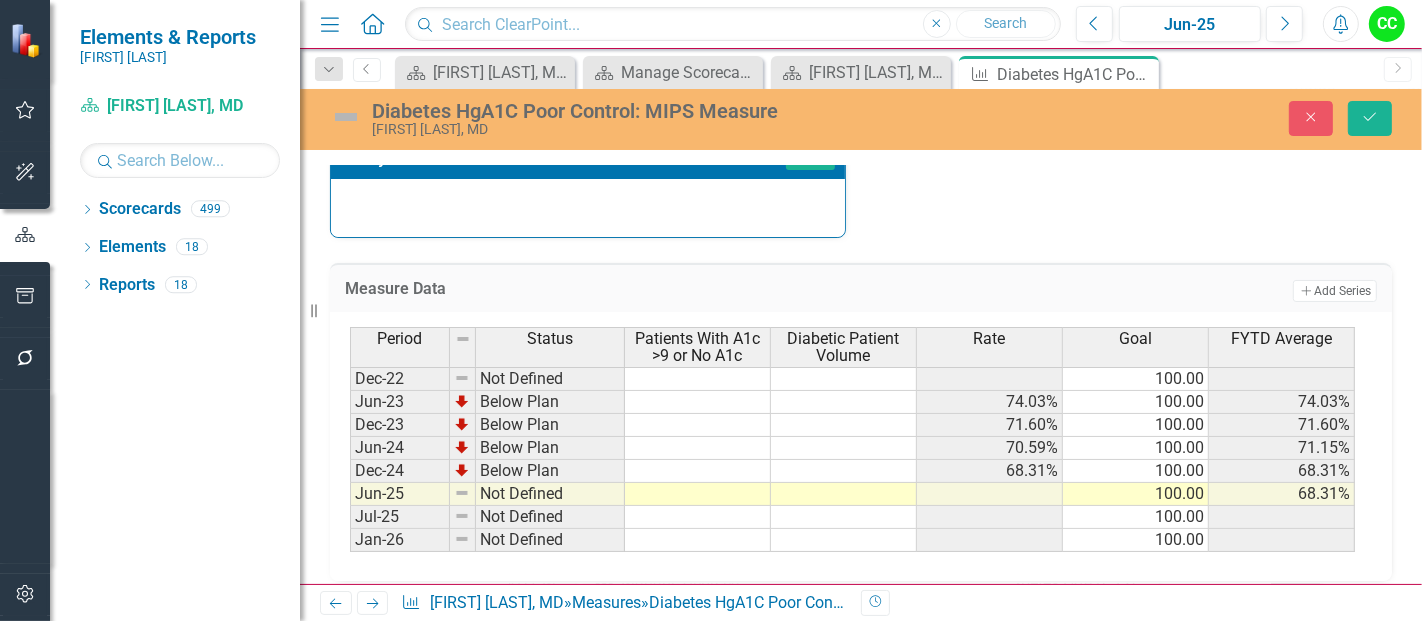 click on "Diabetes HgA1C Poor Control: MIPS Measure Casey Wampler, MD Close Save" at bounding box center [861, 119] 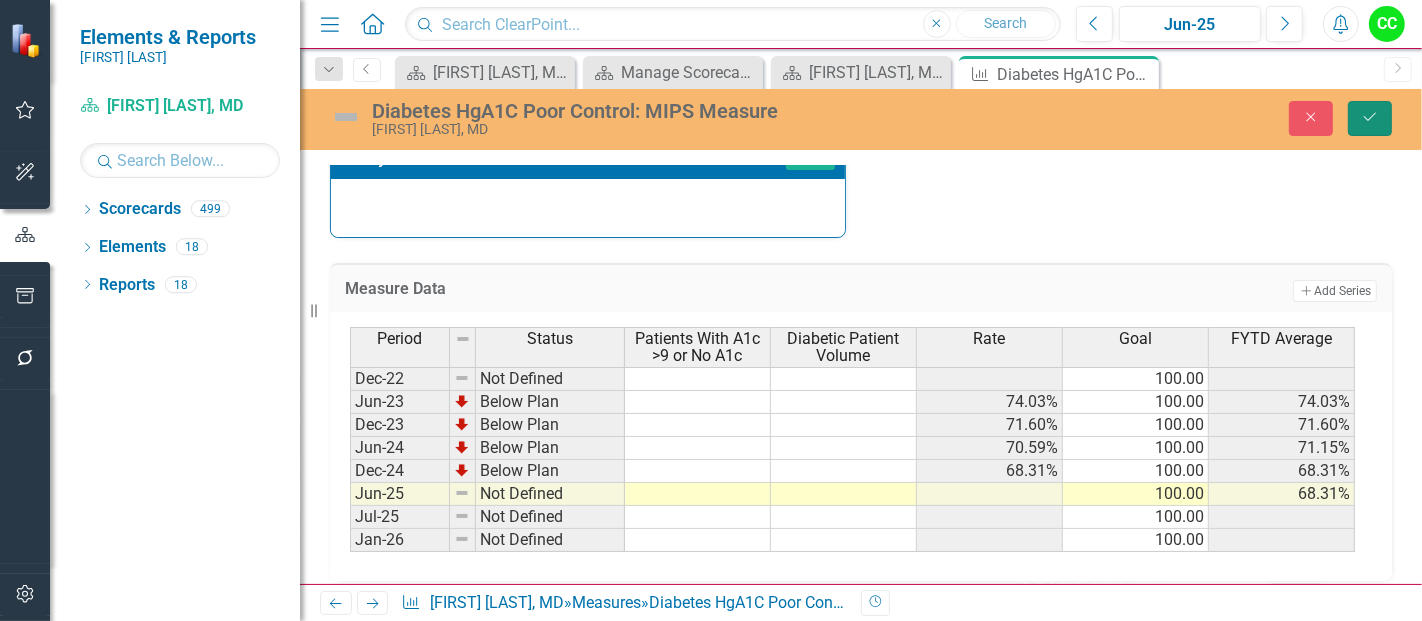 click on "Save" 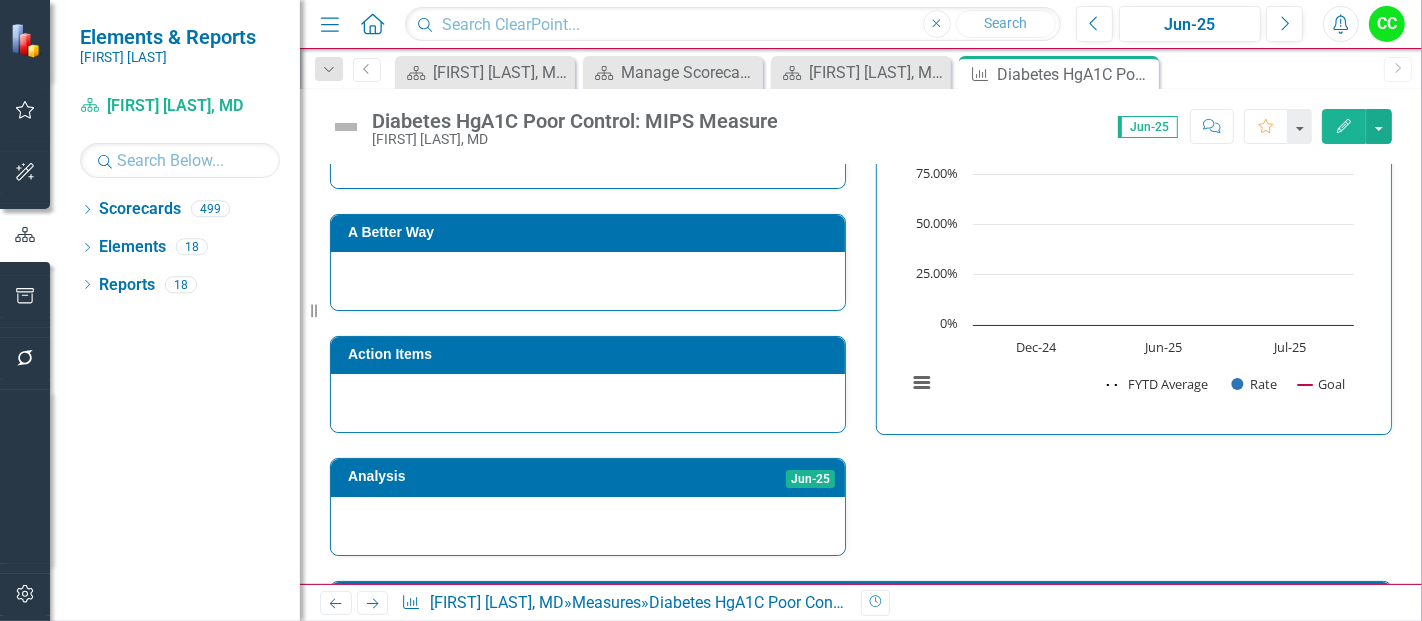 scroll, scrollTop: 791, scrollLeft: 0, axis: vertical 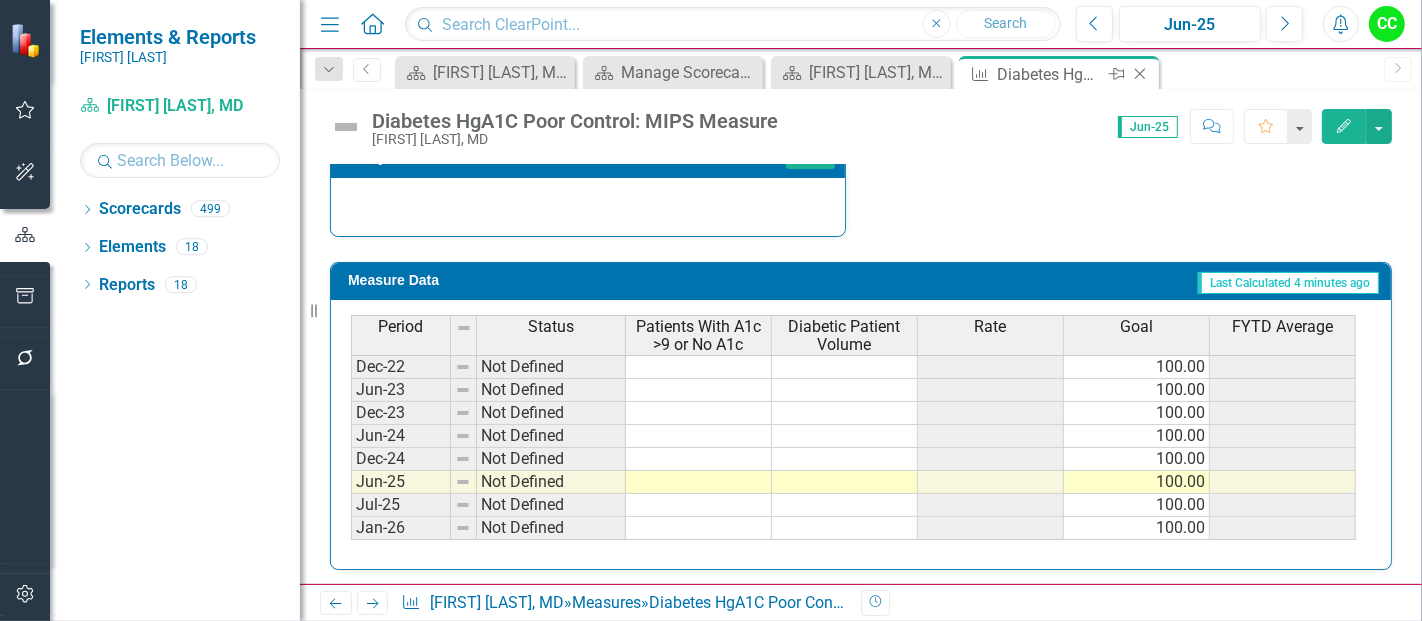 click on "Close" at bounding box center (1141, 74) 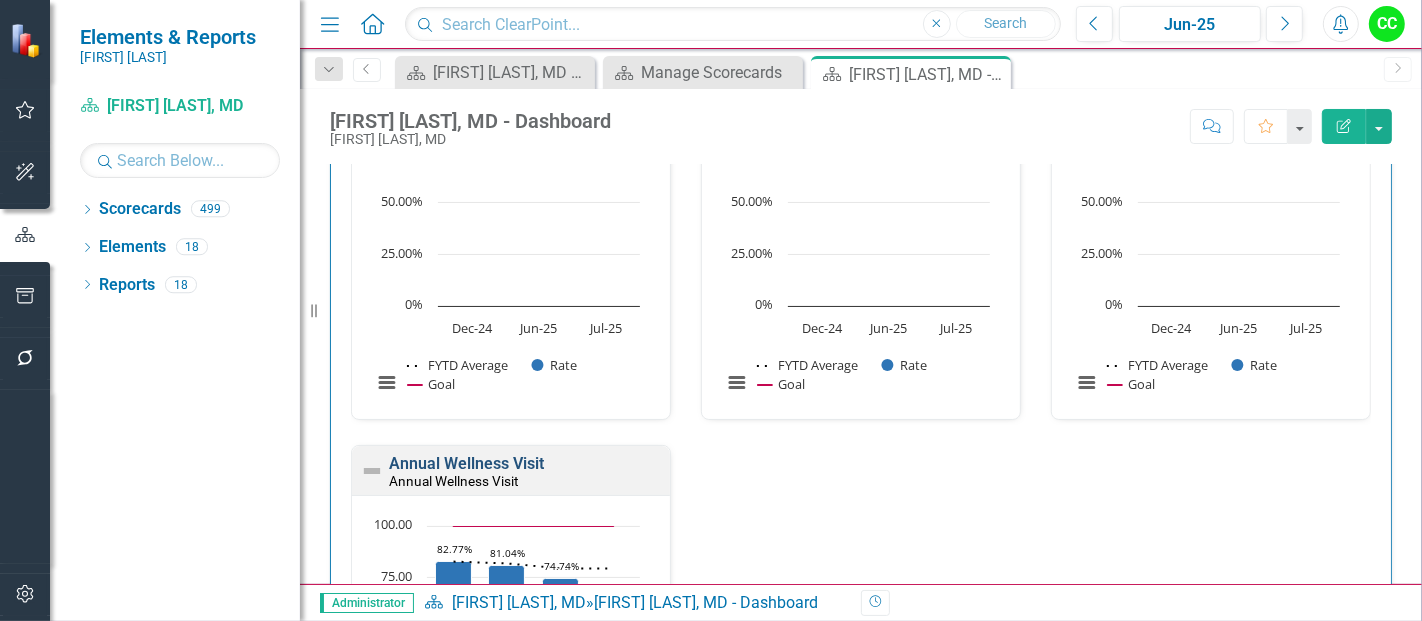 scroll, scrollTop: 965, scrollLeft: 0, axis: vertical 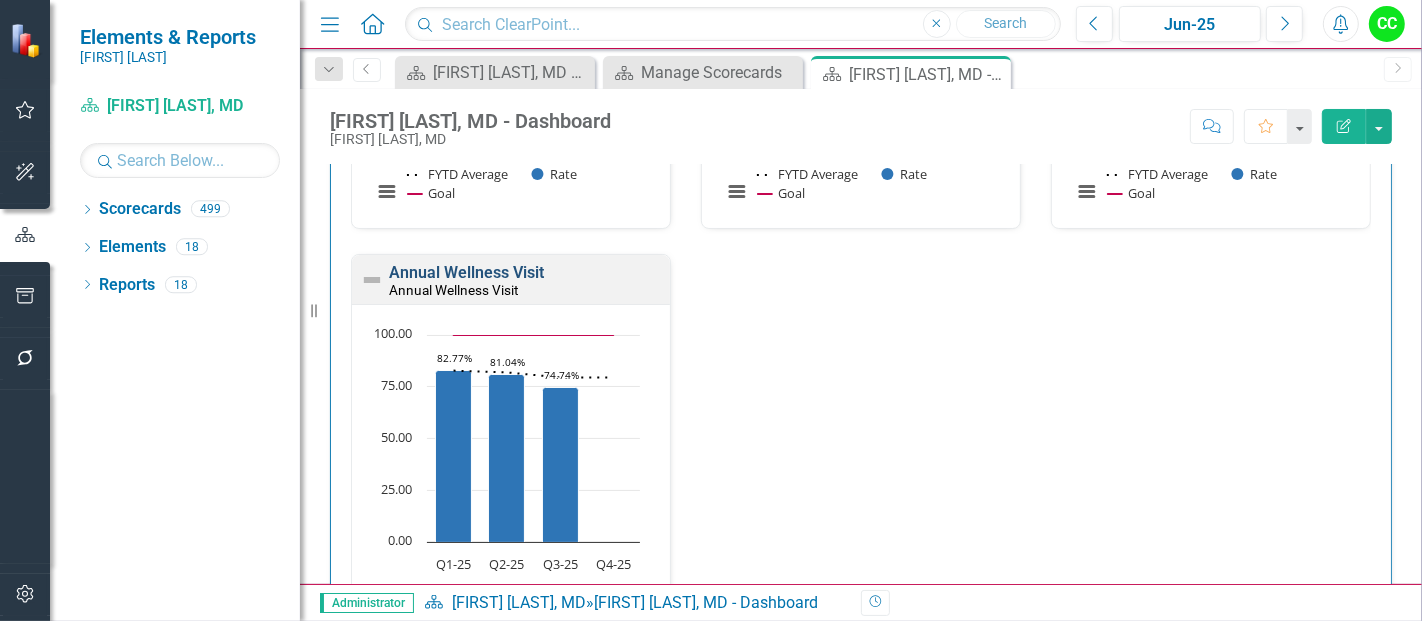 click on "Annual Wellness Visit" at bounding box center [466, 272] 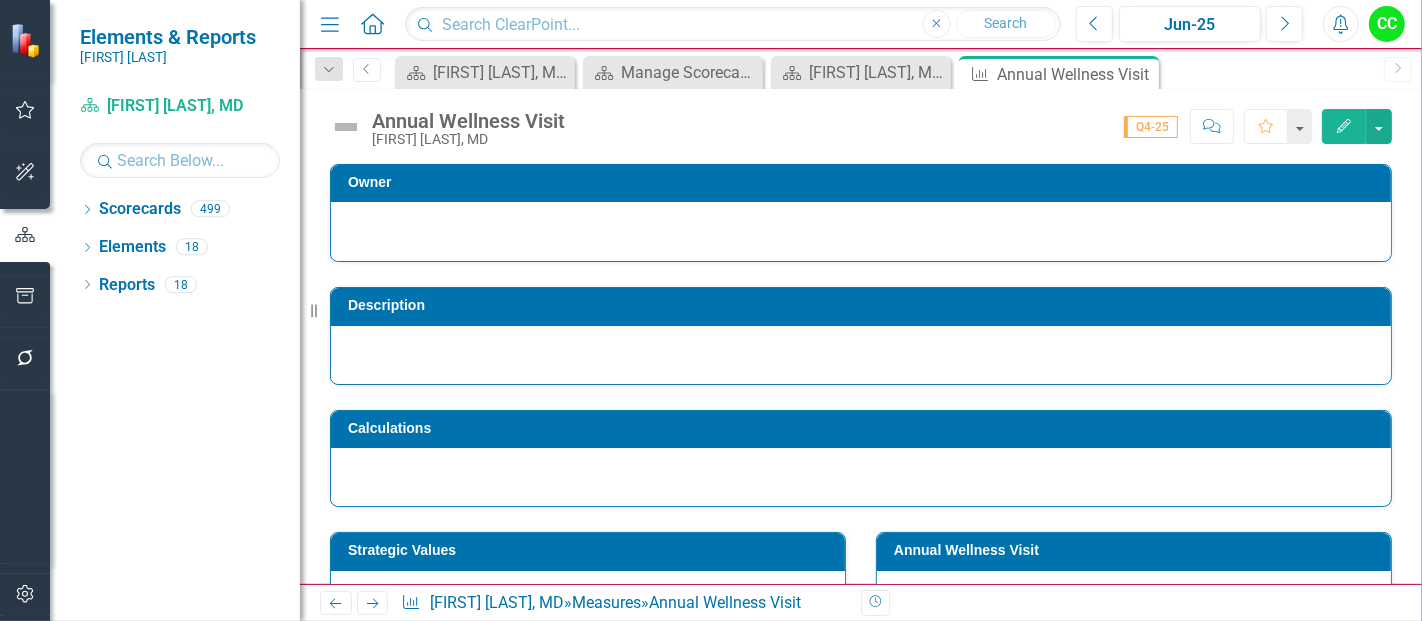click on "Description" at bounding box center (861, 323) 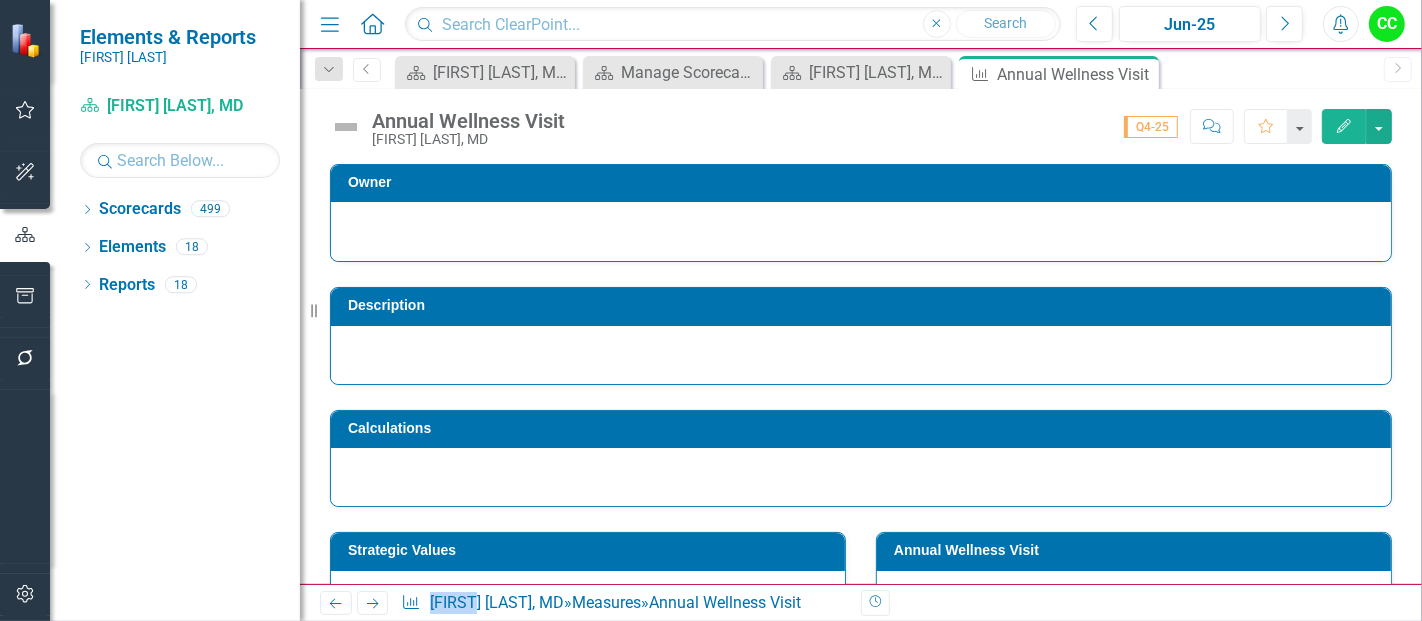 click on "Description" at bounding box center (861, 323) 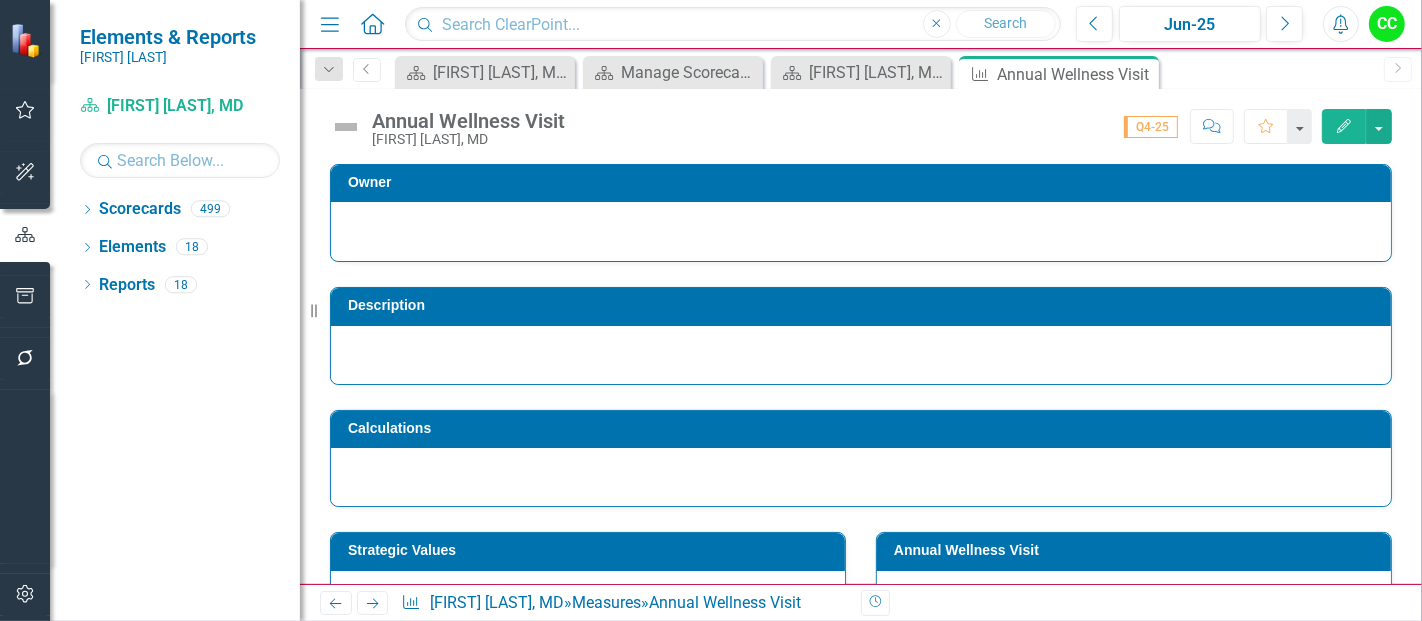 click on "Description" at bounding box center (861, 323) 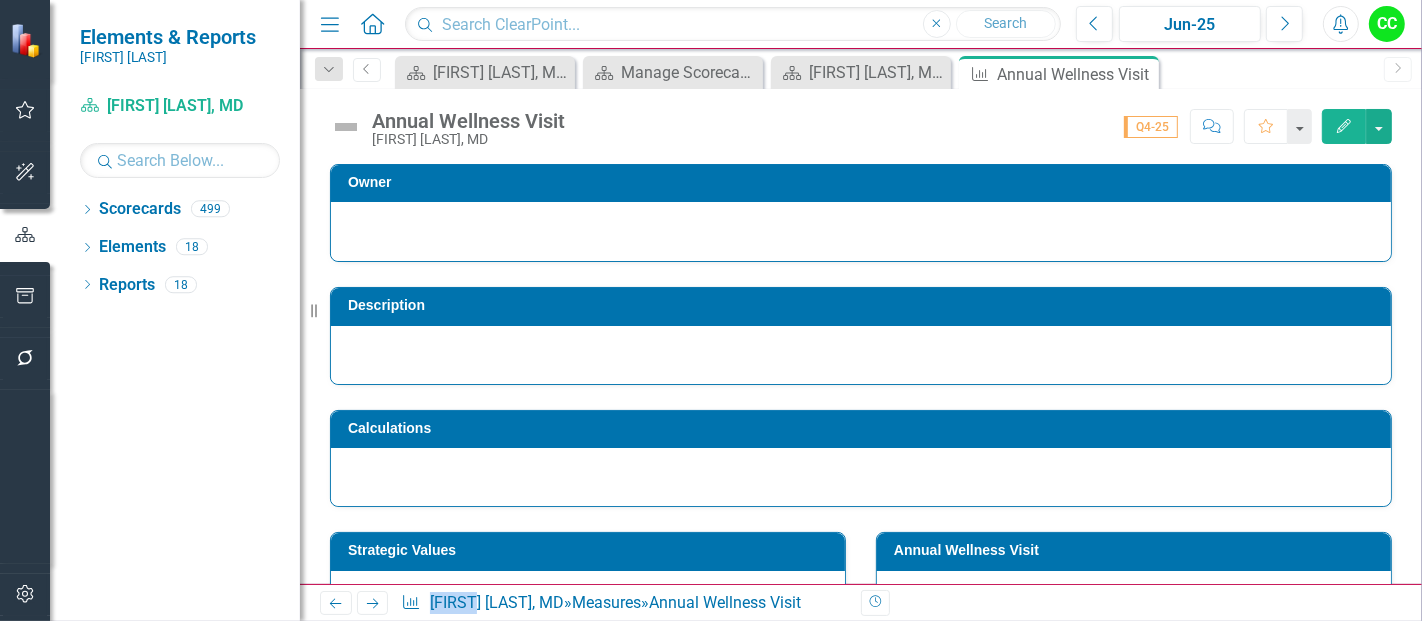 click on "Description" at bounding box center [861, 323] 